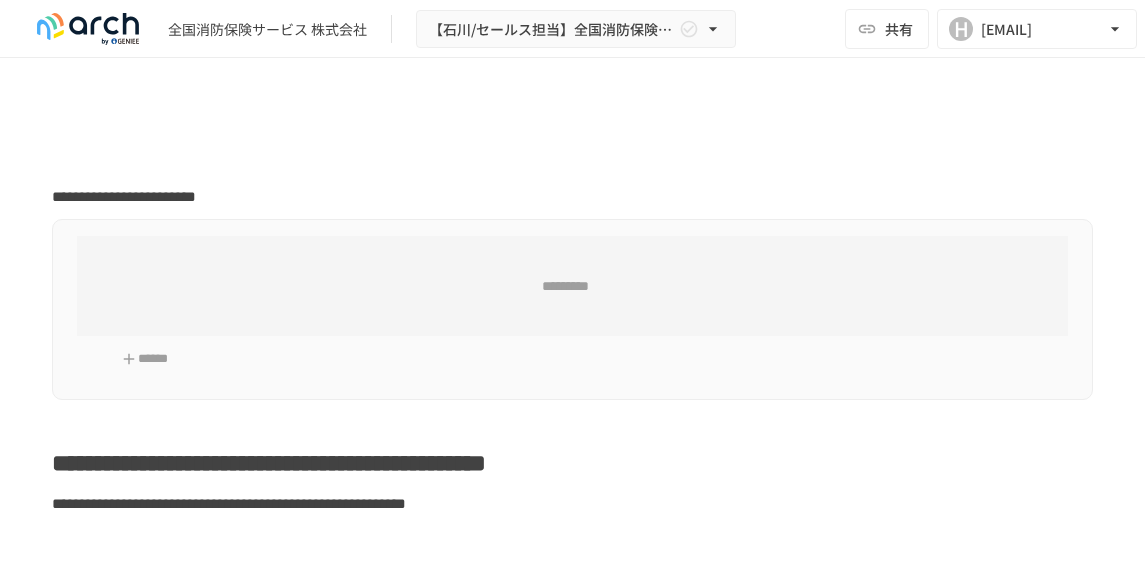 scroll, scrollTop: 0, scrollLeft: 0, axis: both 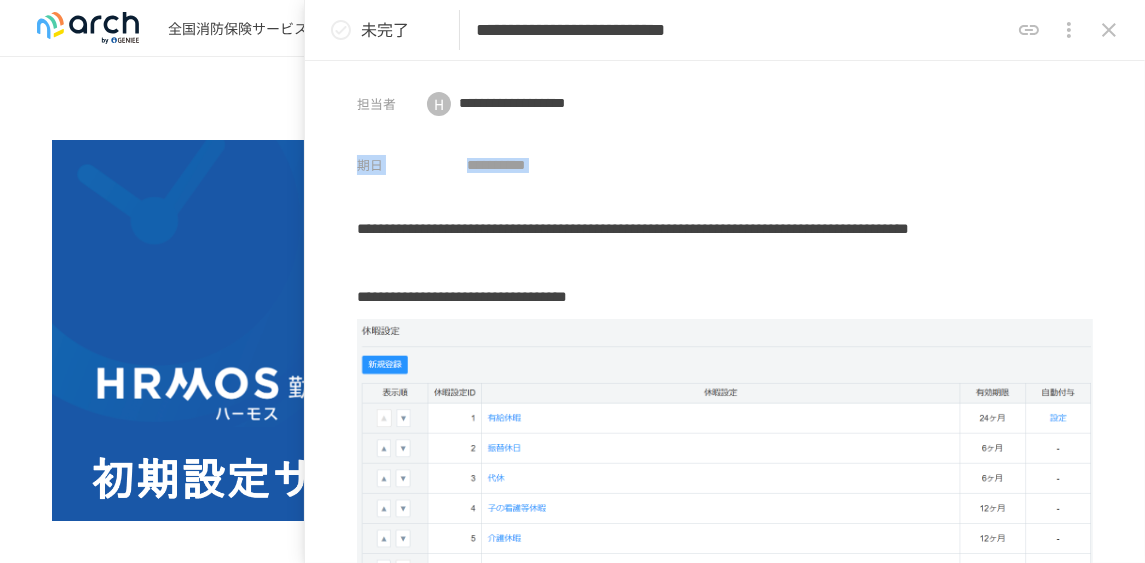 drag, startPoint x: 813, startPoint y: 122, endPoint x: 932, endPoint y: 116, distance: 119.15116 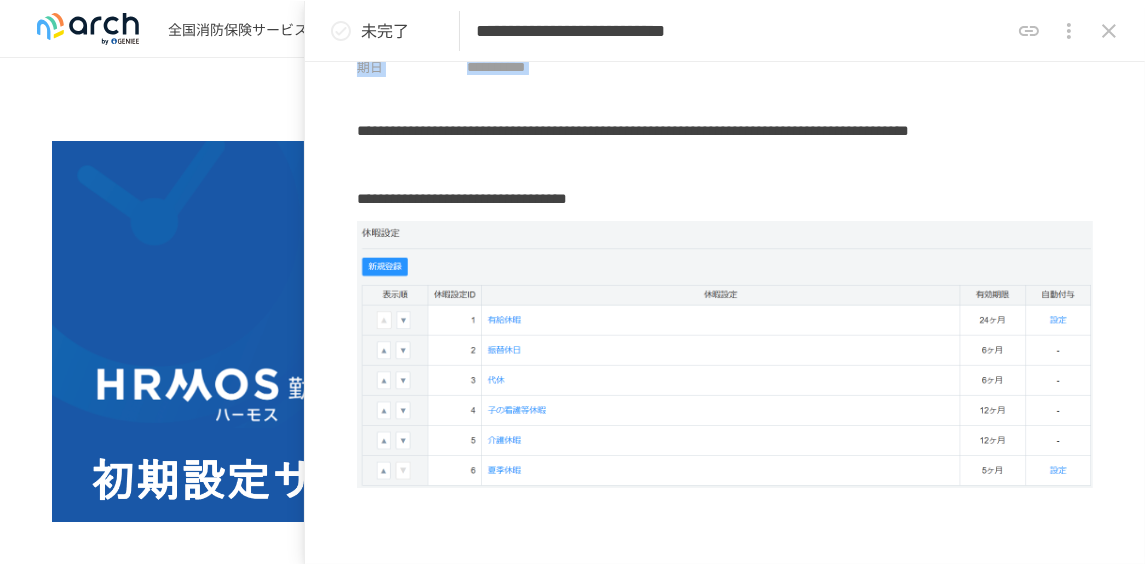 scroll, scrollTop: 100, scrollLeft: 0, axis: vertical 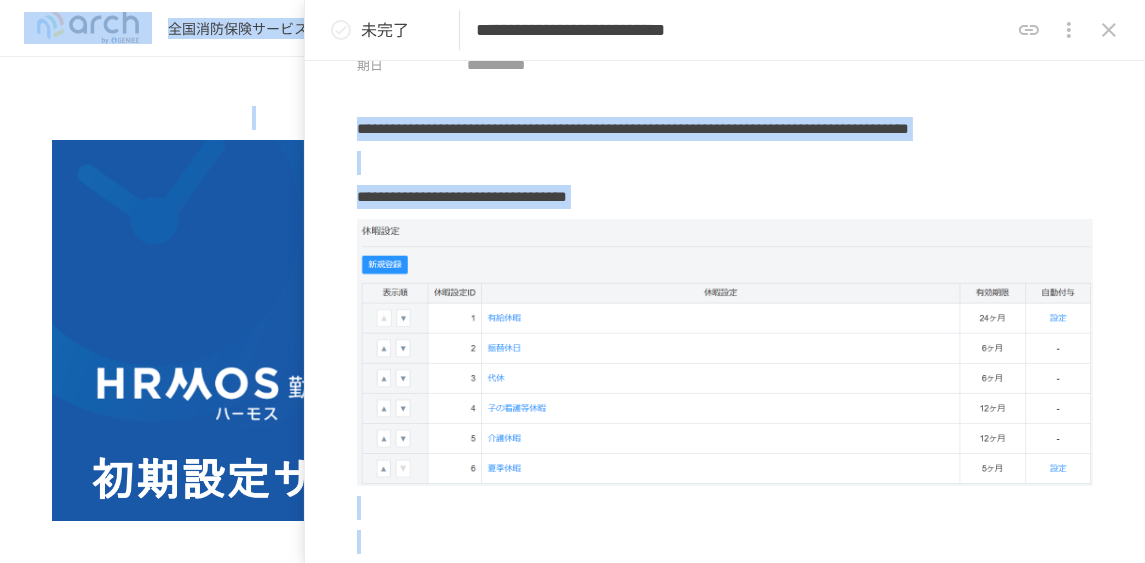 drag, startPoint x: 870, startPoint y: 80, endPoint x: 1646, endPoint y: 80, distance: 776 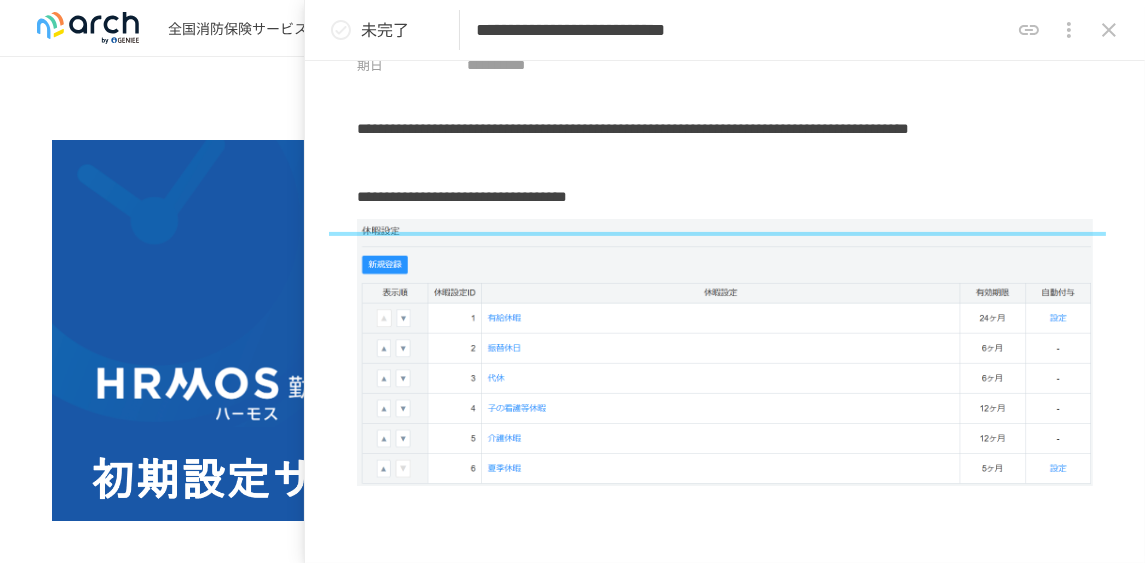 drag, startPoint x: 443, startPoint y: 13, endPoint x: 491, endPoint y: 5, distance: 48.6621 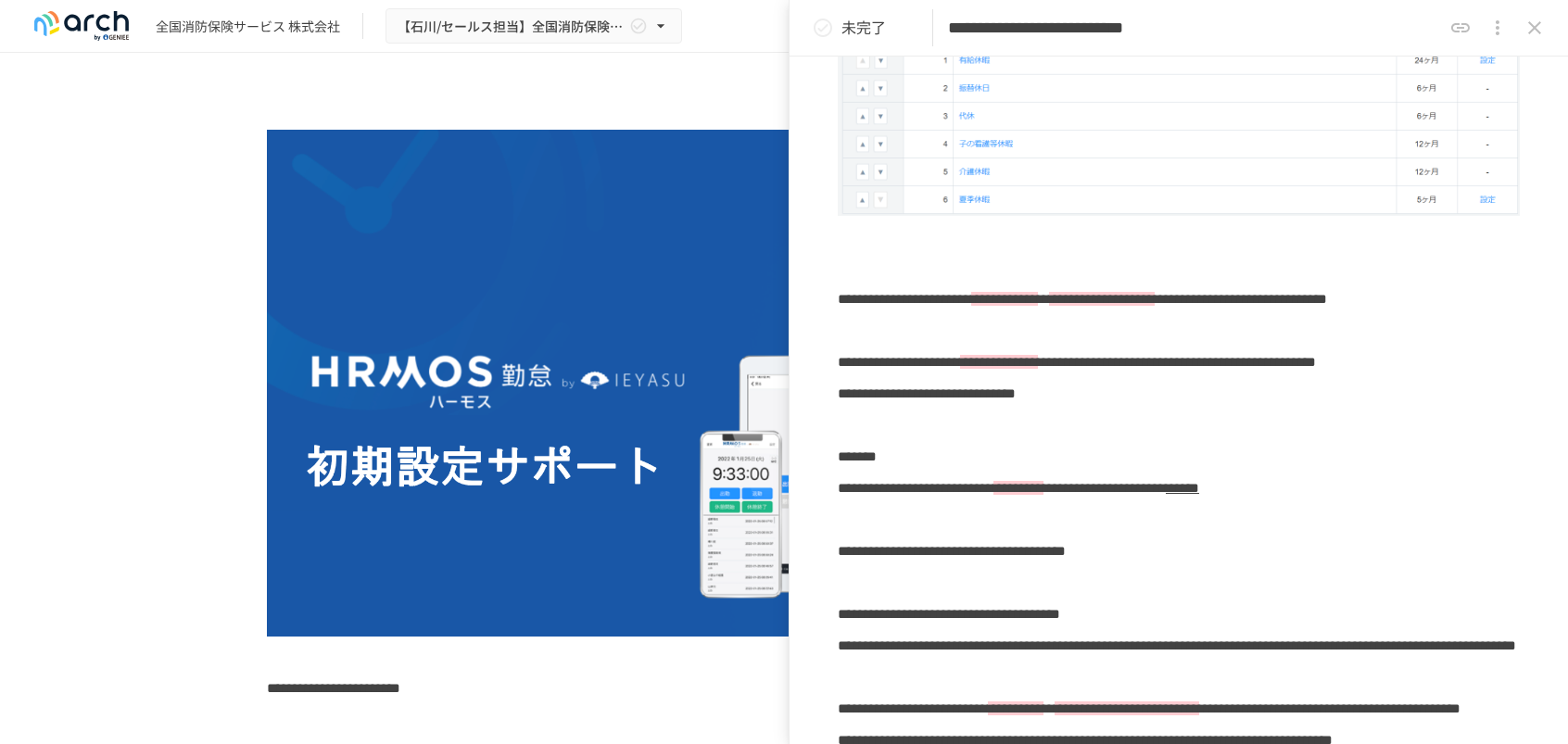 scroll, scrollTop: 322, scrollLeft: 0, axis: vertical 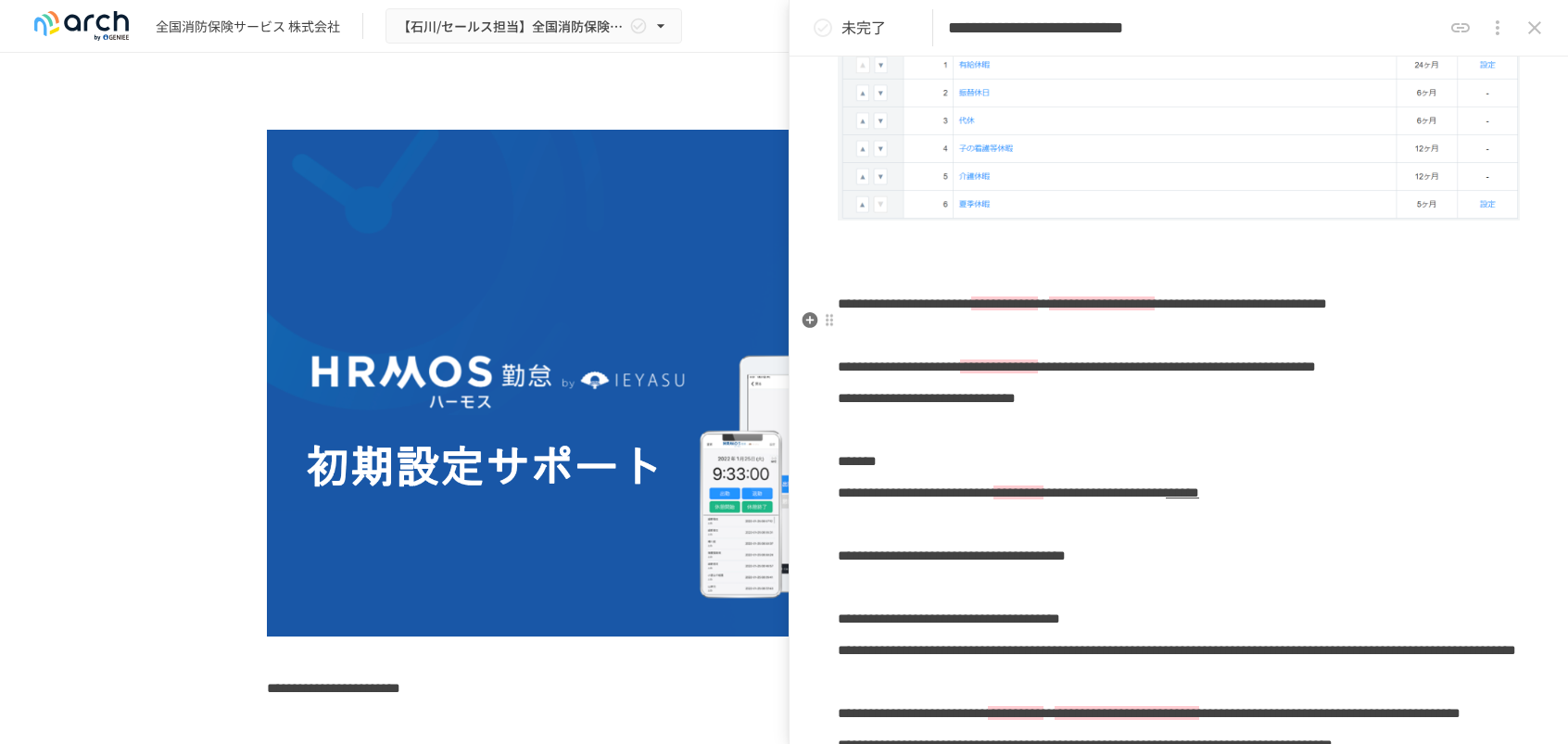 click on "**********" at bounding box center [904, 303] 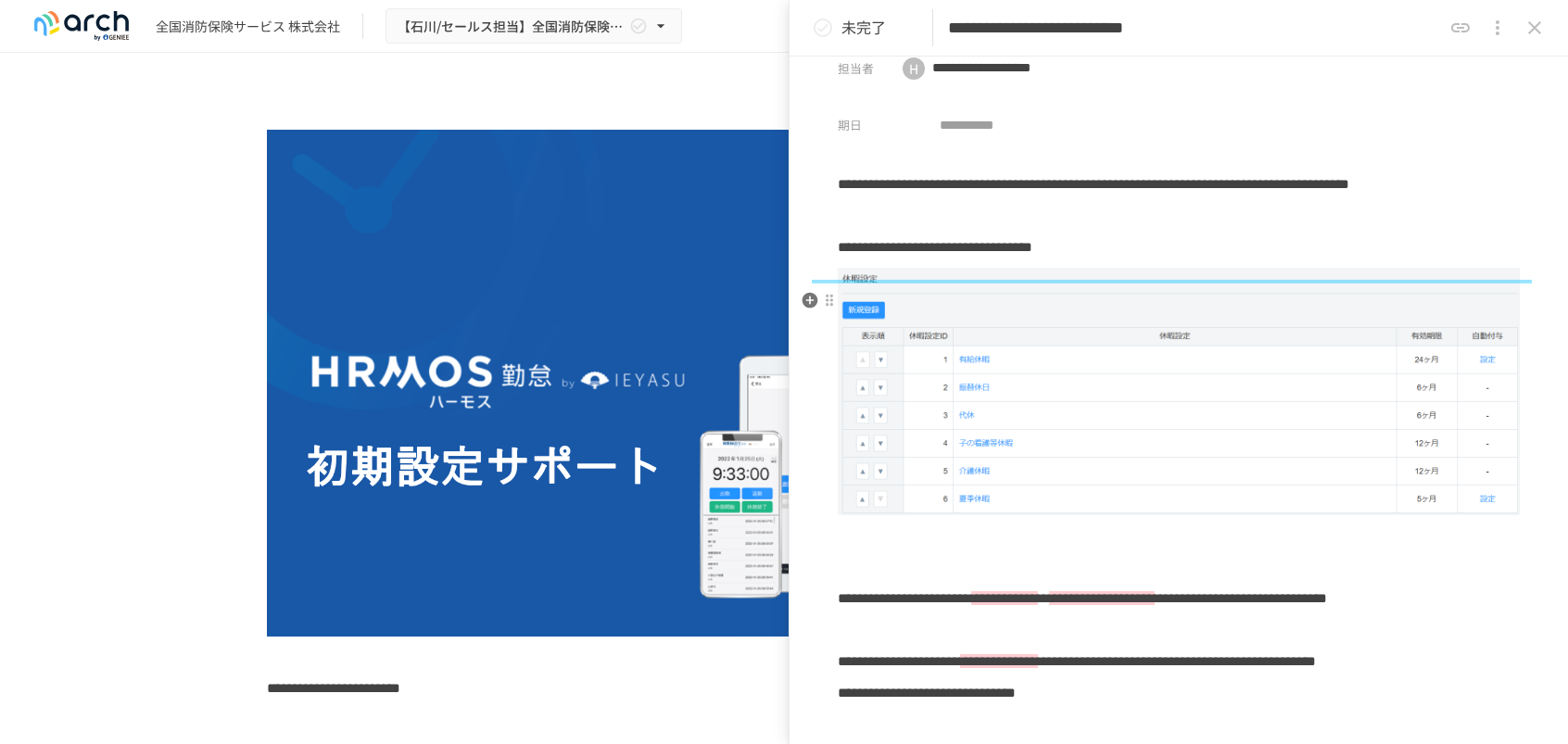 scroll, scrollTop: 0, scrollLeft: 0, axis: both 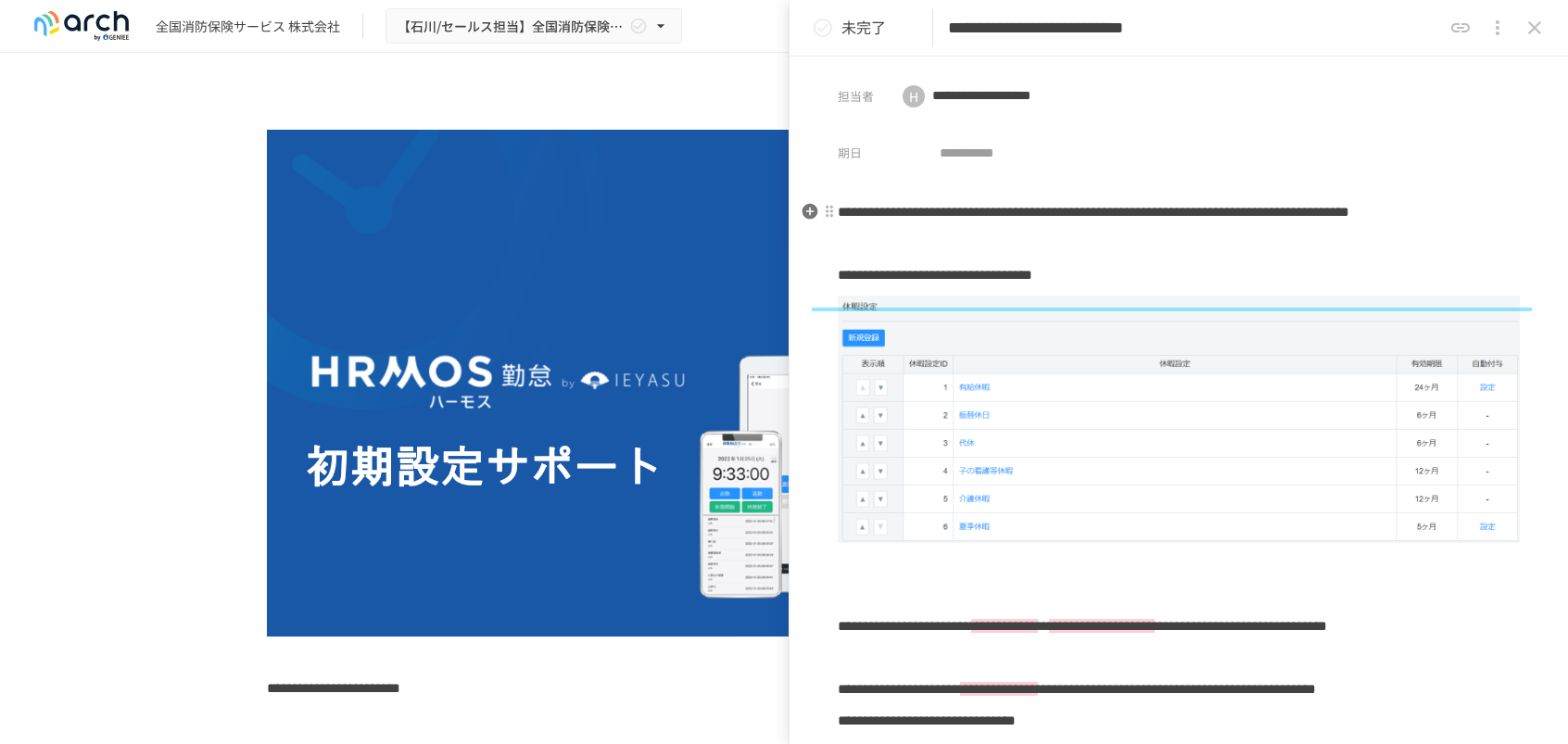 click on "**********" at bounding box center [1094, 211] 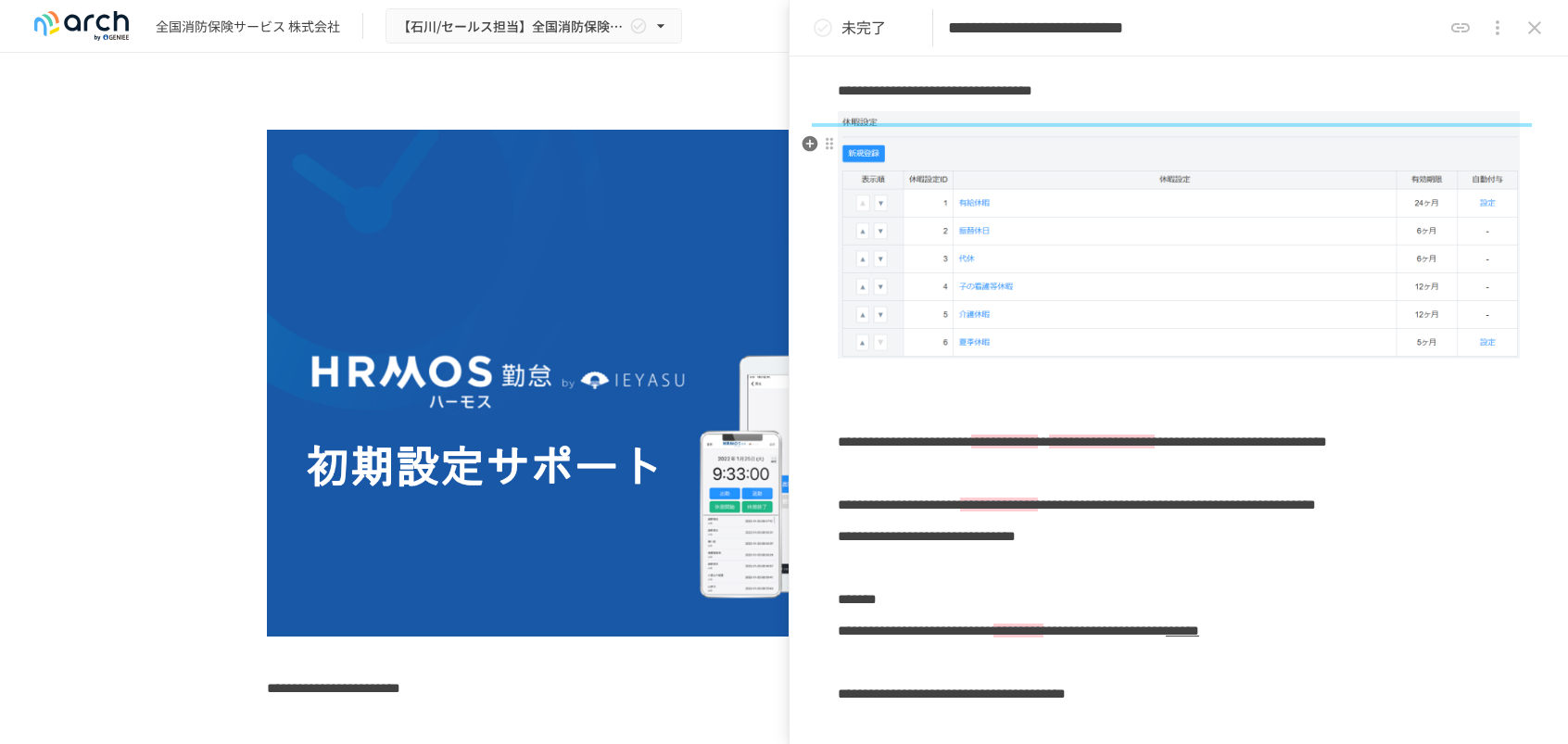 scroll, scrollTop: 185, scrollLeft: 0, axis: vertical 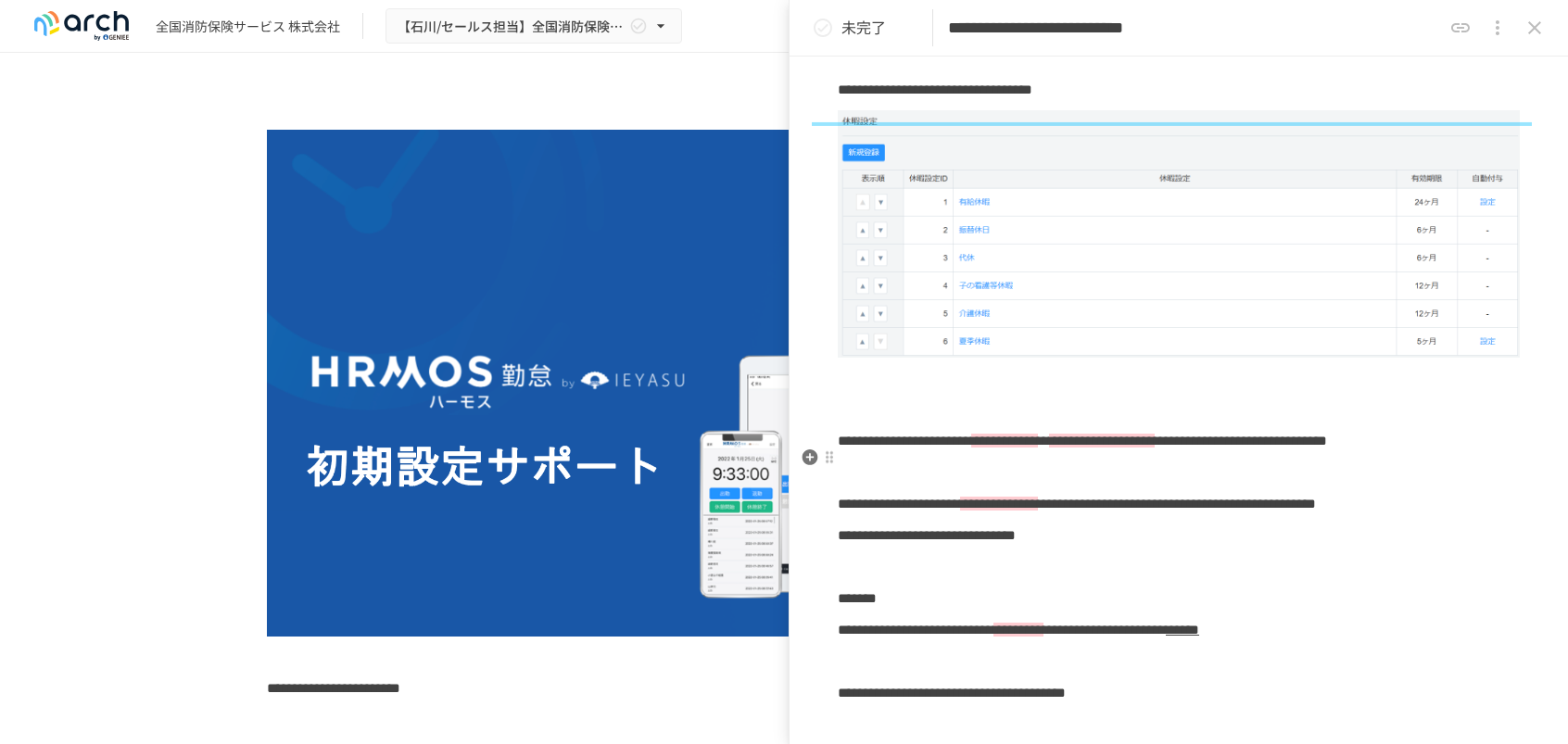 click on "**********" at bounding box center [1102, 440] 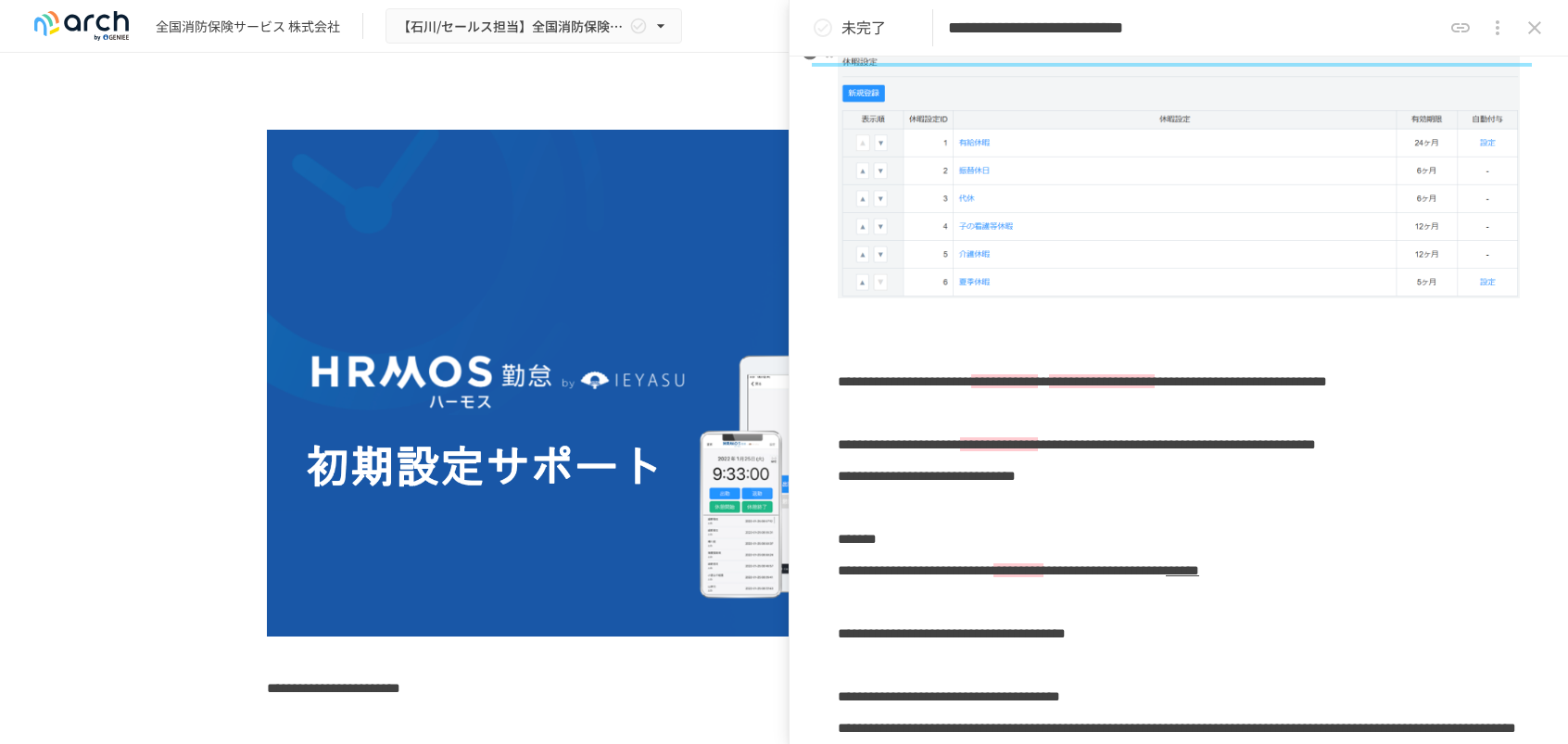 scroll, scrollTop: 278, scrollLeft: 0, axis: vertical 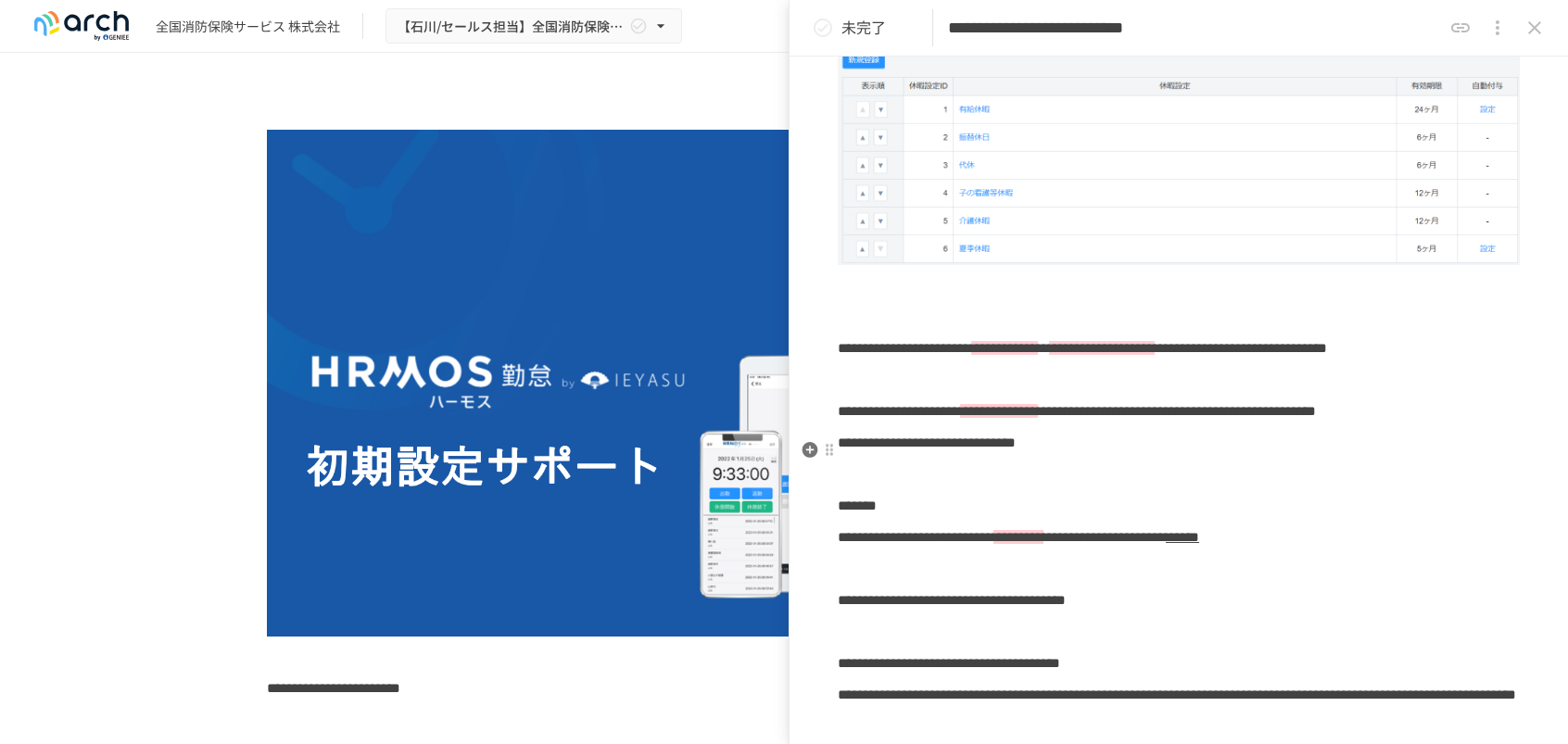 click on "**********" at bounding box center (899, 410) 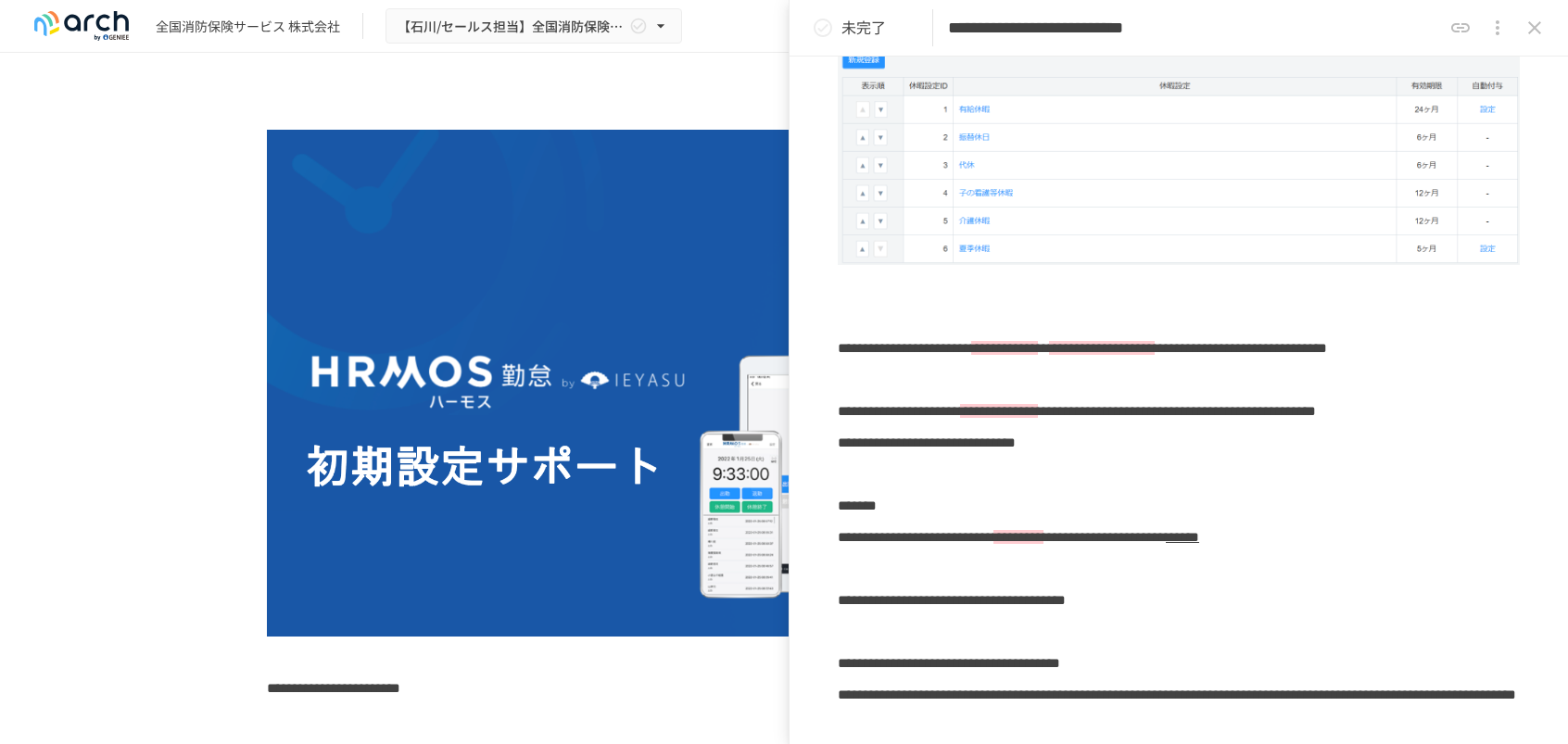 click at bounding box center (784, 383) 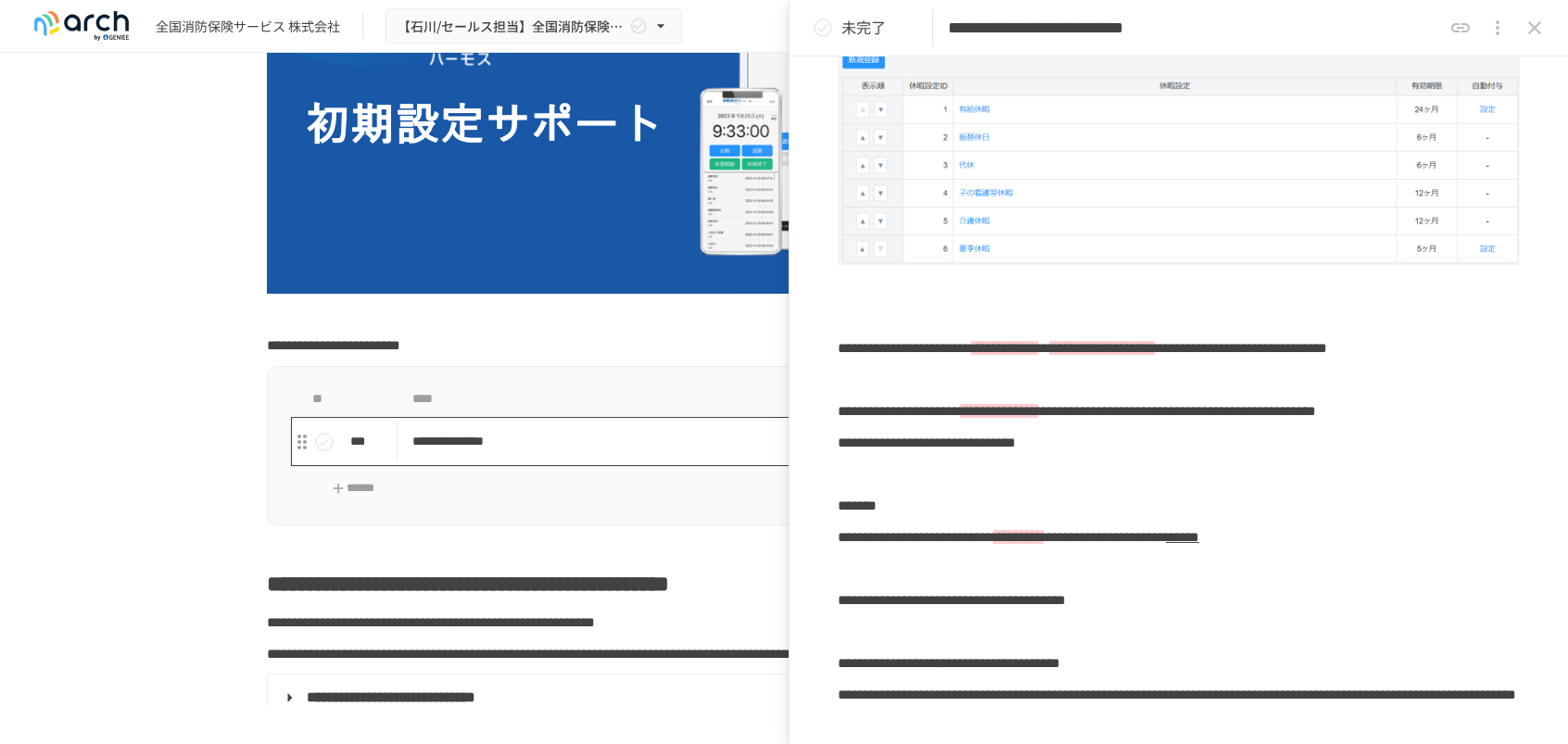 scroll, scrollTop: 463, scrollLeft: 0, axis: vertical 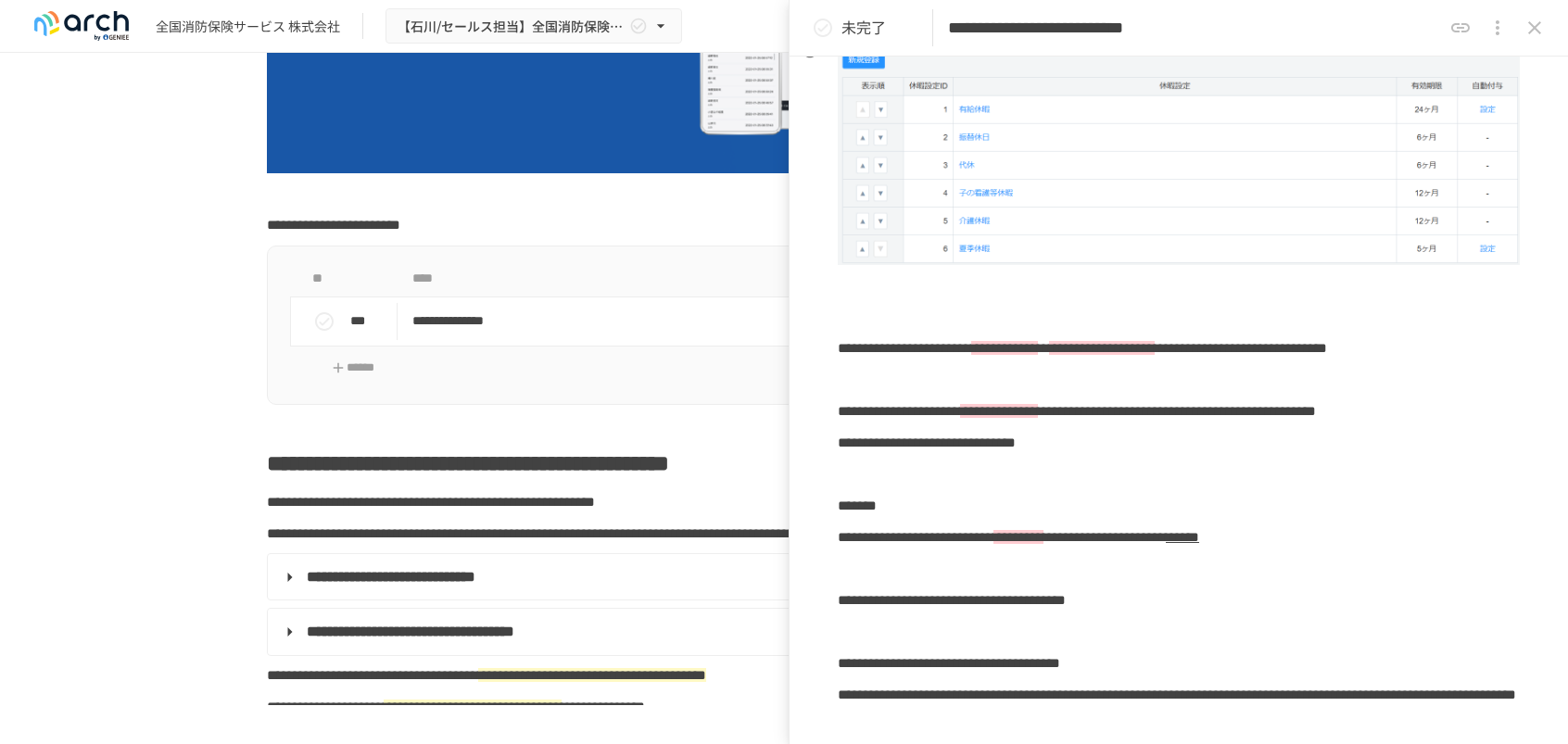 drag, startPoint x: 1415, startPoint y: 26, endPoint x: 1256, endPoint y: 99, distance: 174.95714 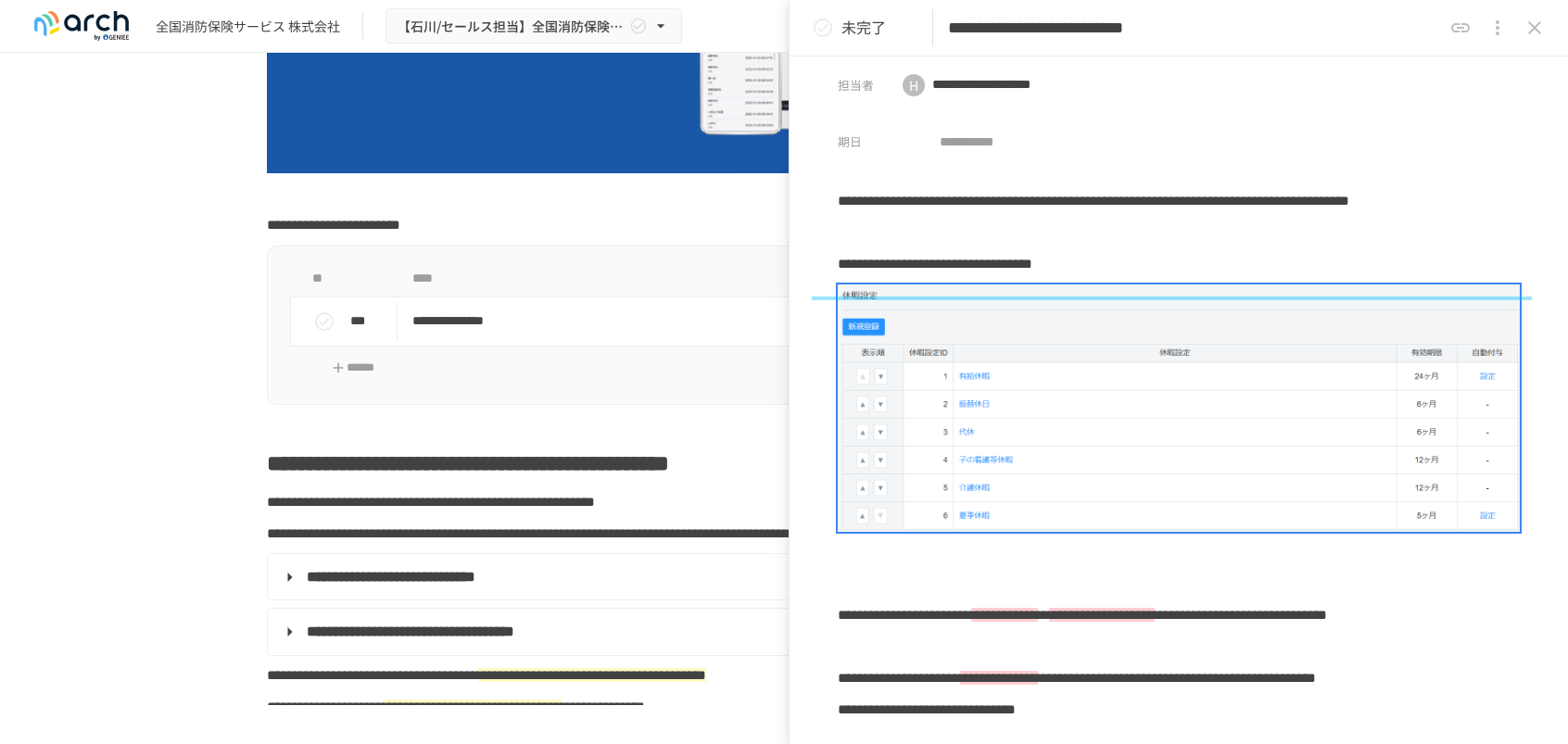 scroll, scrollTop: 0, scrollLeft: 0, axis: both 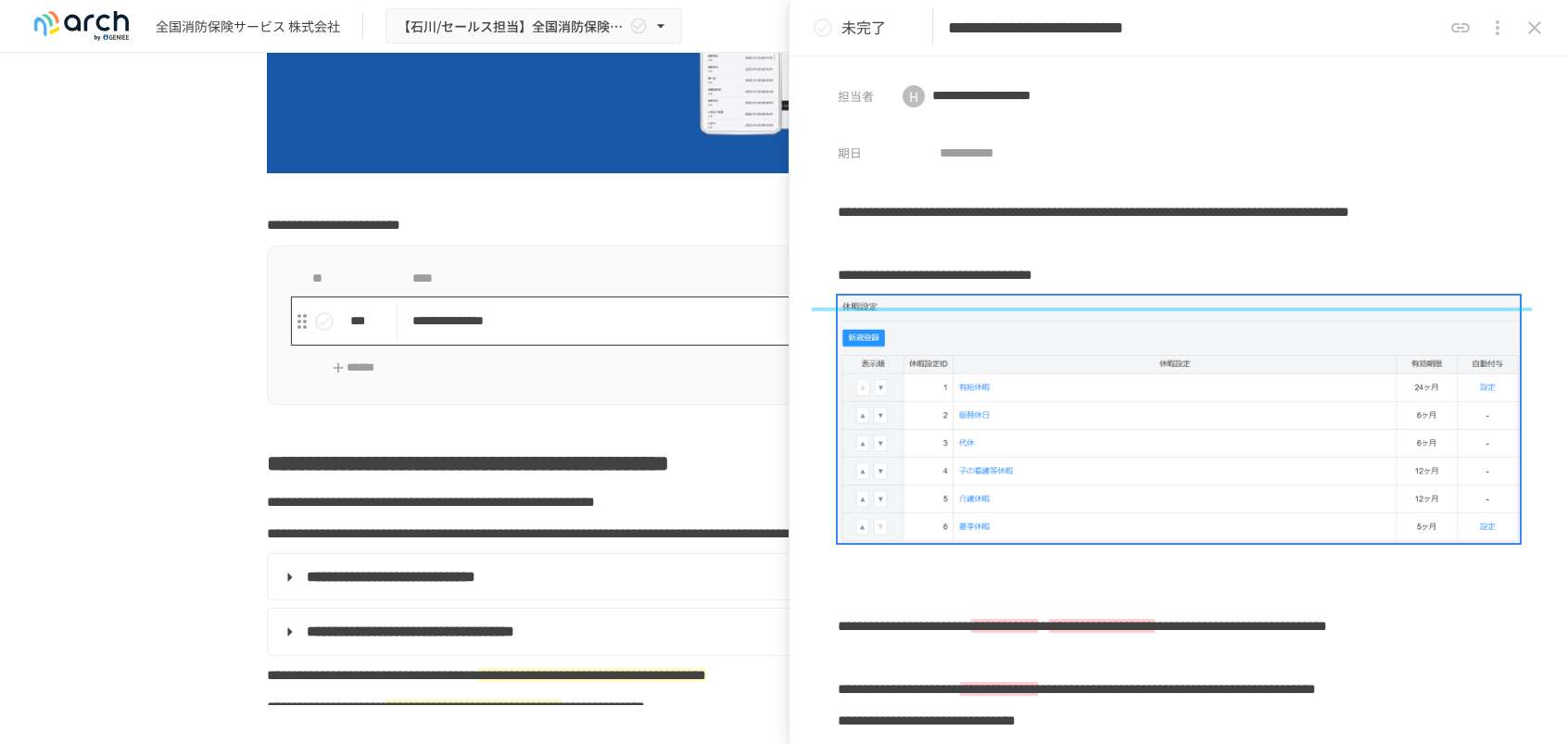 click on "**********" at bounding box center [745, 321] 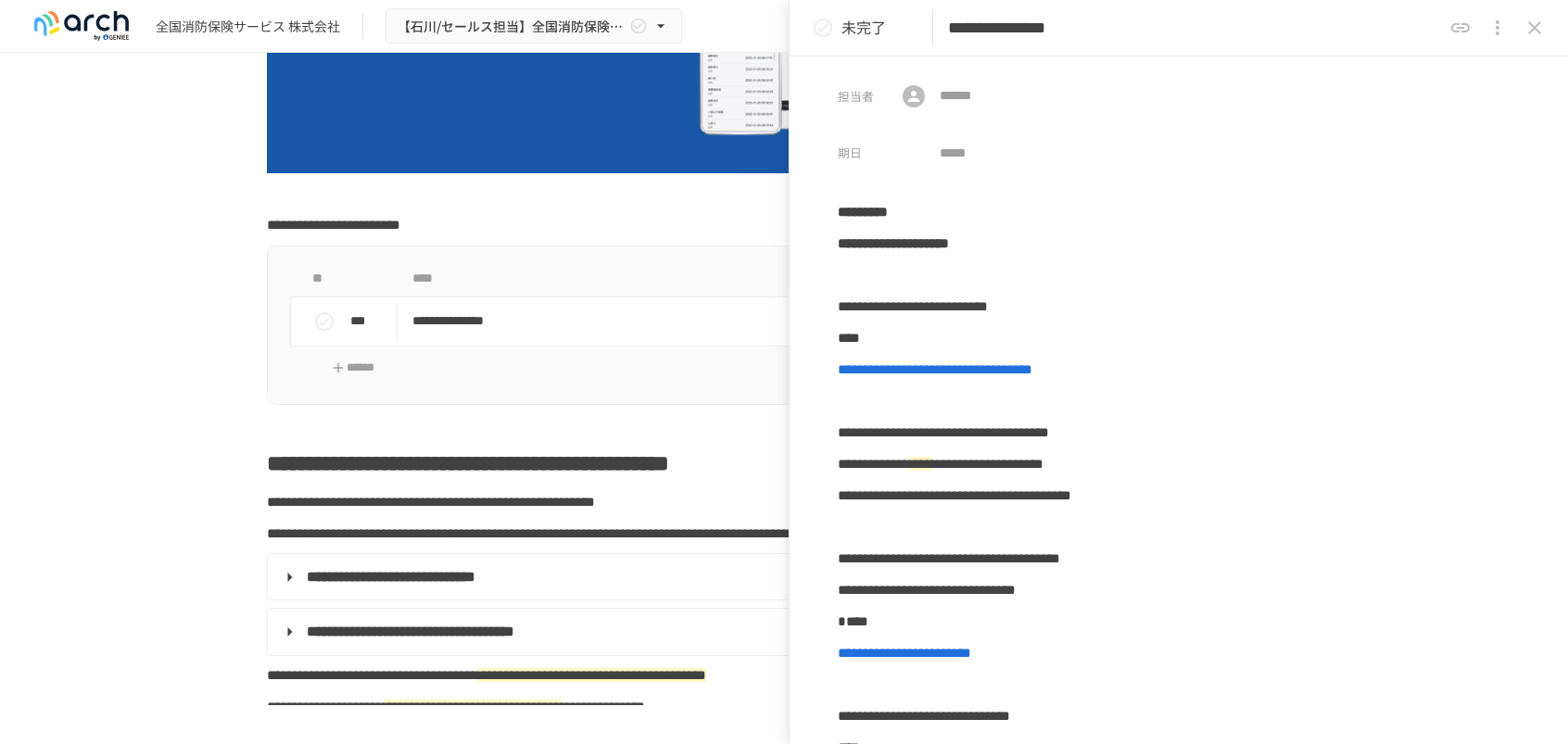 click on "**********" at bounding box center [784, 325] 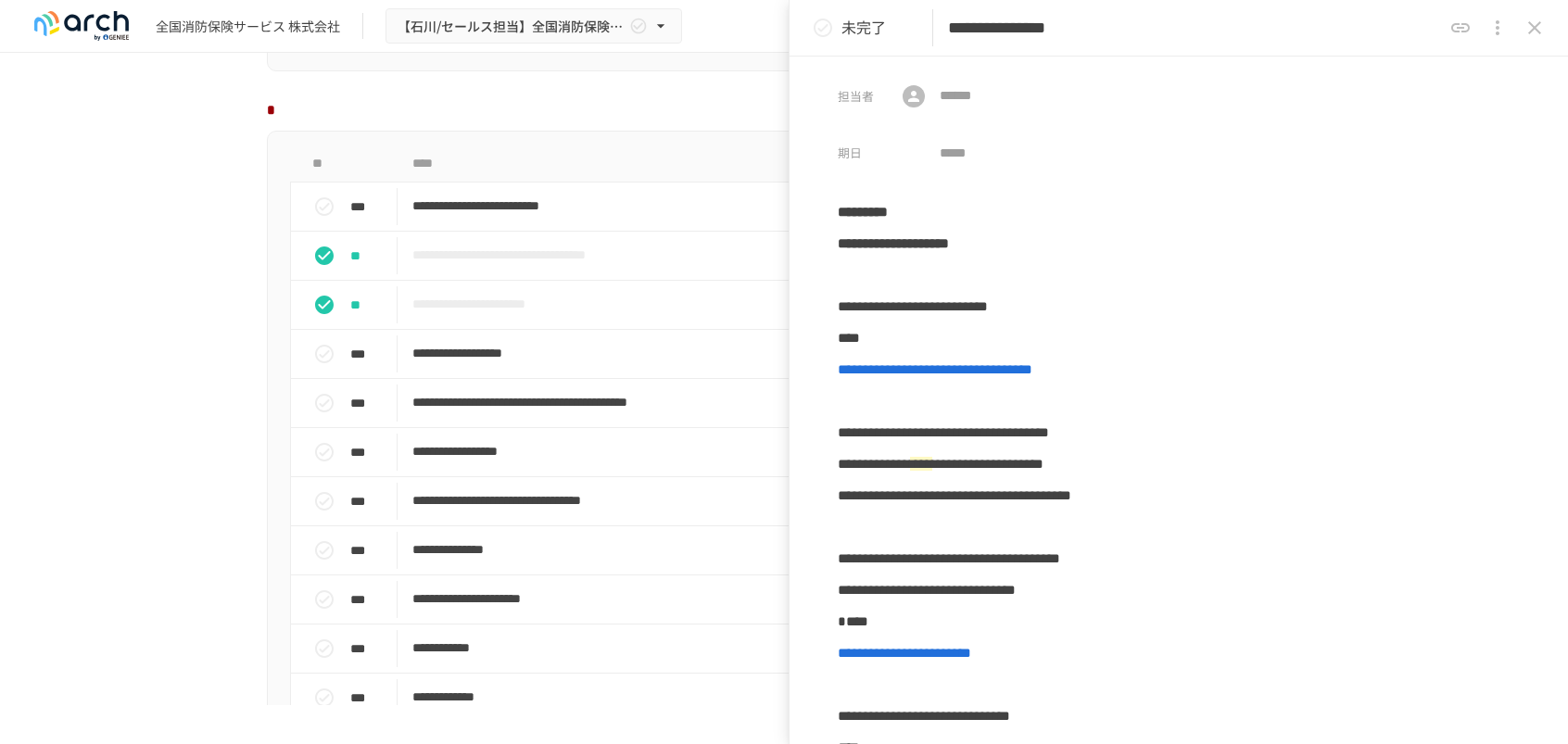 scroll, scrollTop: 1668, scrollLeft: 0, axis: vertical 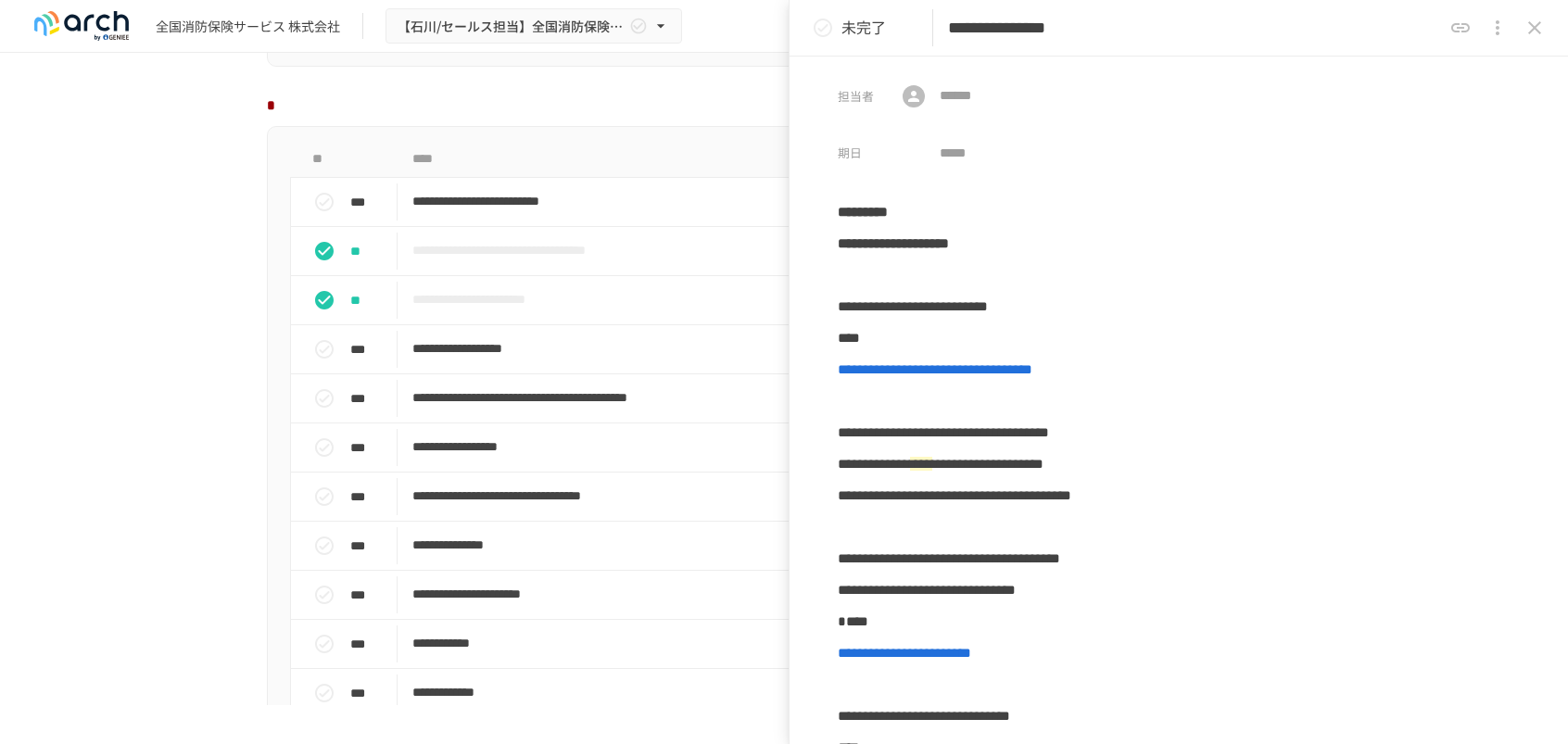 click on "**********" at bounding box center (784, 379) 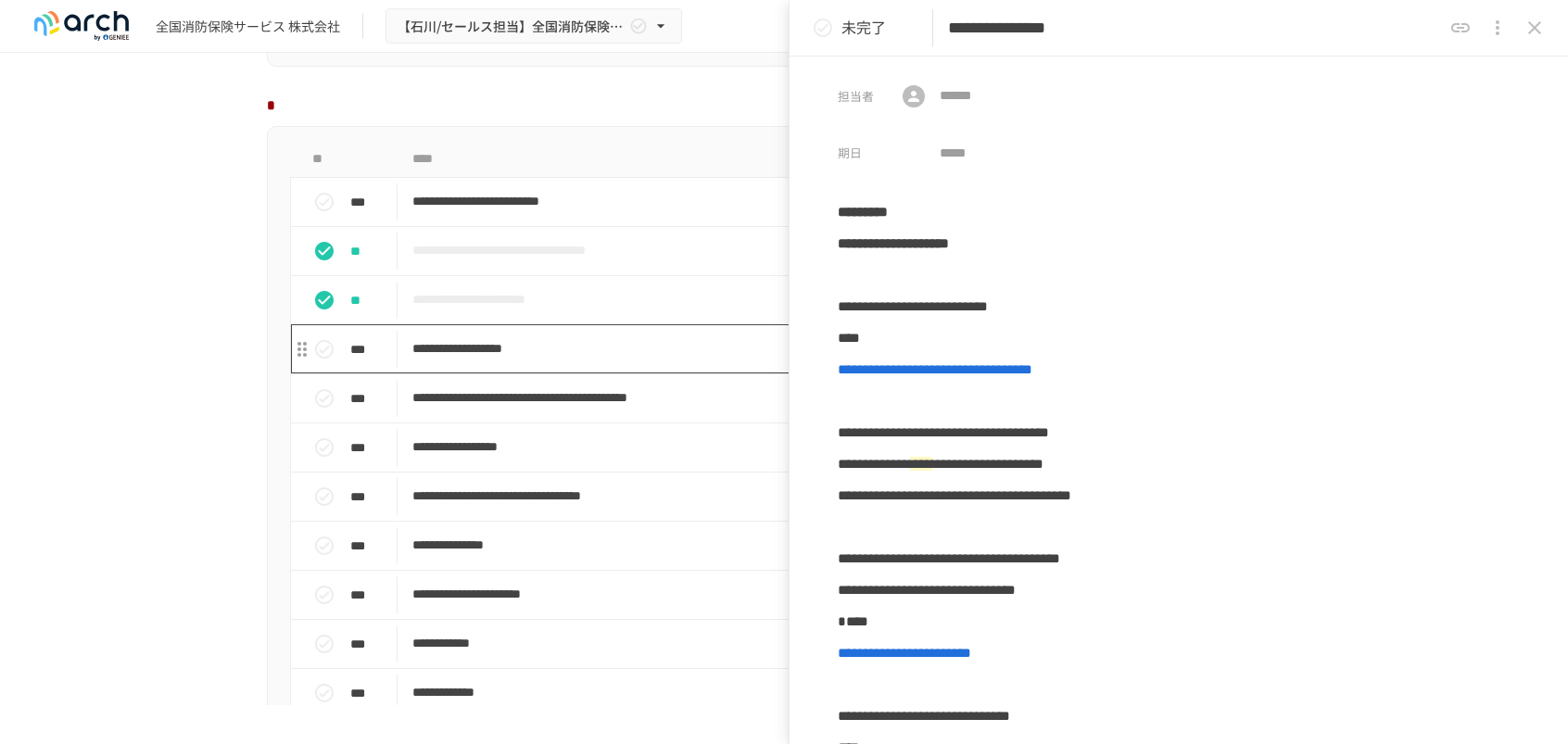 click on "**********" at bounding box center [745, 348] 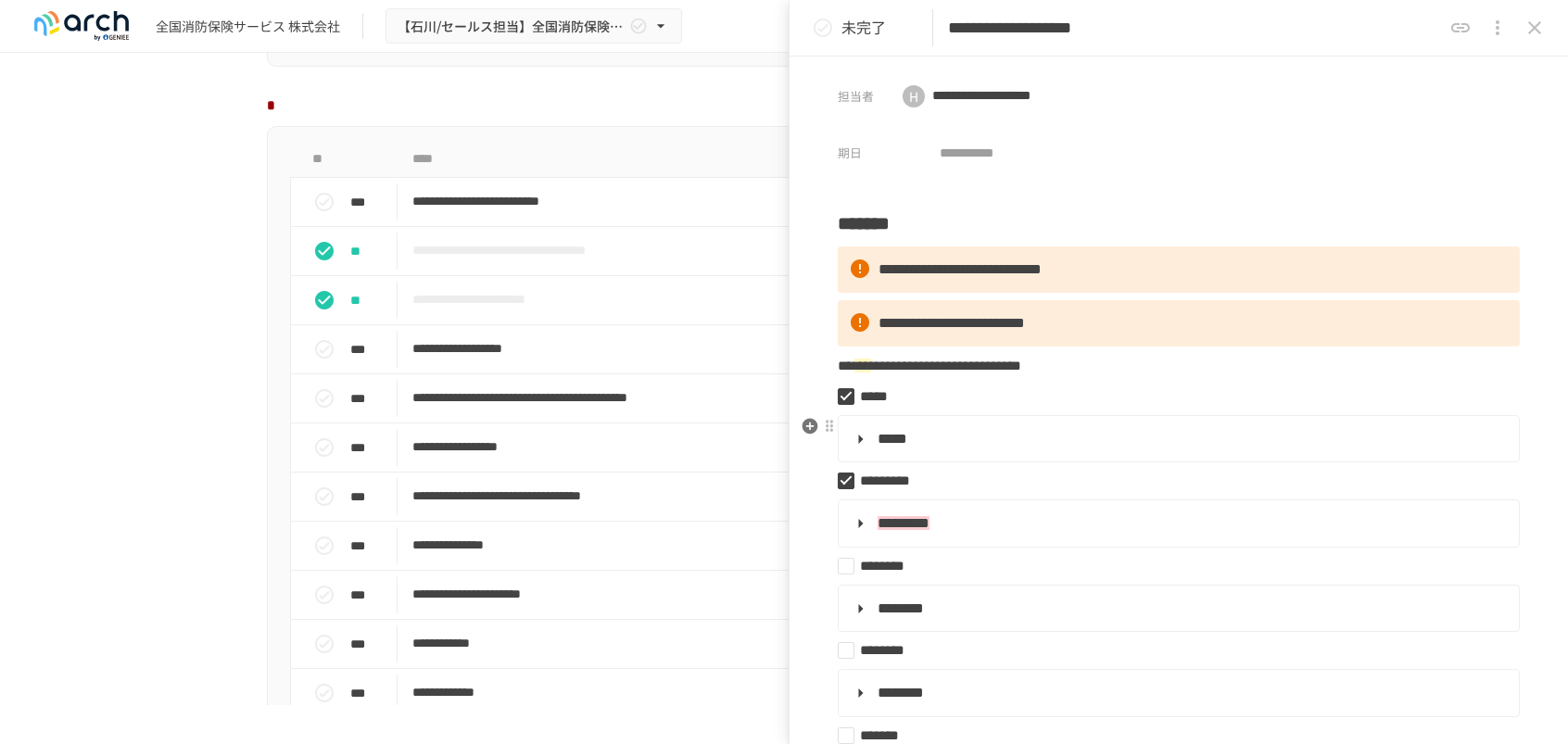 click on "*****" at bounding box center (892, 438) 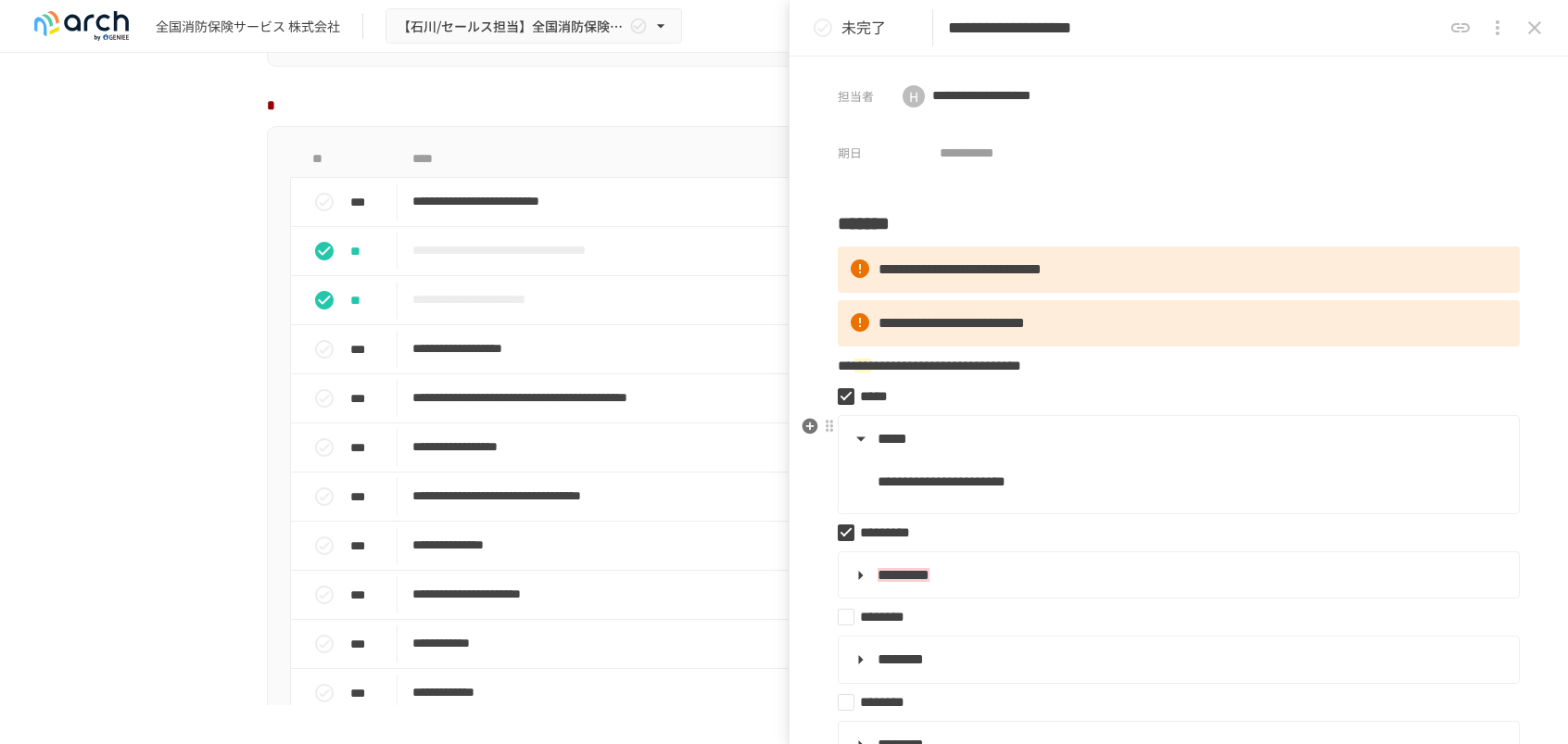 click on "*****" at bounding box center [892, 438] 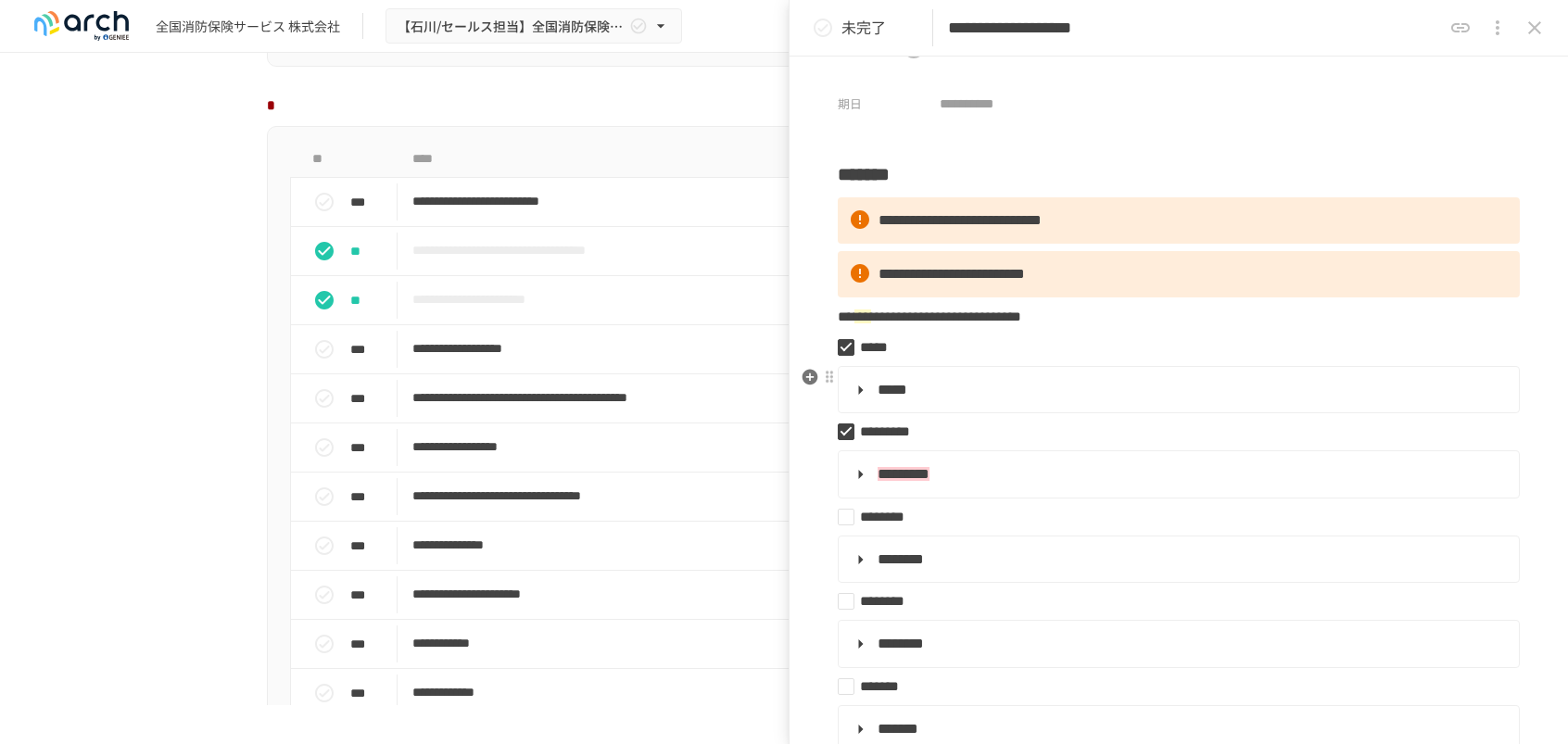 scroll, scrollTop: 93, scrollLeft: 0, axis: vertical 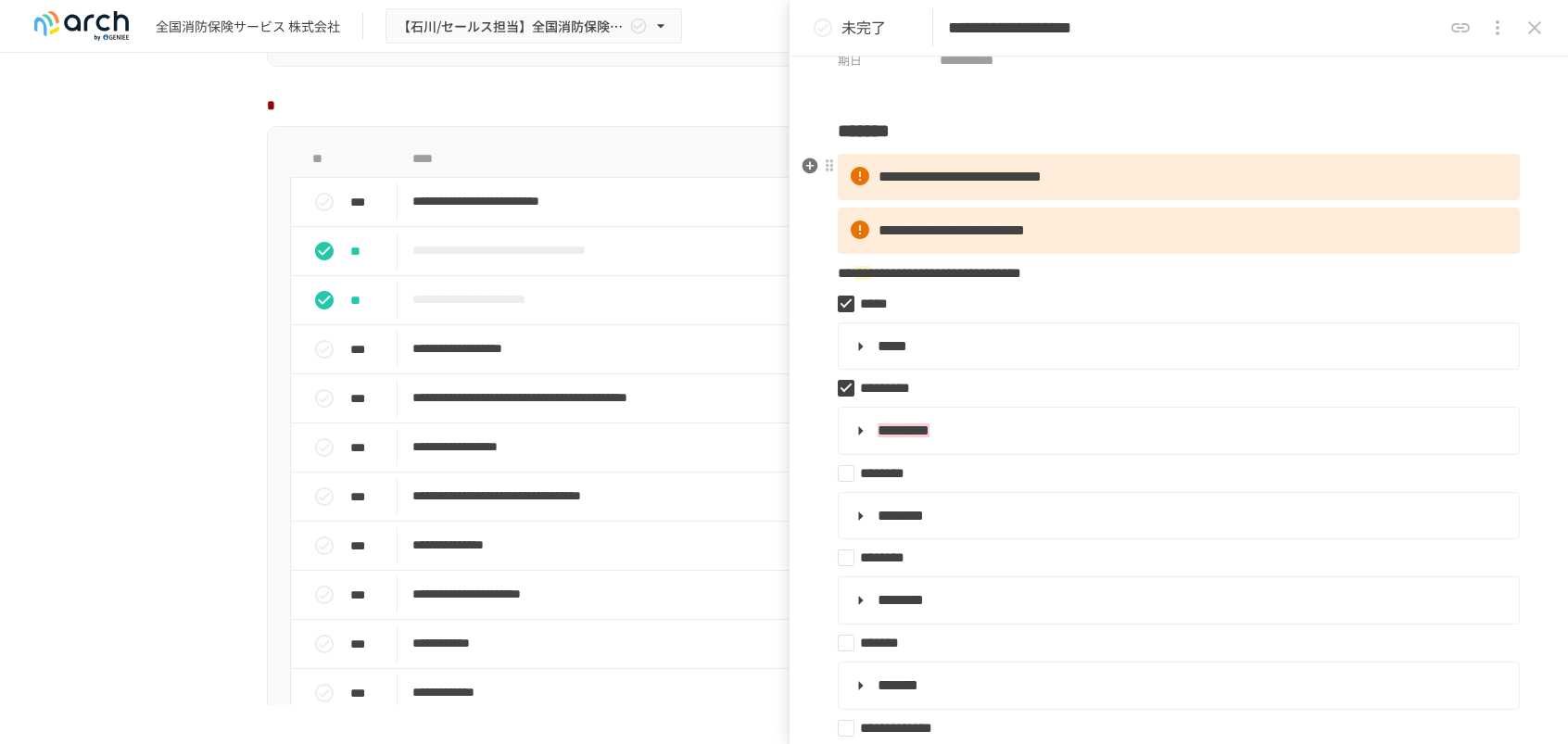click on "**********" at bounding box center (960, 176) 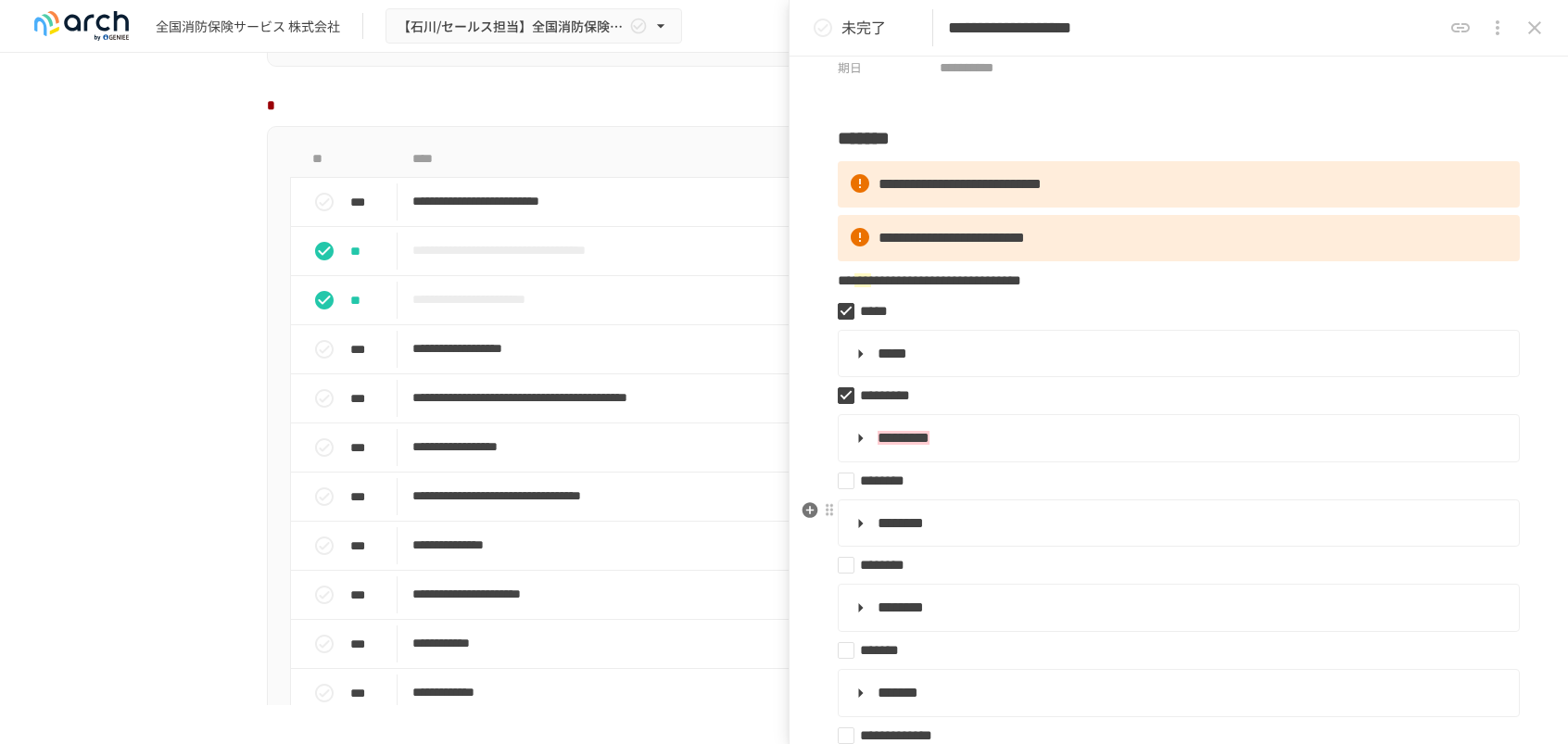 scroll, scrollTop: 0, scrollLeft: 0, axis: both 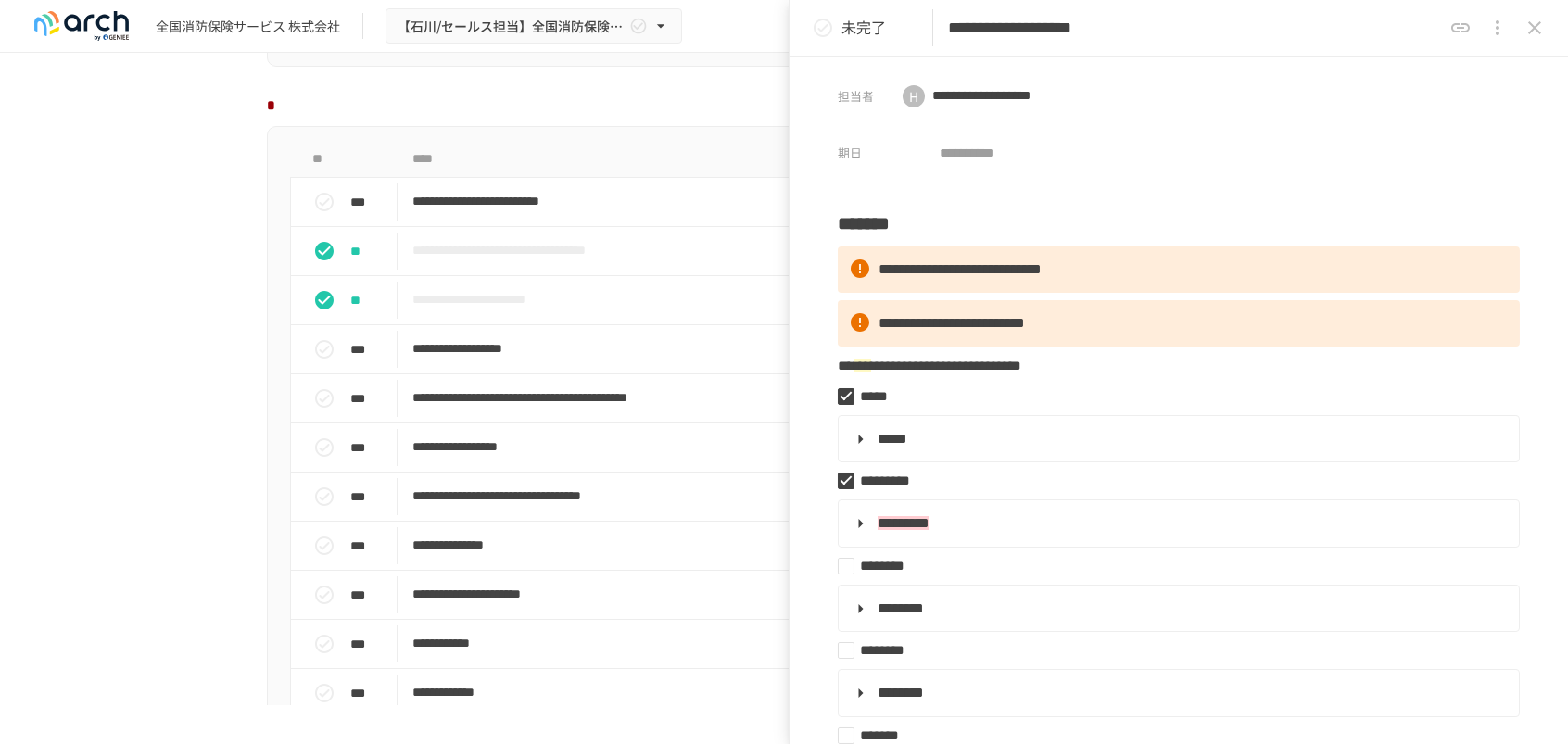 drag, startPoint x: 827, startPoint y: 24, endPoint x: 840, endPoint y: 28, distance: 13.60147 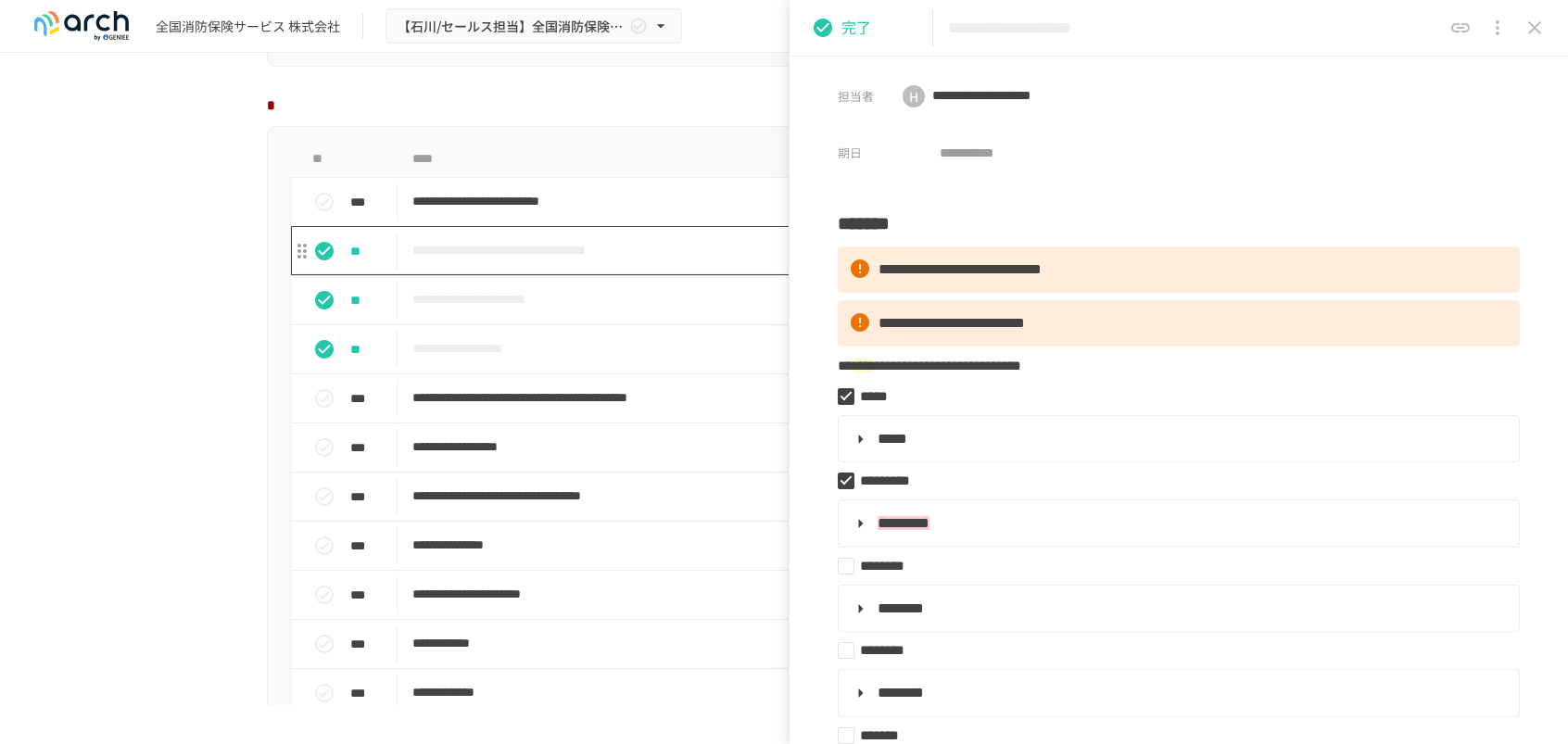 click on "**********" at bounding box center [745, 250] 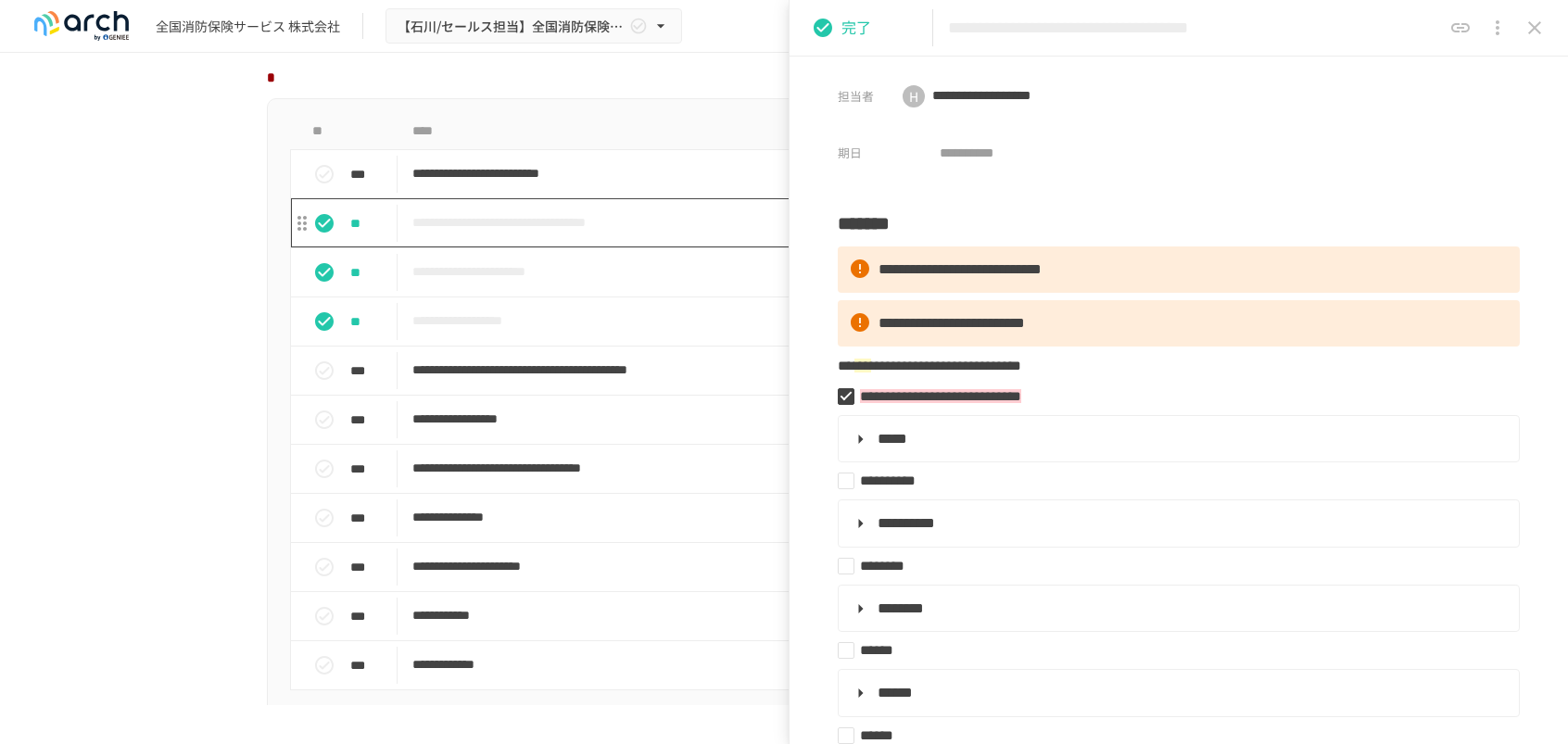 scroll, scrollTop: 1668, scrollLeft: 0, axis: vertical 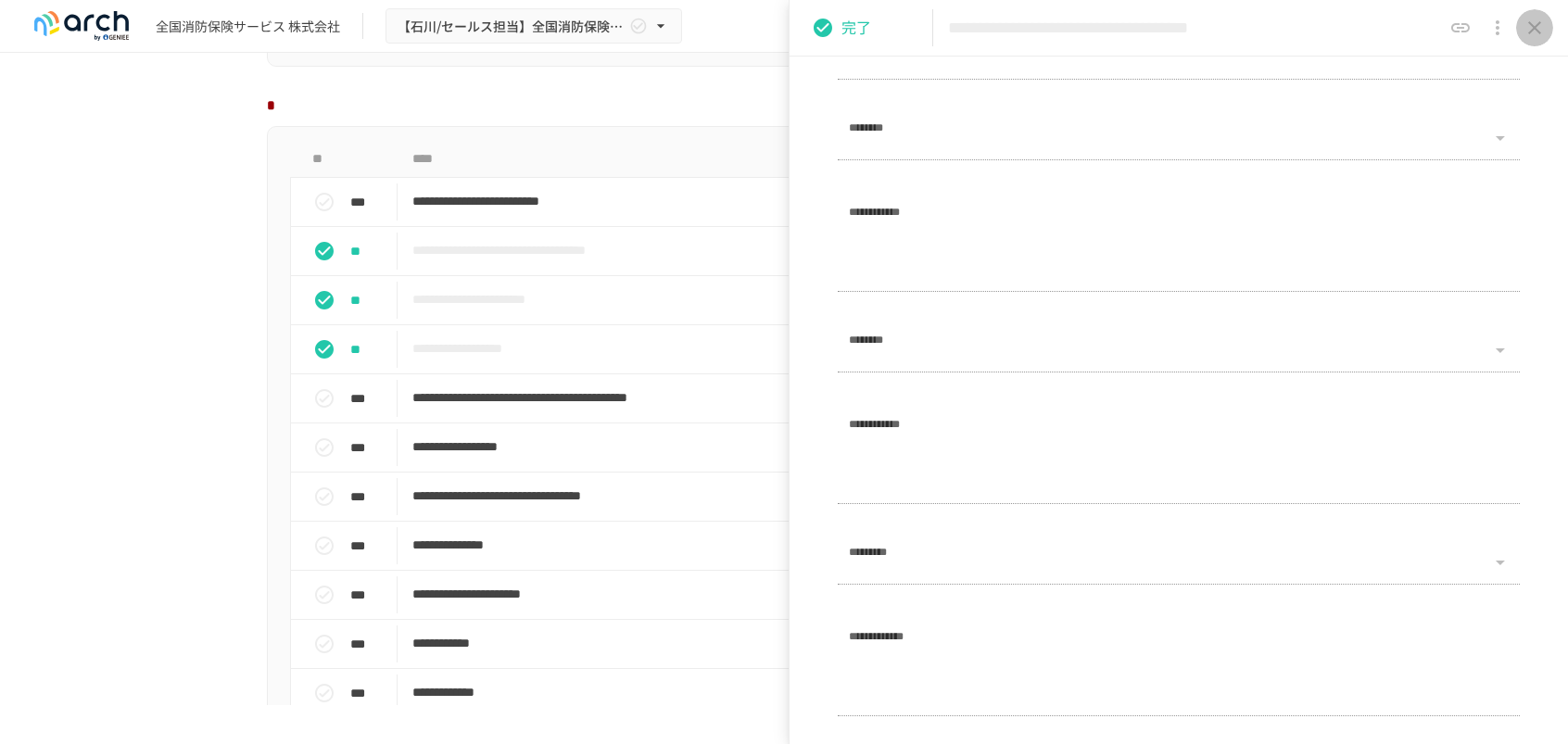 drag, startPoint x: 1541, startPoint y: 32, endPoint x: 1505, endPoint y: 44, distance: 37.947332 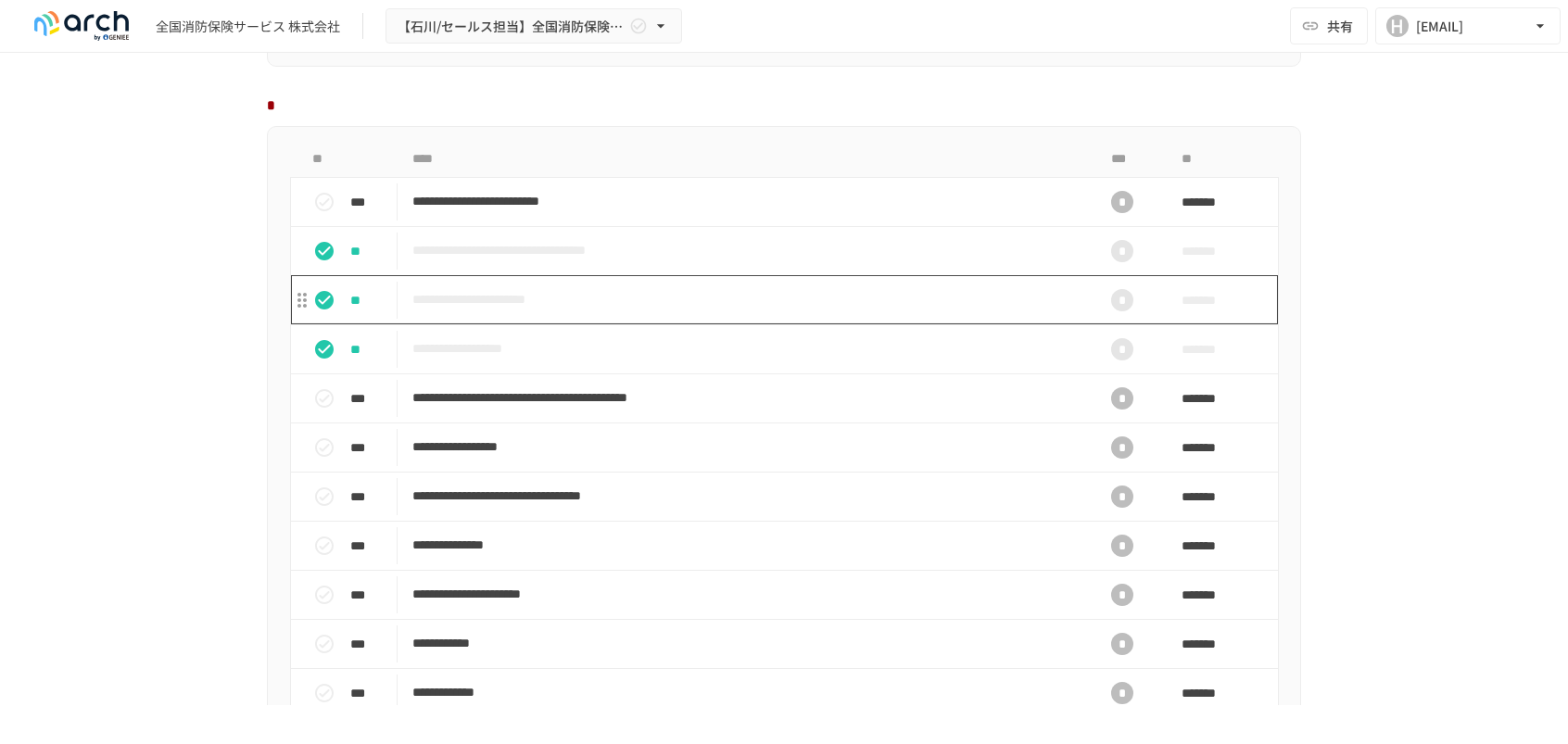 click on "**********" at bounding box center [745, 299] 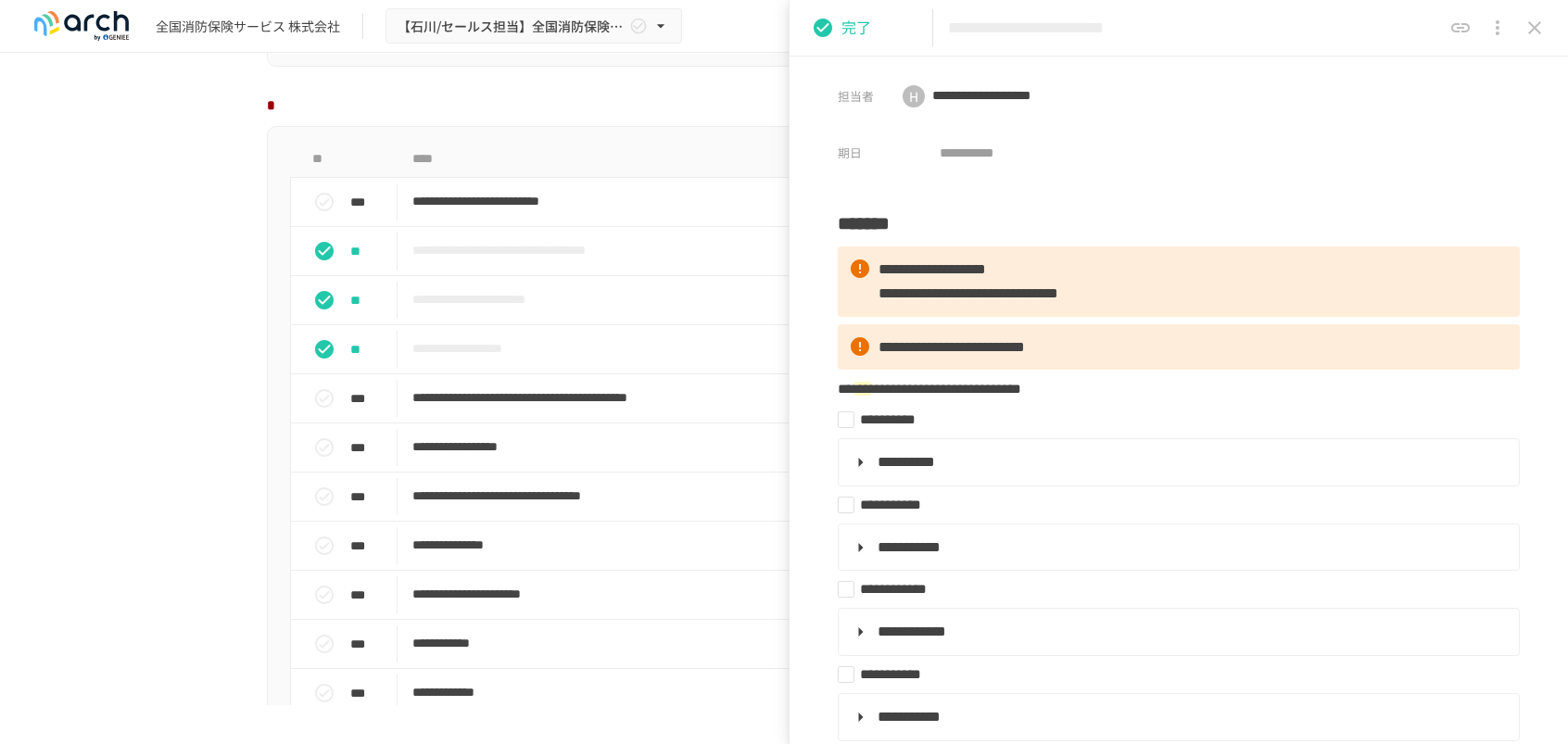 click 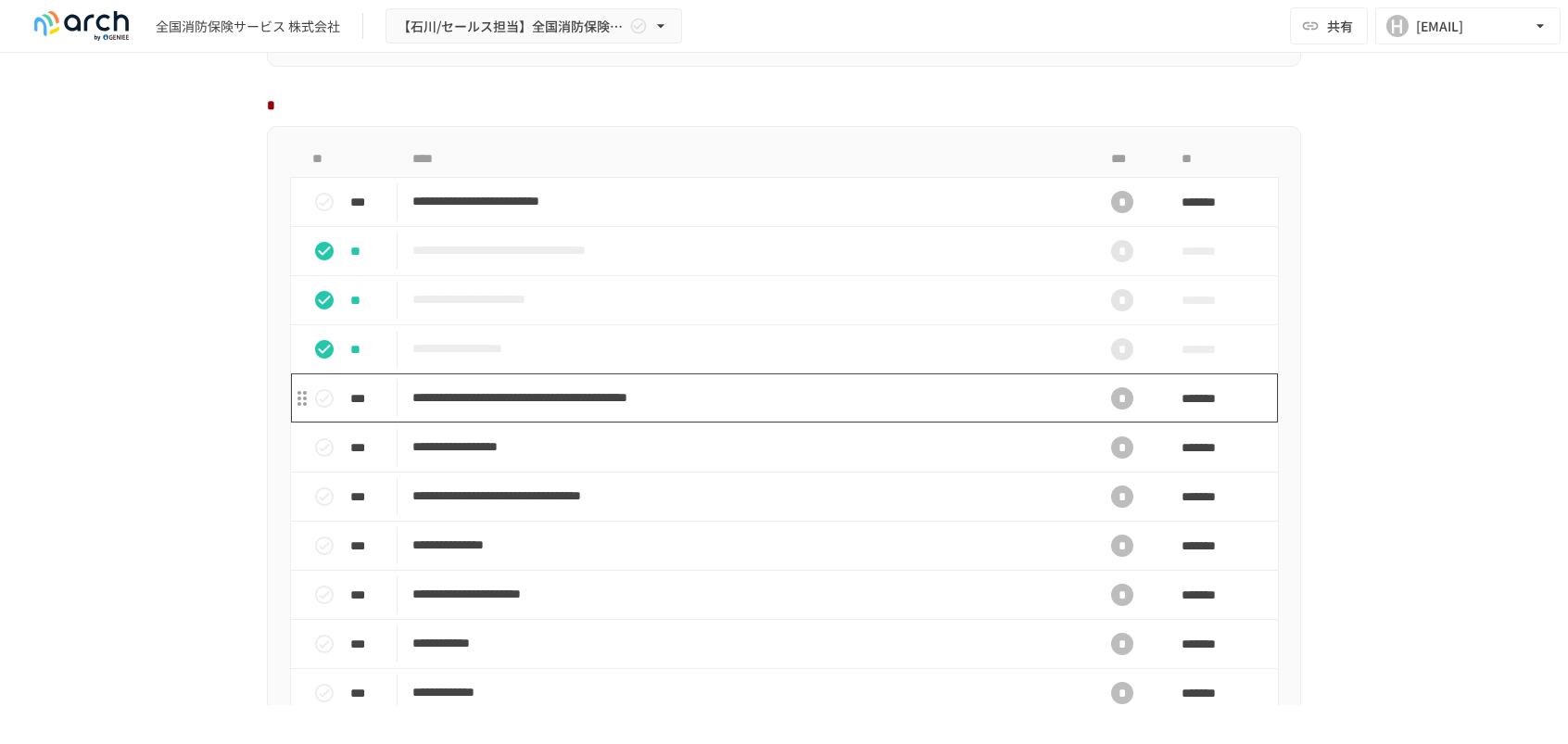 click on "**********" at bounding box center [745, 397] 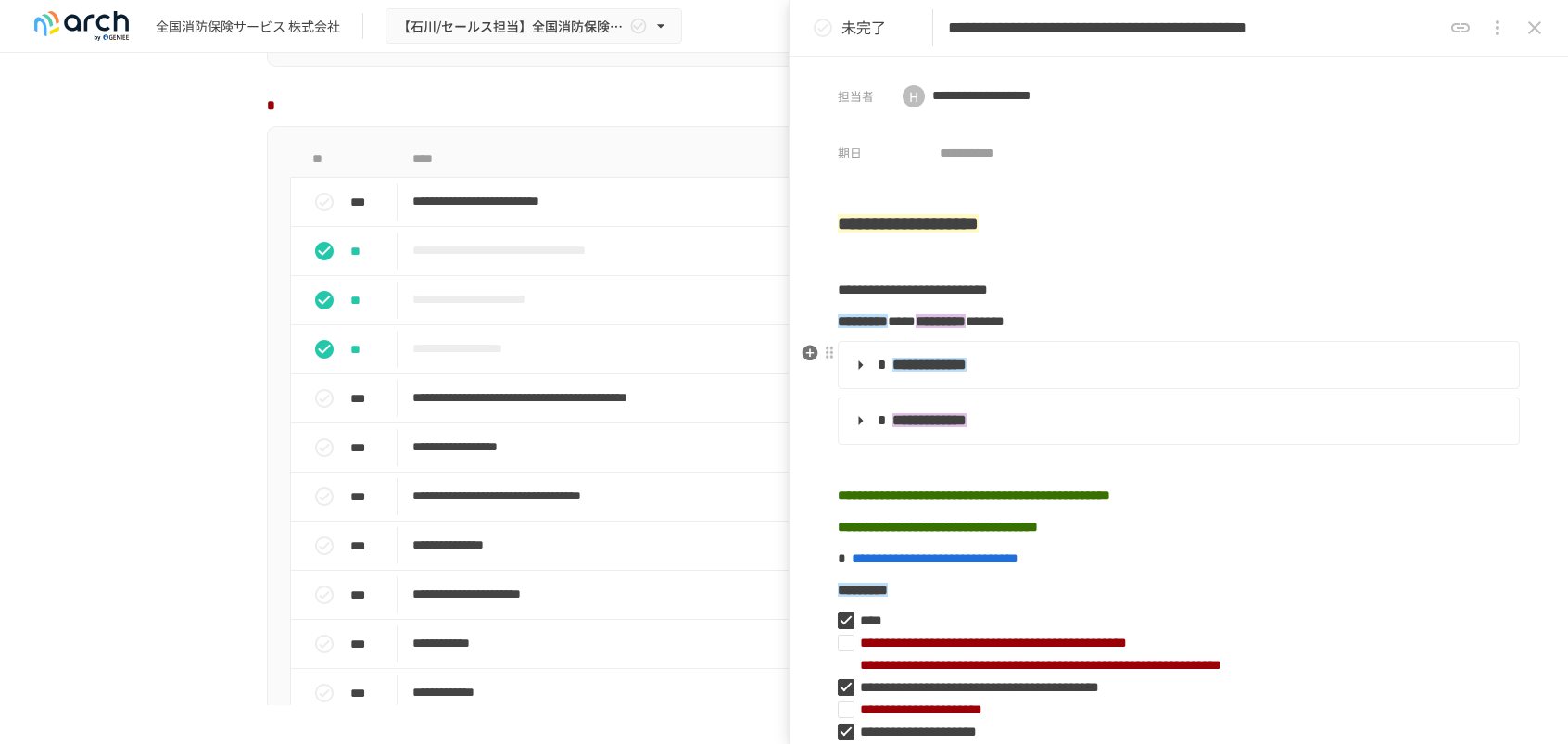 click on "**********" at bounding box center (1177, 365) 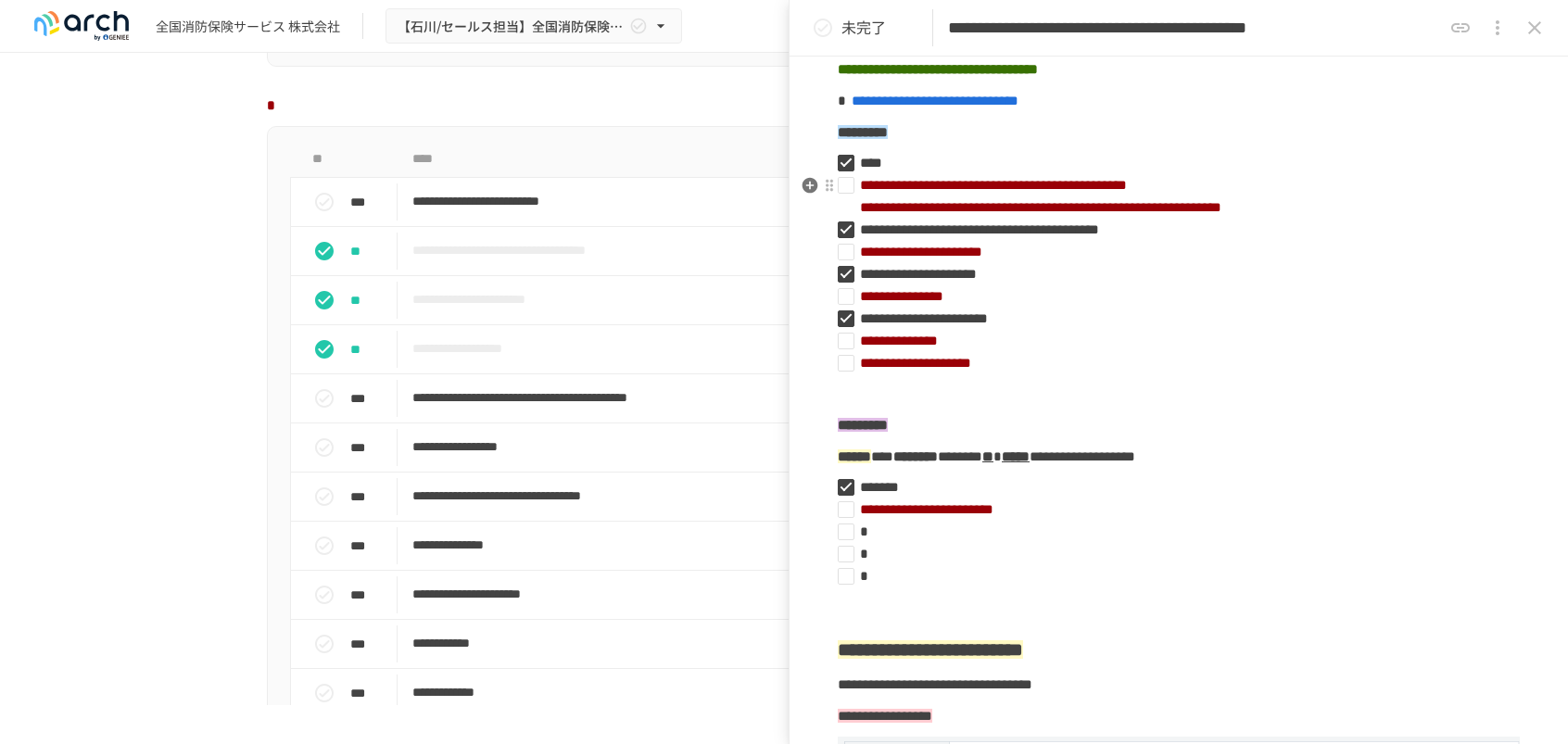 scroll, scrollTop: 556, scrollLeft: 0, axis: vertical 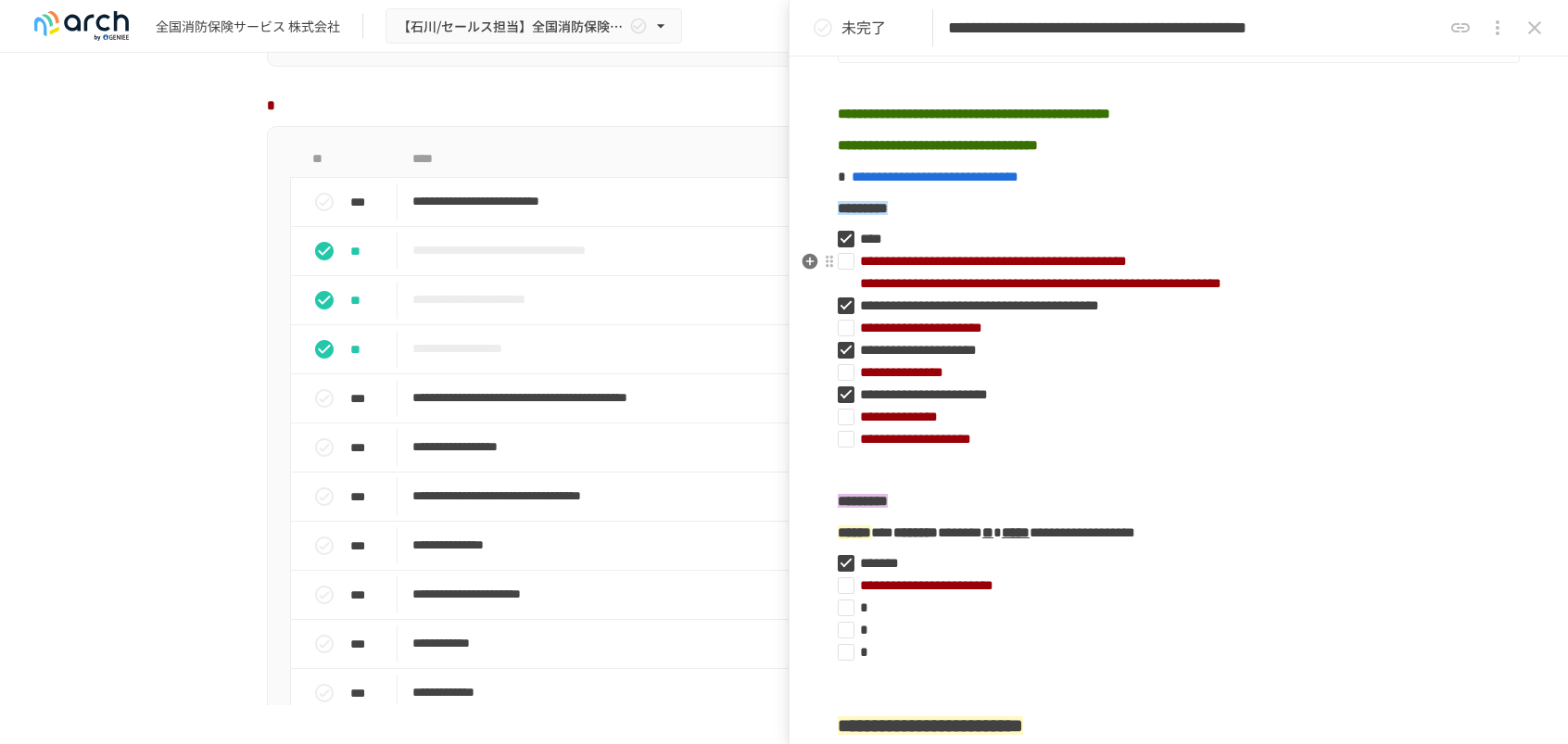click on "**********" at bounding box center [1171, 272] 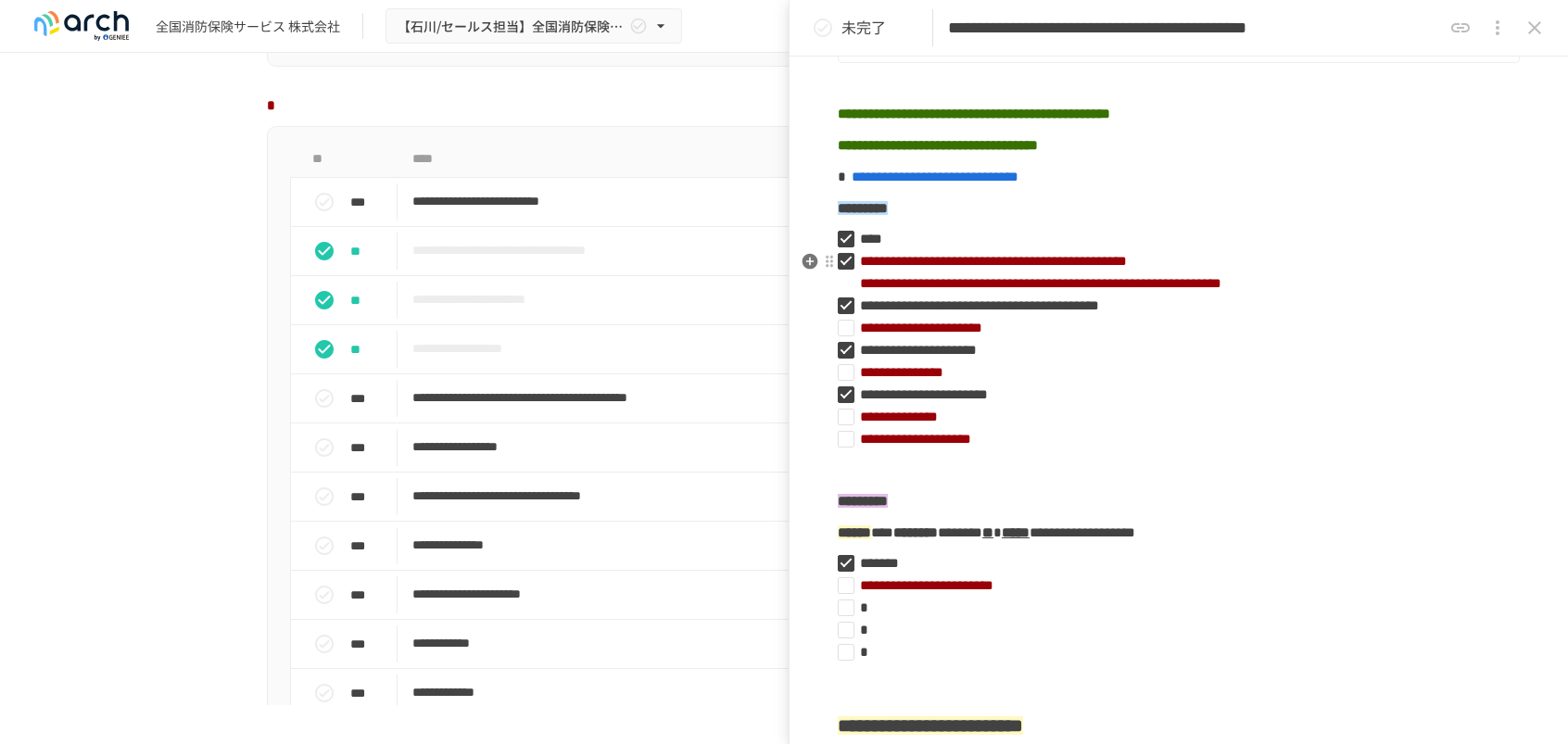 click on "**********" at bounding box center [1171, 328] 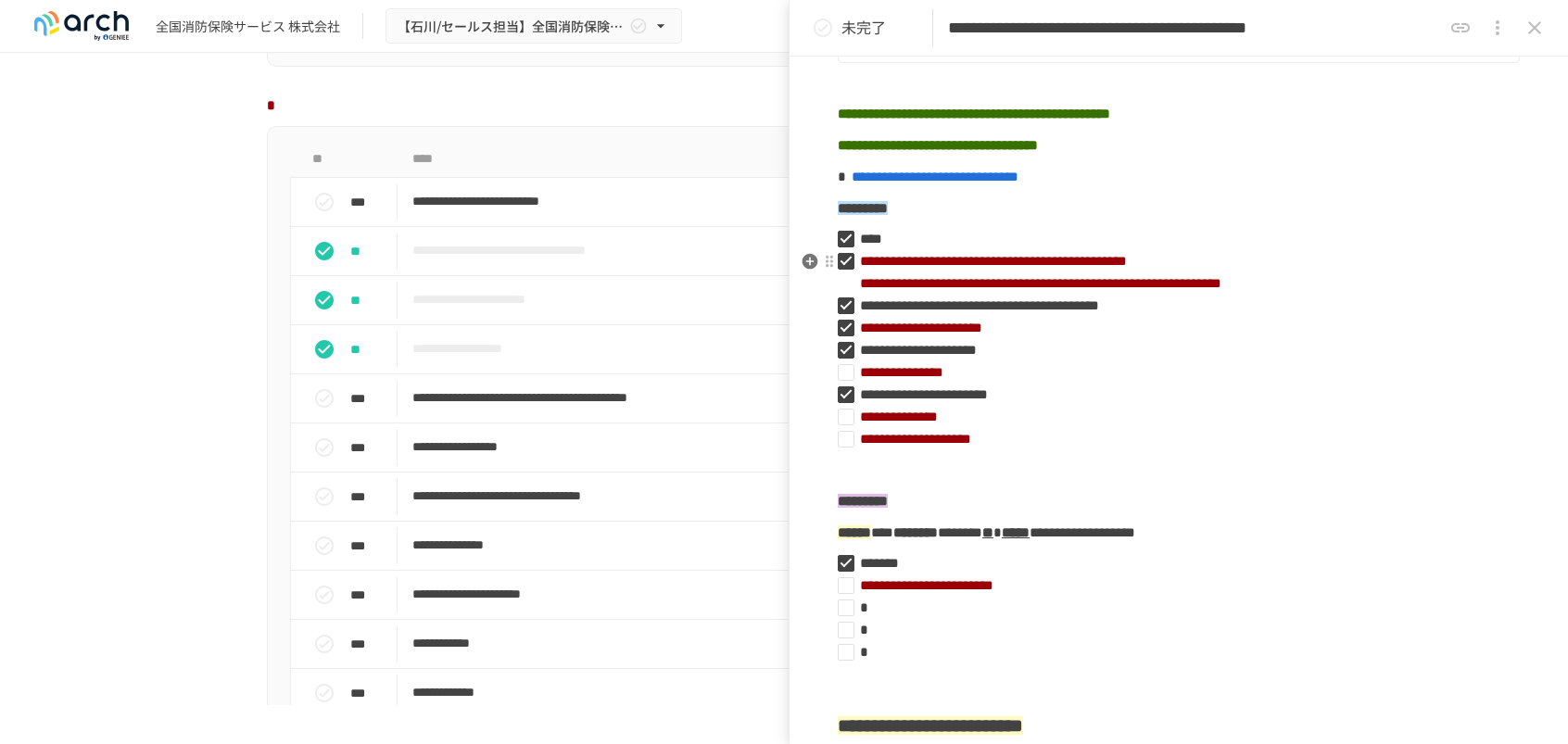 click on "**********" at bounding box center (1171, 372) 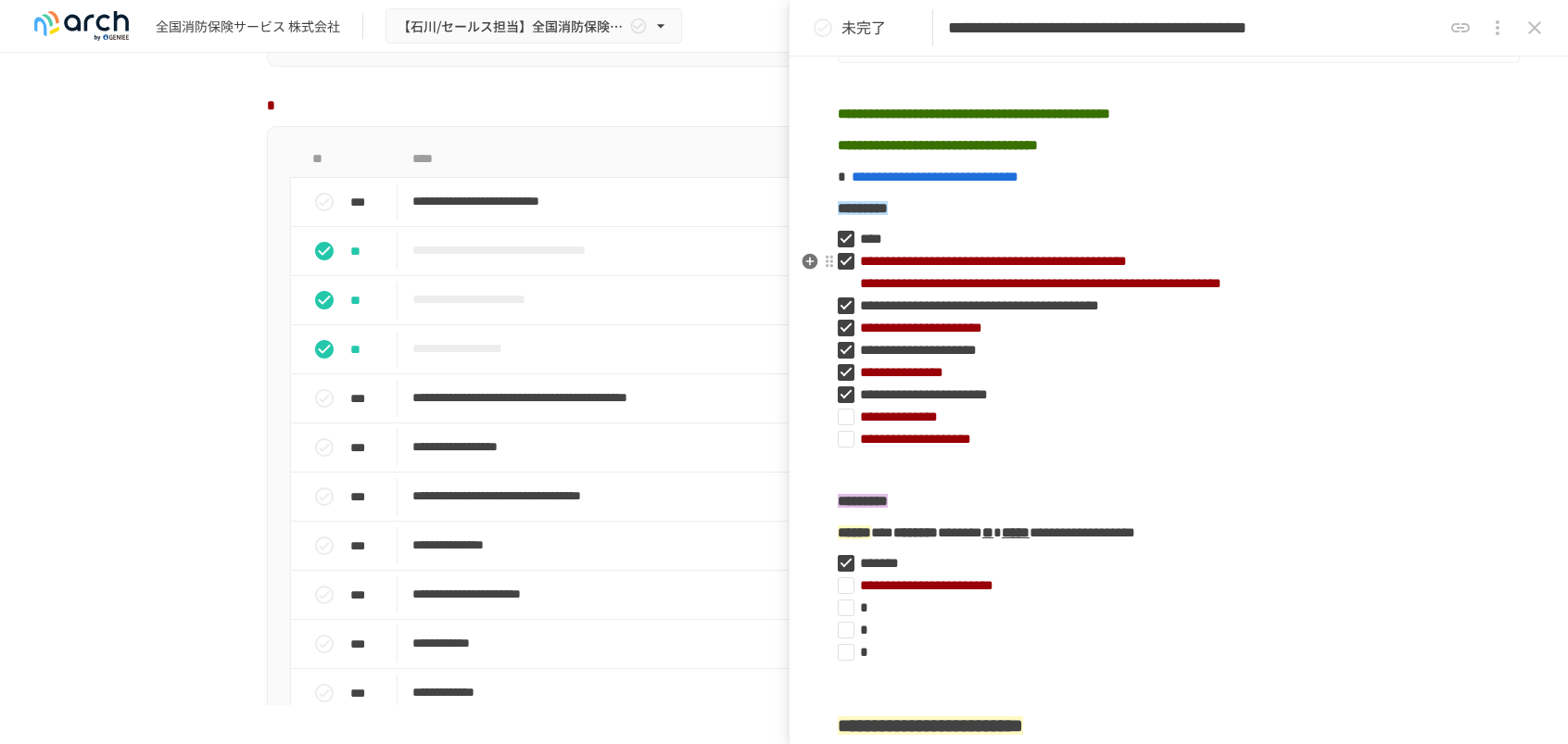 click on "**********" at bounding box center (1171, 417) 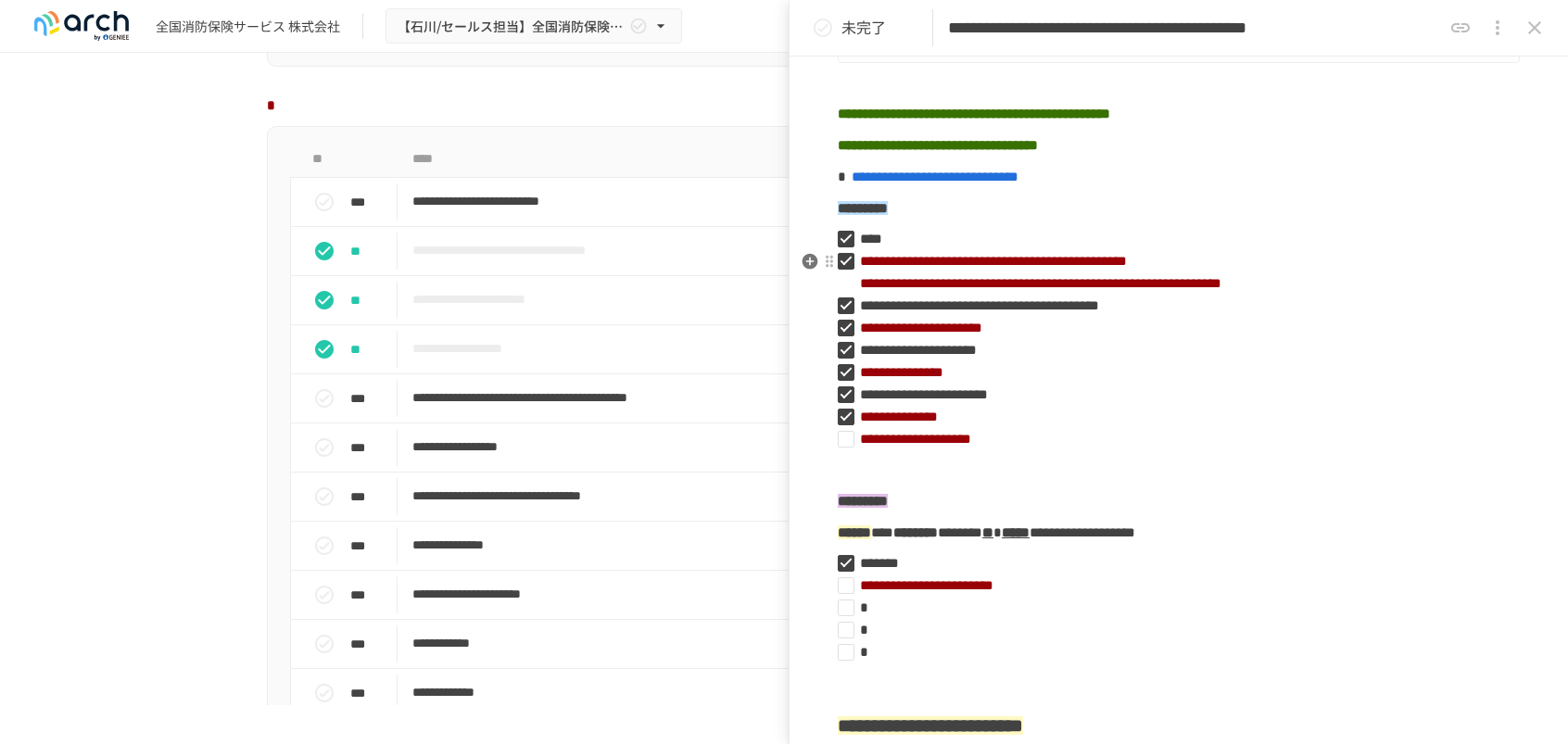 click on "**********" at bounding box center [1171, 439] 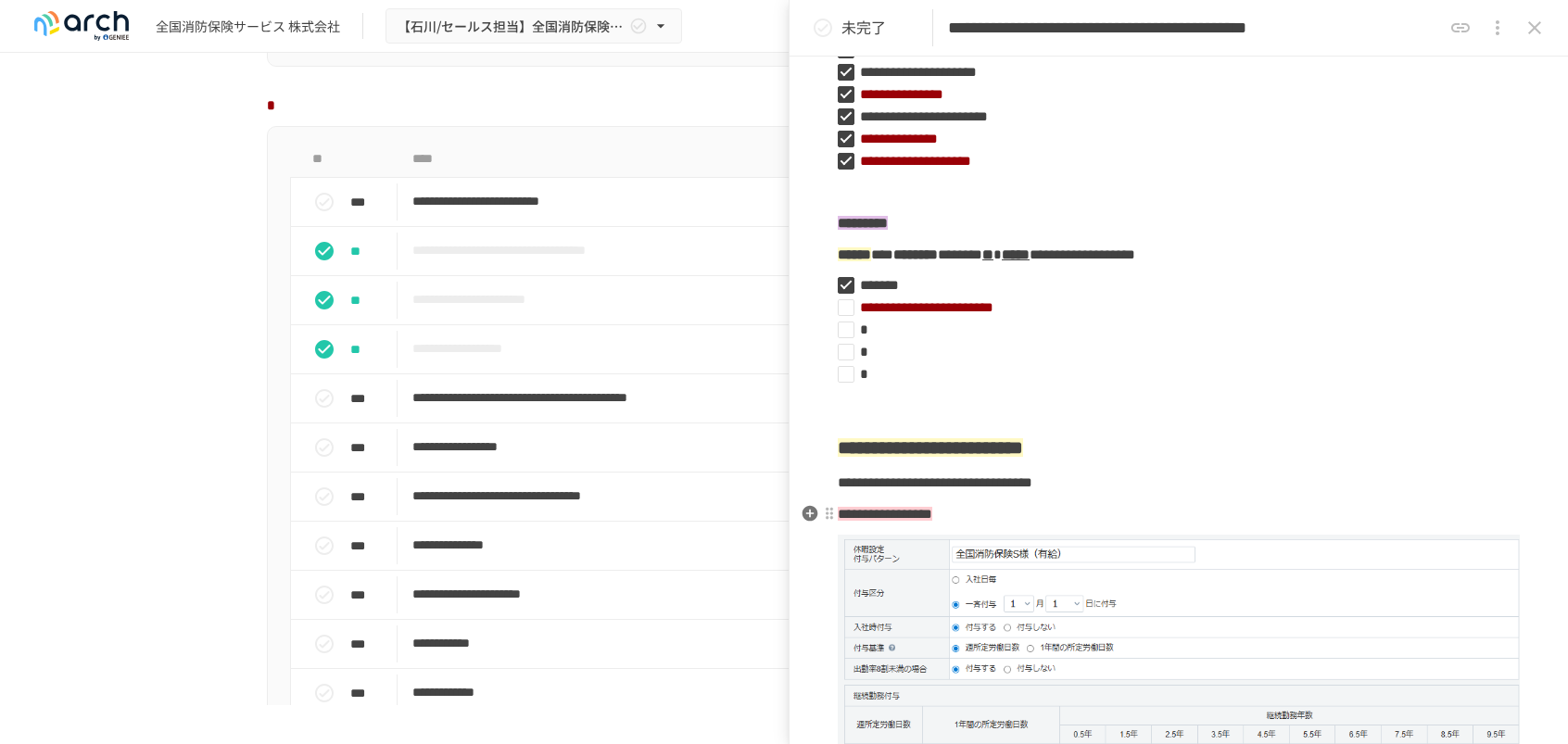scroll, scrollTop: 927, scrollLeft: 0, axis: vertical 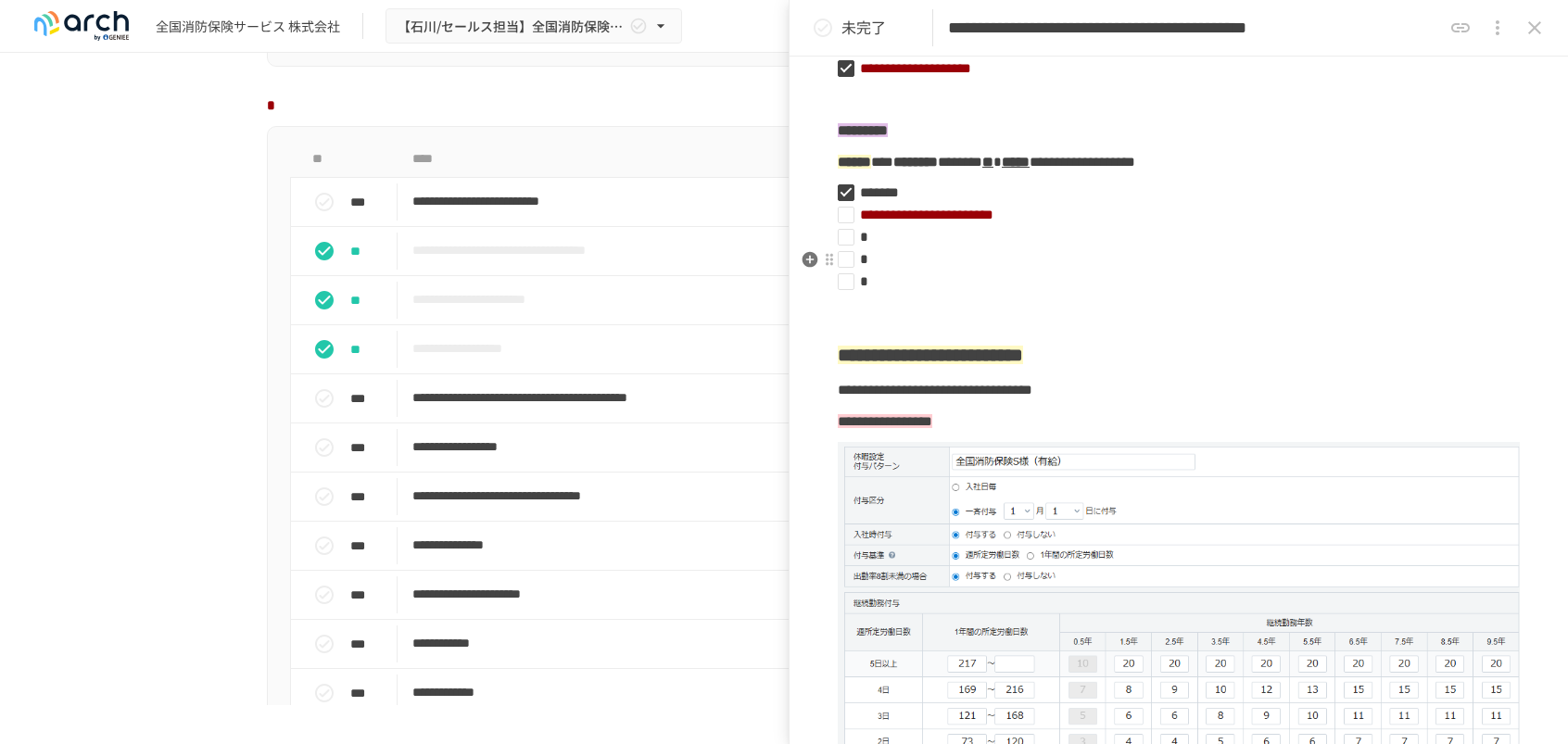 click on "**********" at bounding box center [1171, 215] 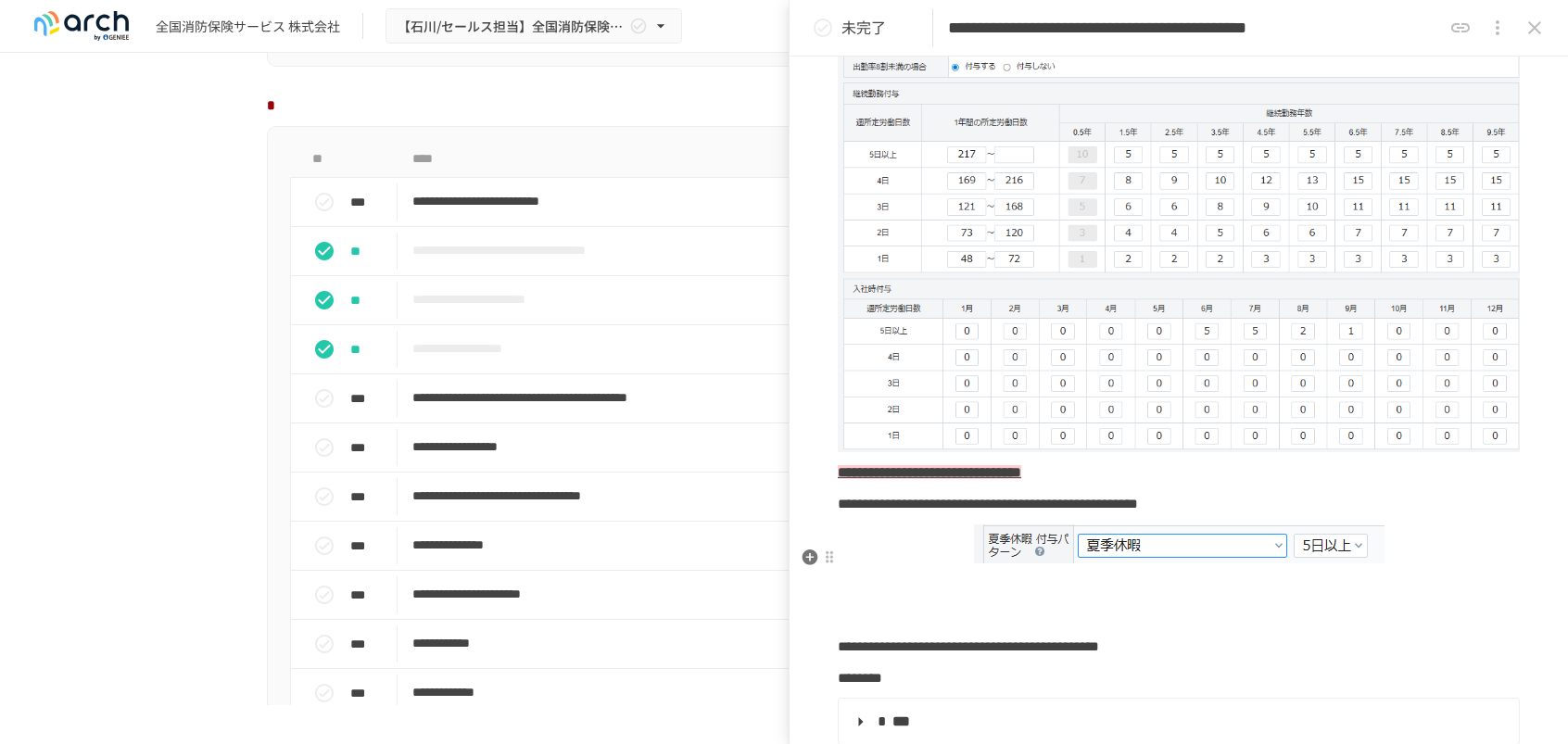 scroll, scrollTop: 3706, scrollLeft: 0, axis: vertical 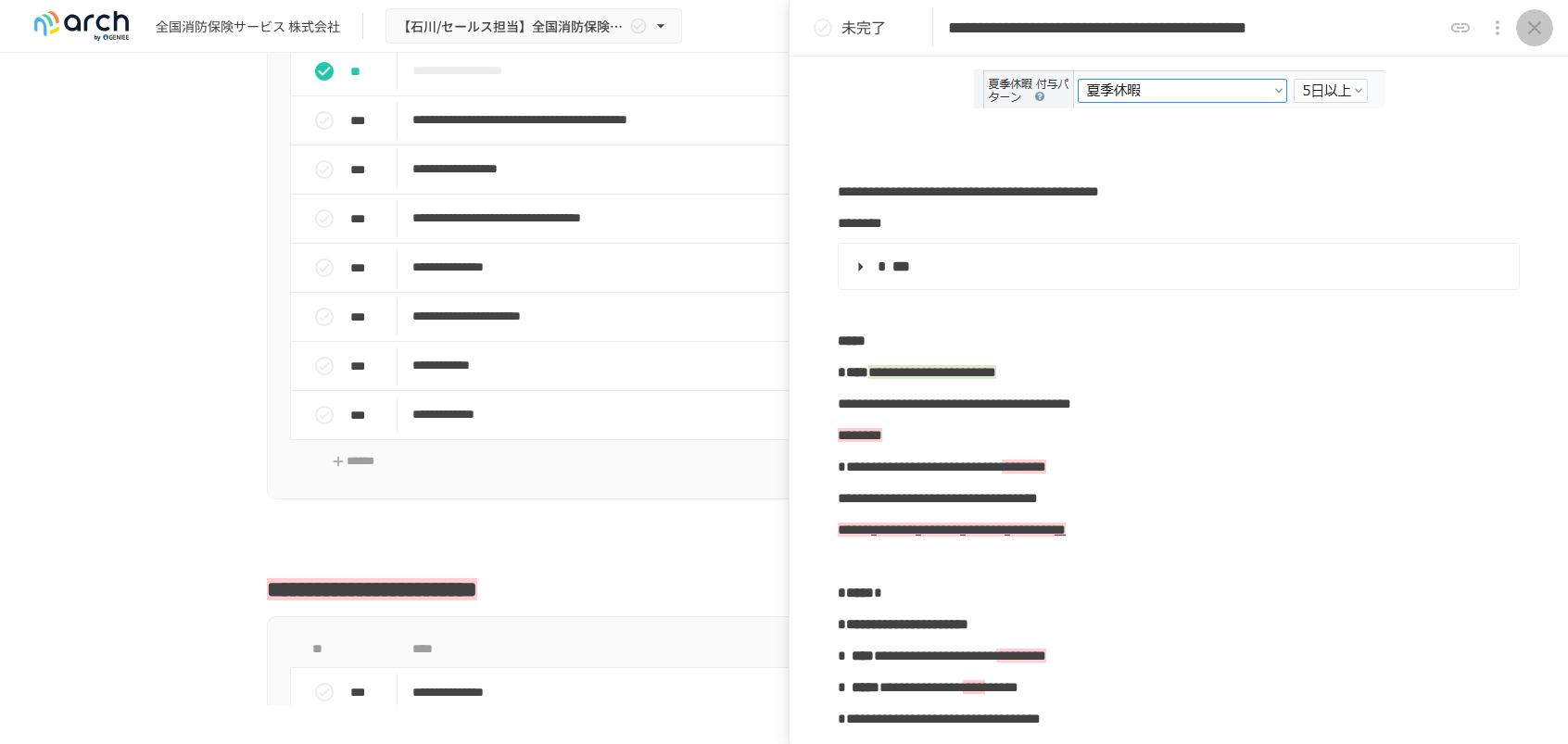 click 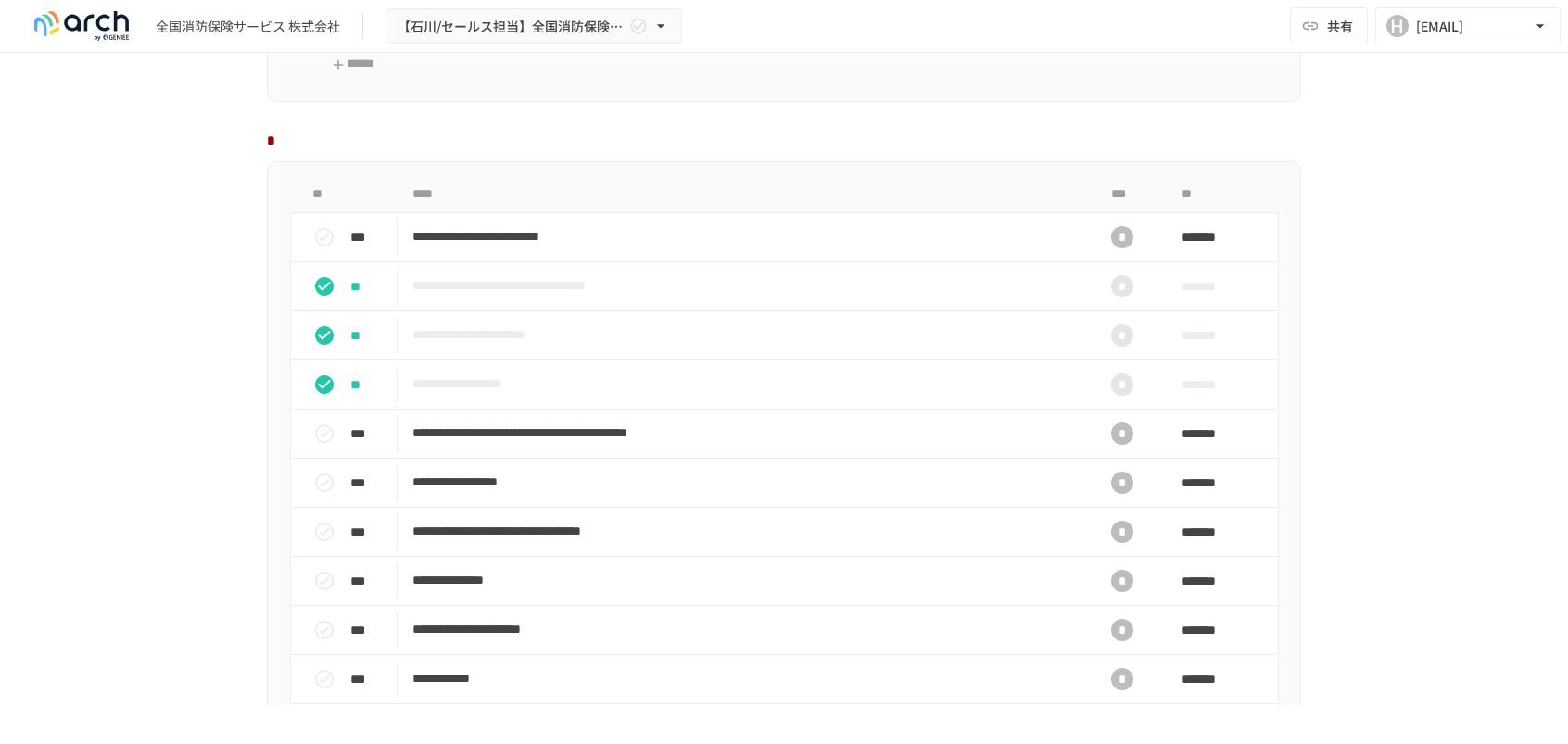 scroll, scrollTop: 1575, scrollLeft: 0, axis: vertical 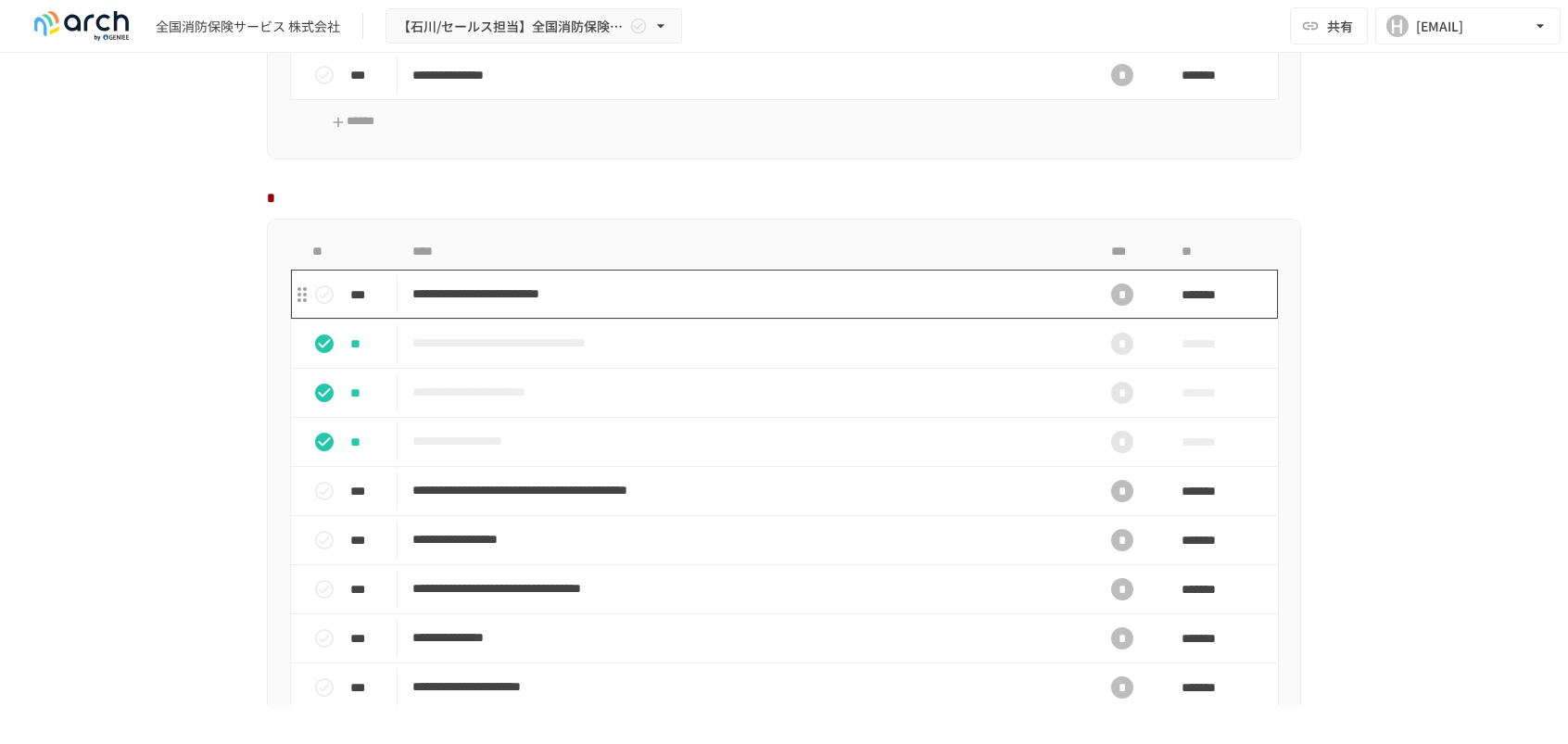 click on "**********" at bounding box center [745, 294] 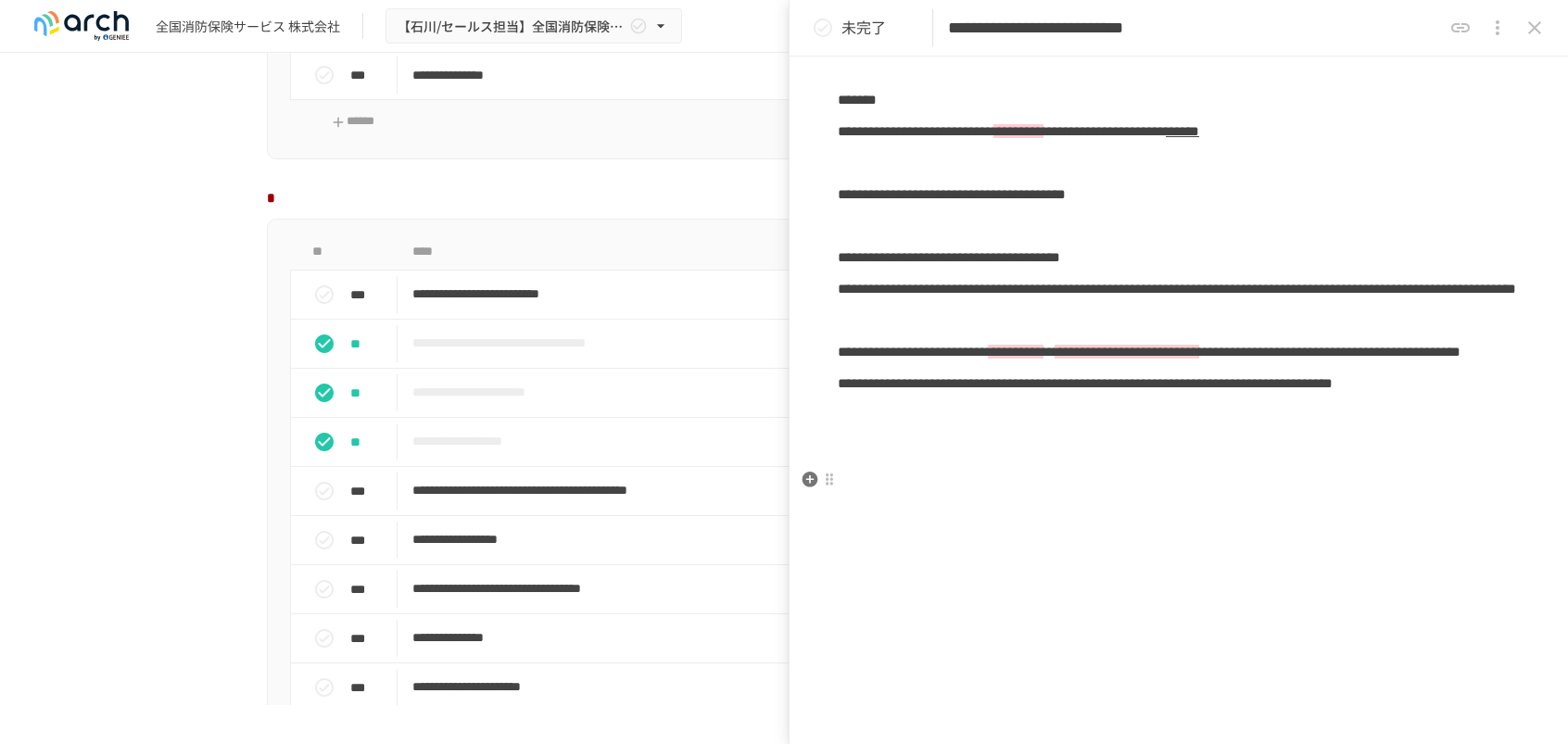 scroll, scrollTop: 786, scrollLeft: 0, axis: vertical 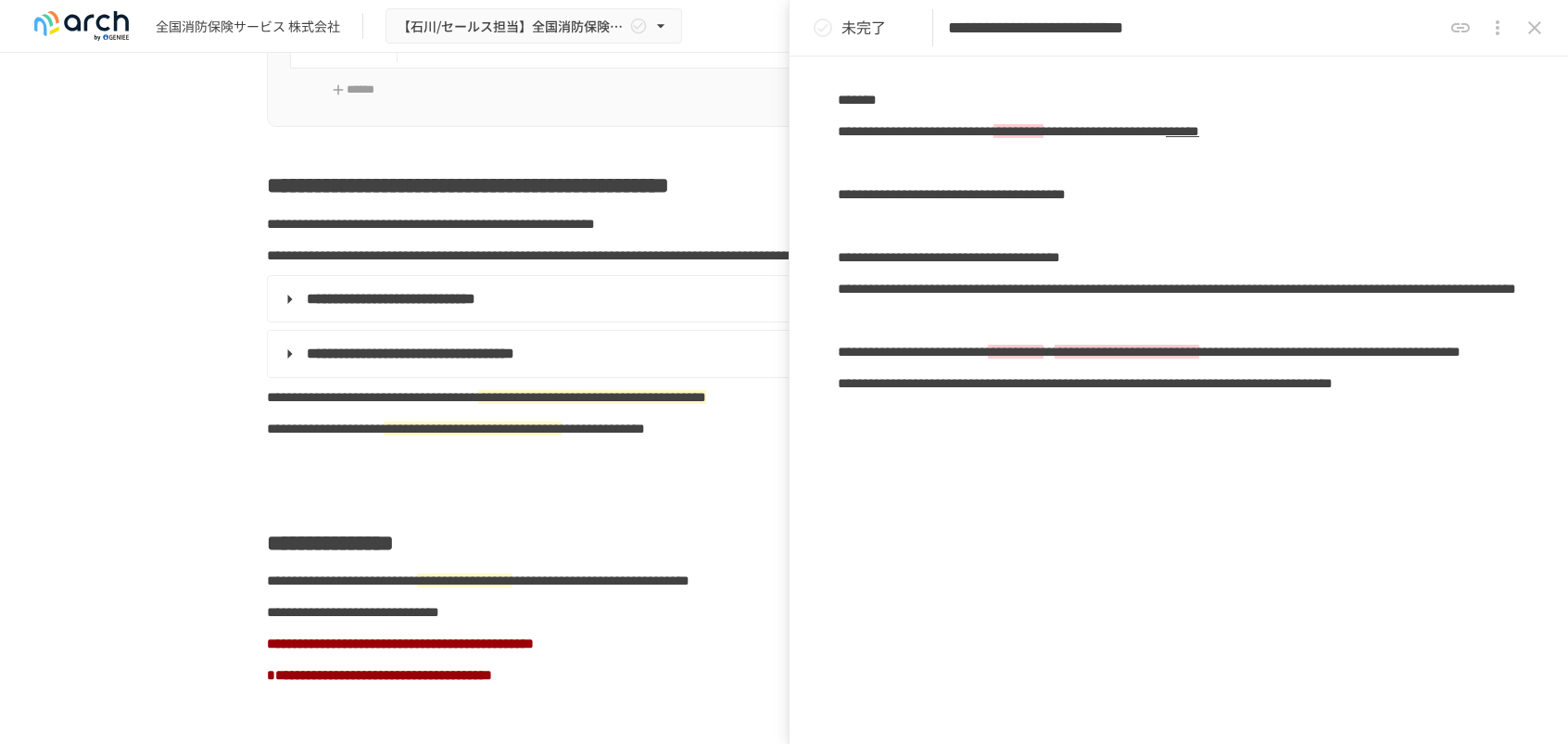 click on "**********" at bounding box center (784, 379) 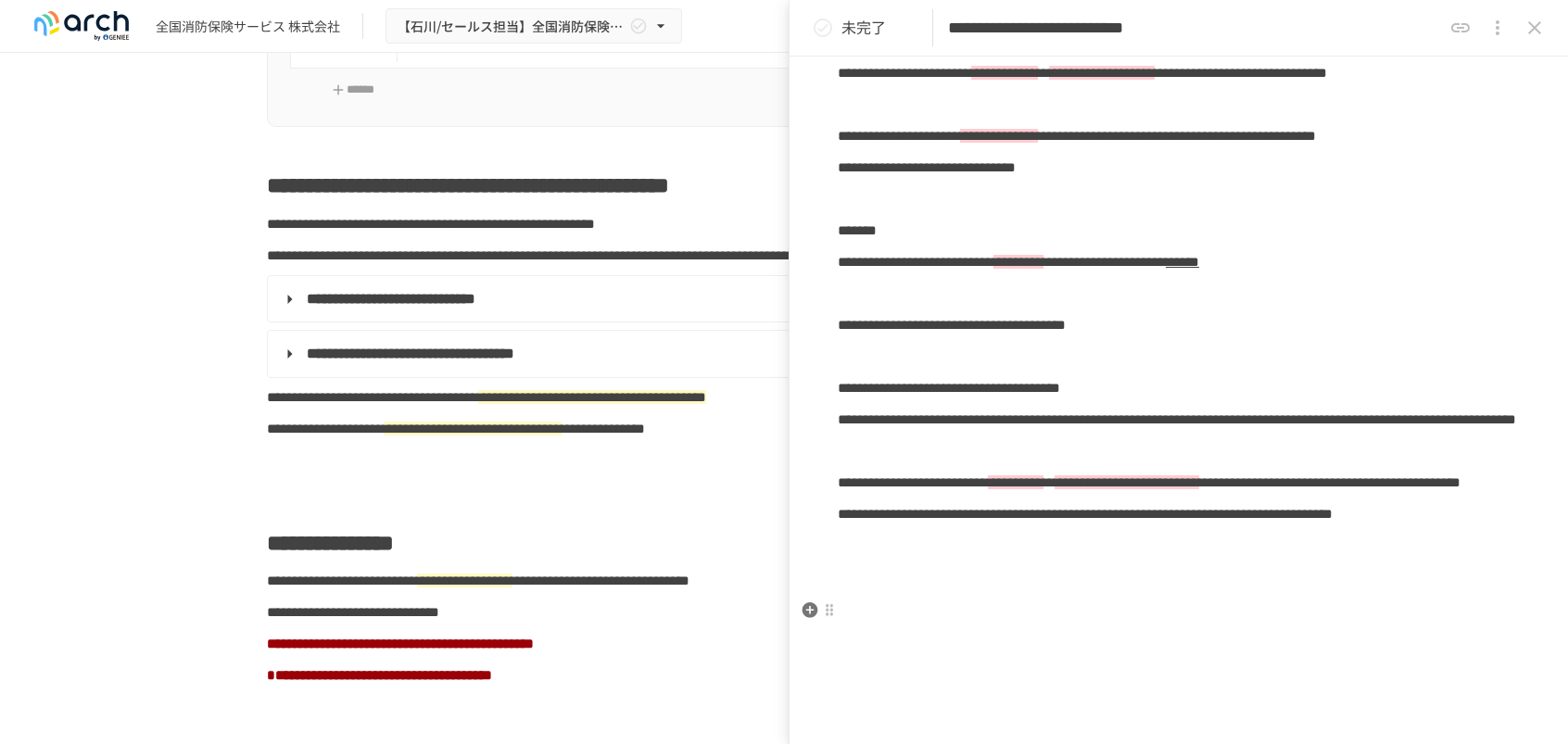 scroll, scrollTop: 508, scrollLeft: 0, axis: vertical 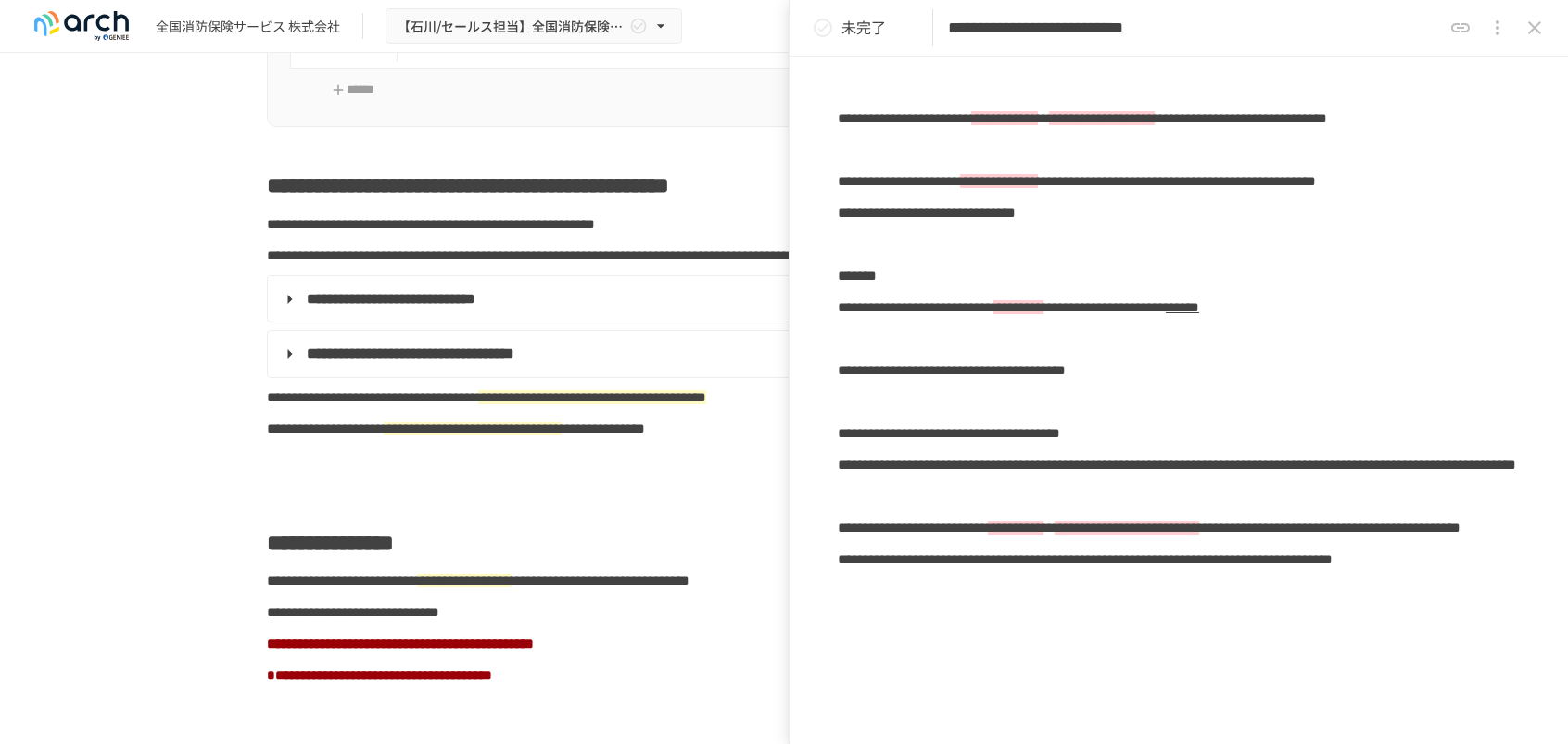 click on "**********" at bounding box center (784, 2795) 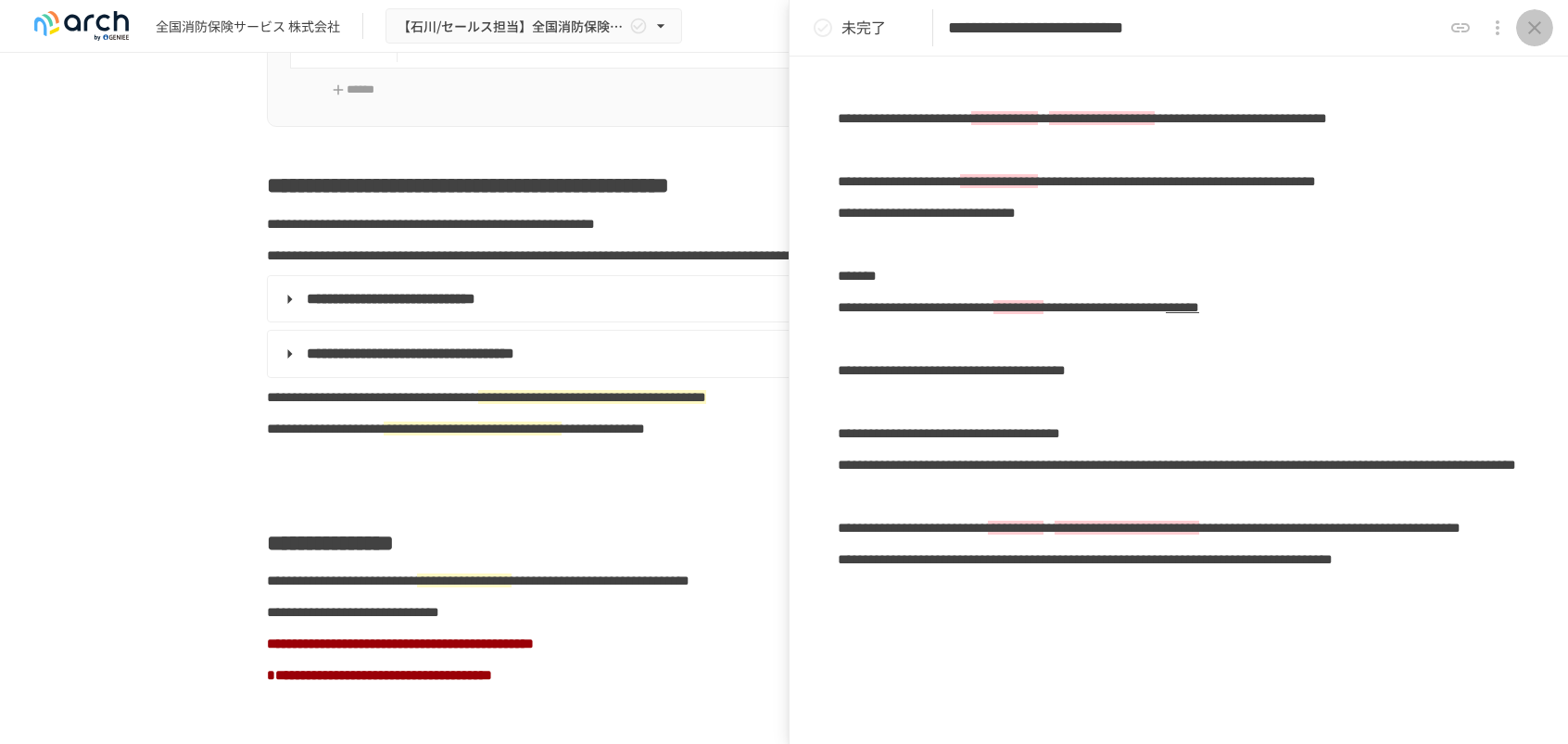 click 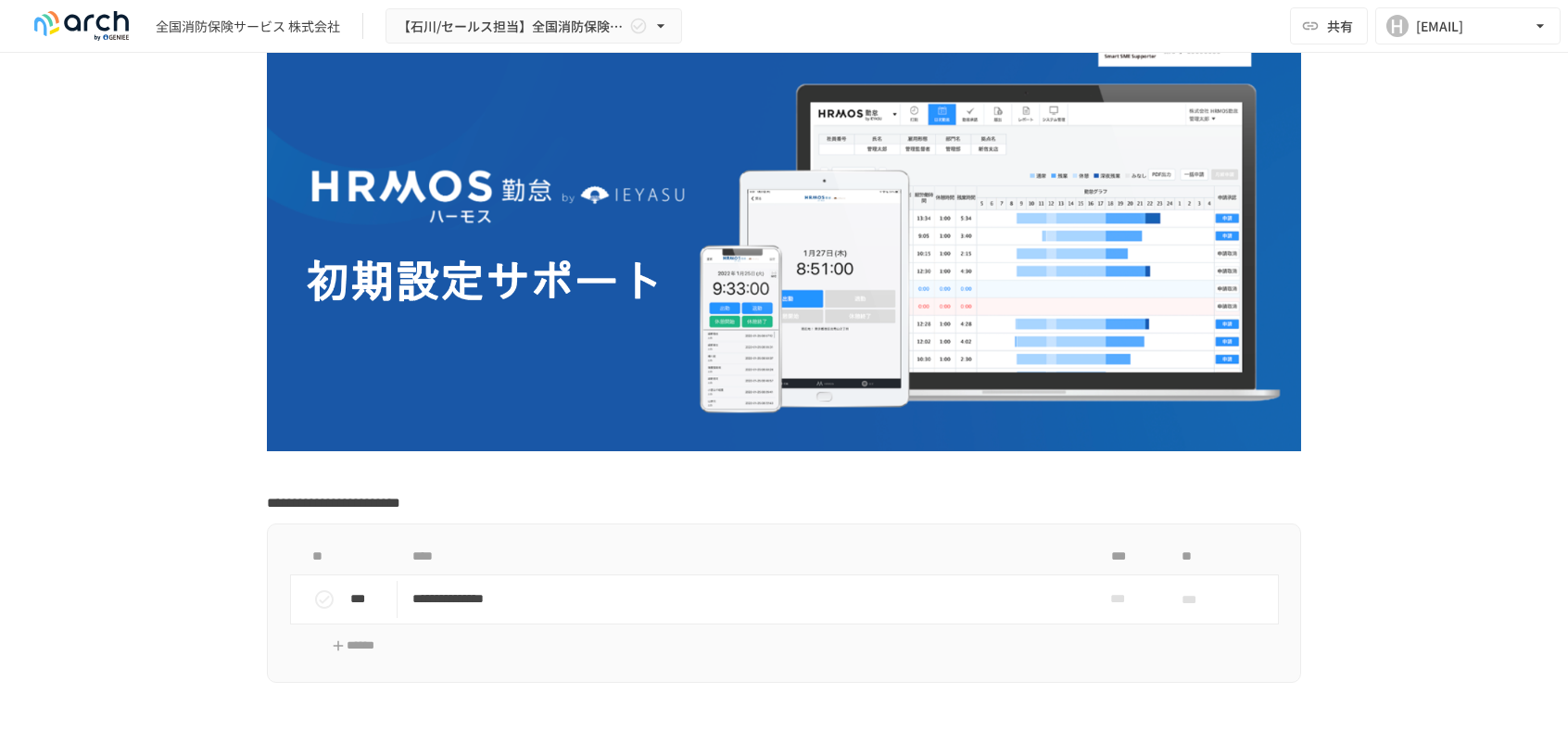 scroll, scrollTop: 278, scrollLeft: 0, axis: vertical 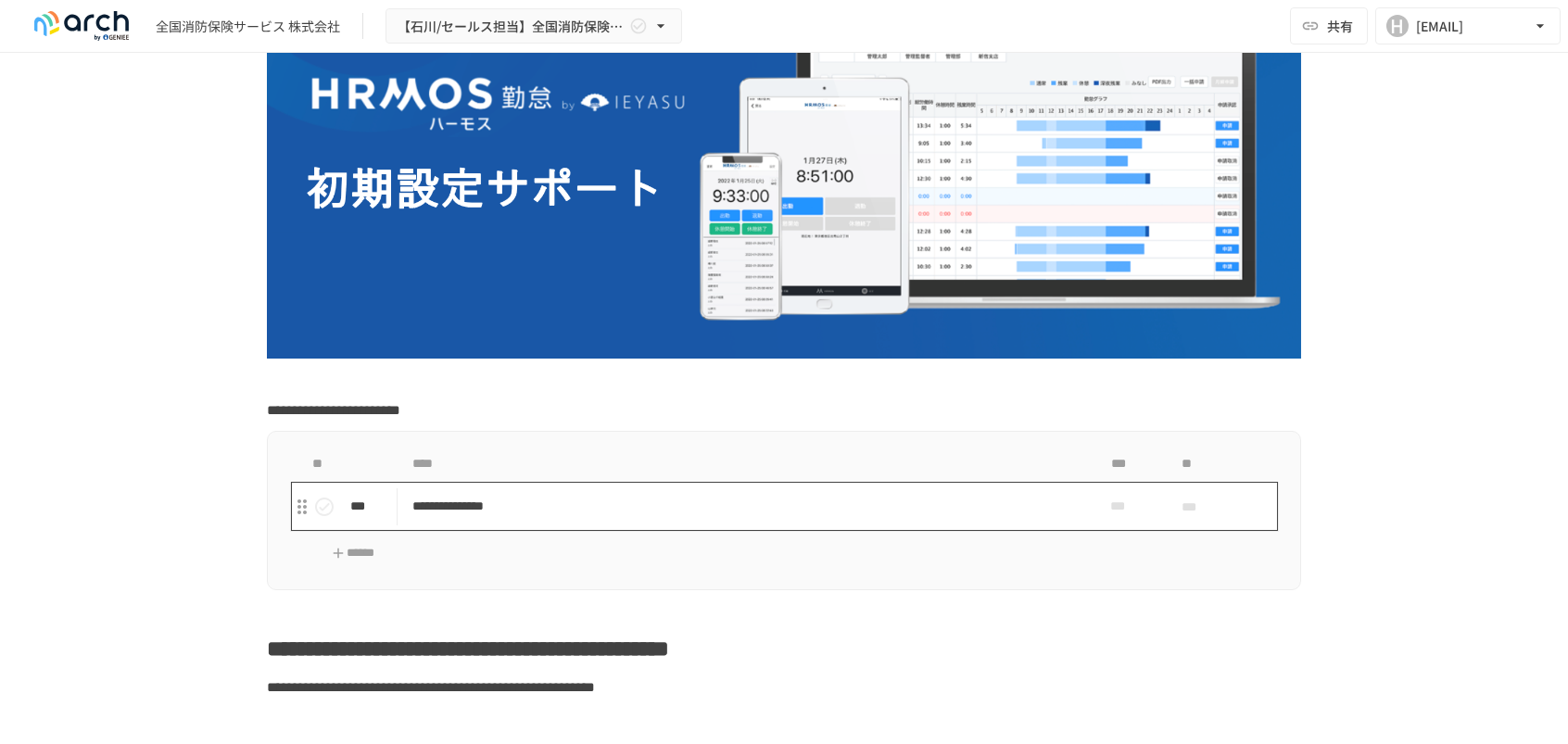 click on "**********" at bounding box center (745, 506) 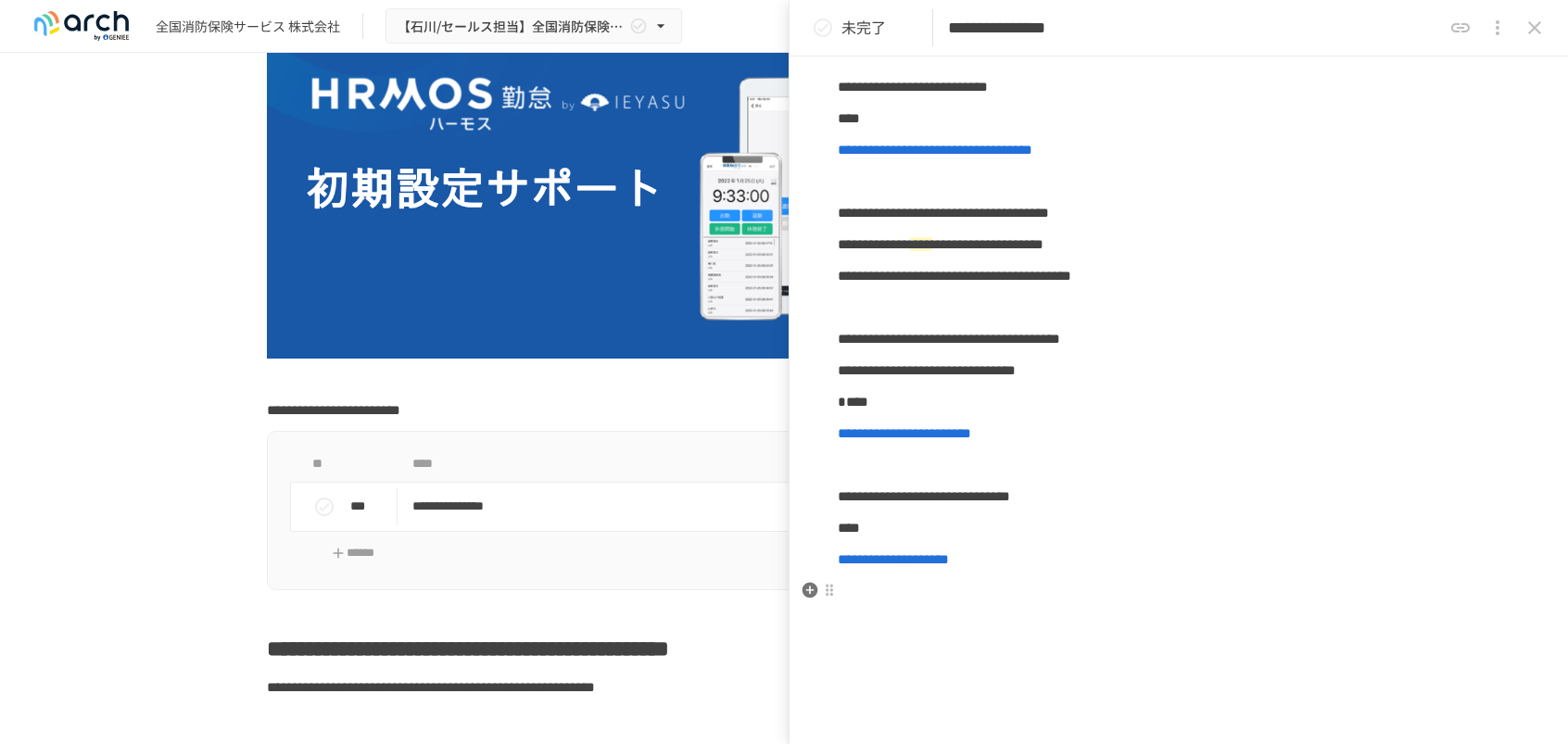 scroll, scrollTop: 0, scrollLeft: 0, axis: both 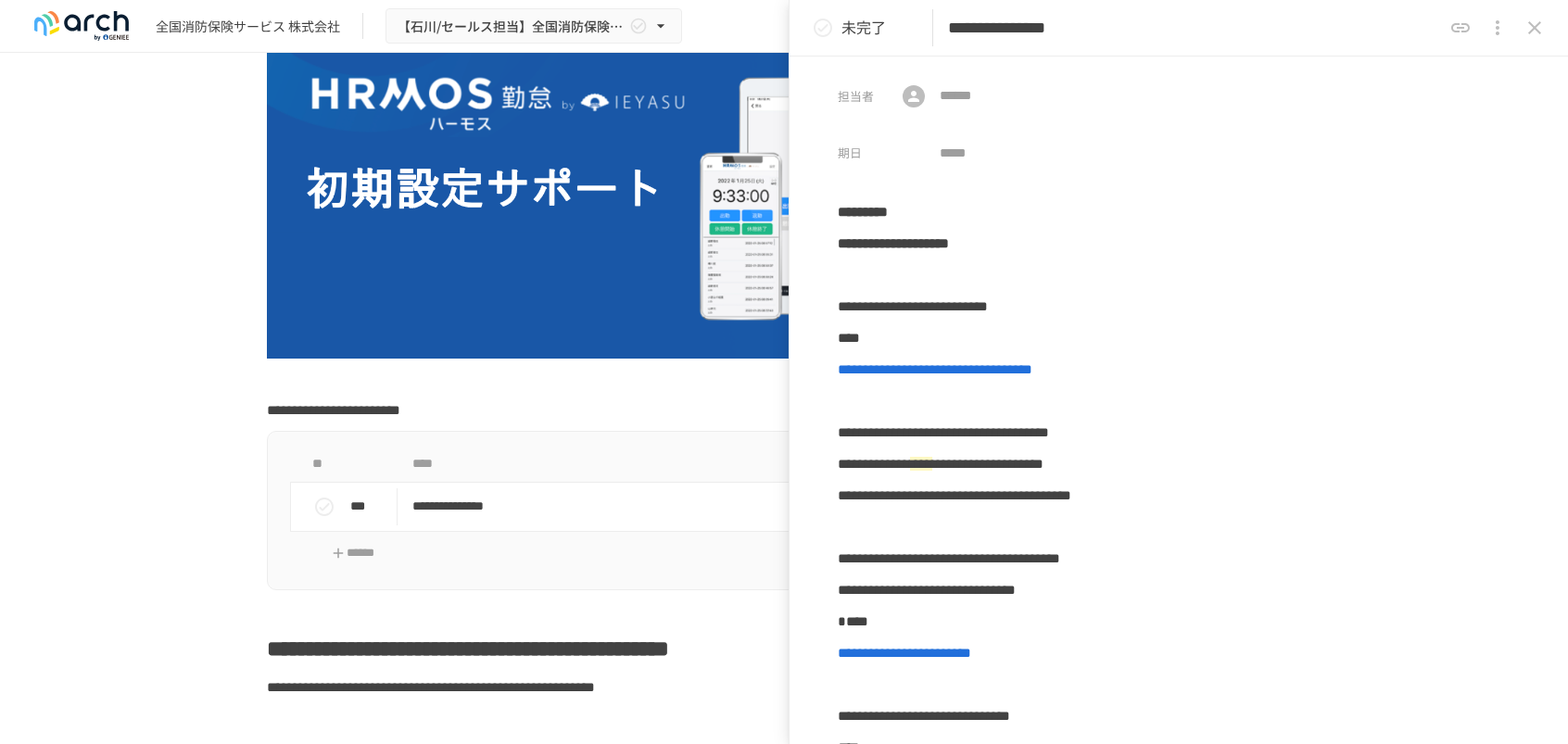 click 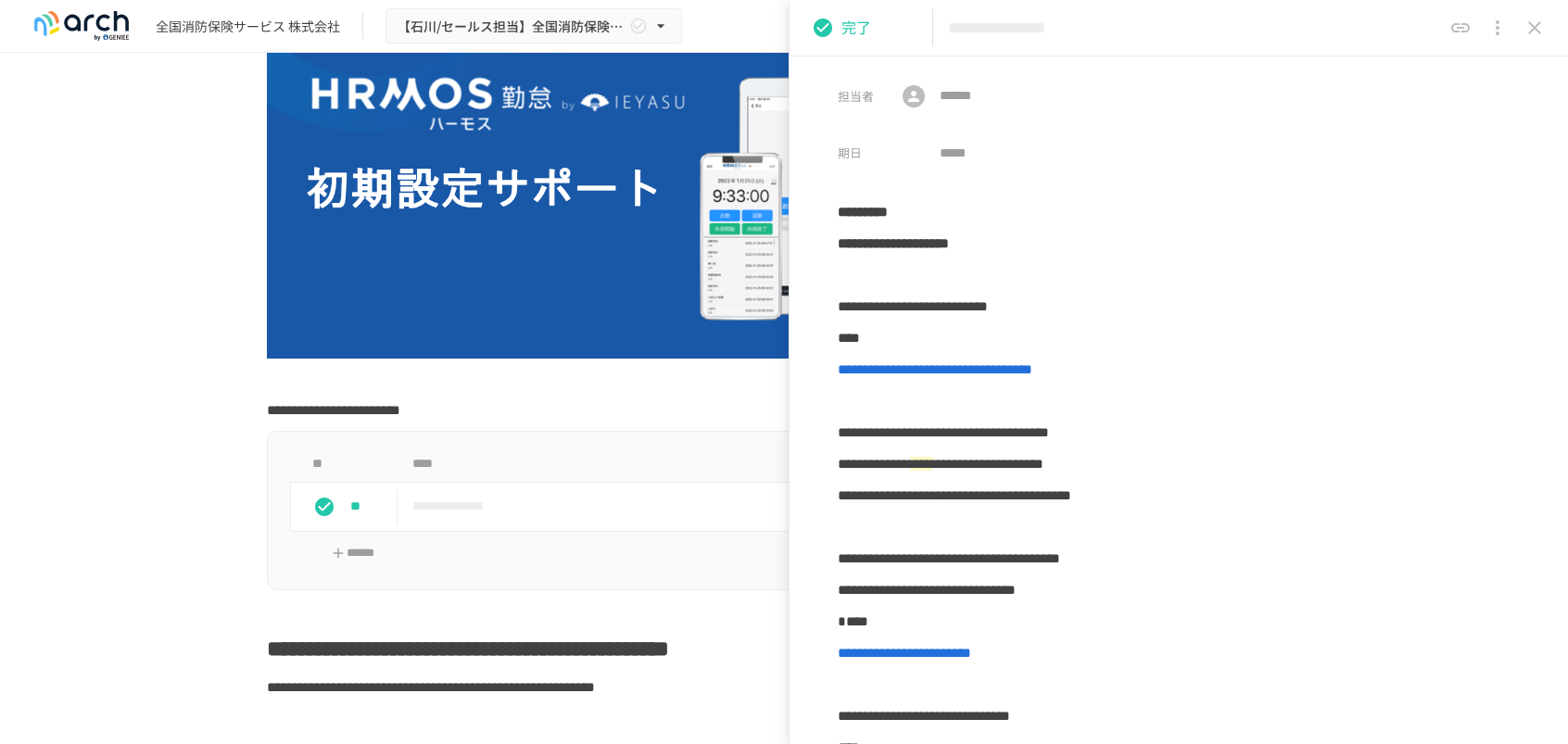 click 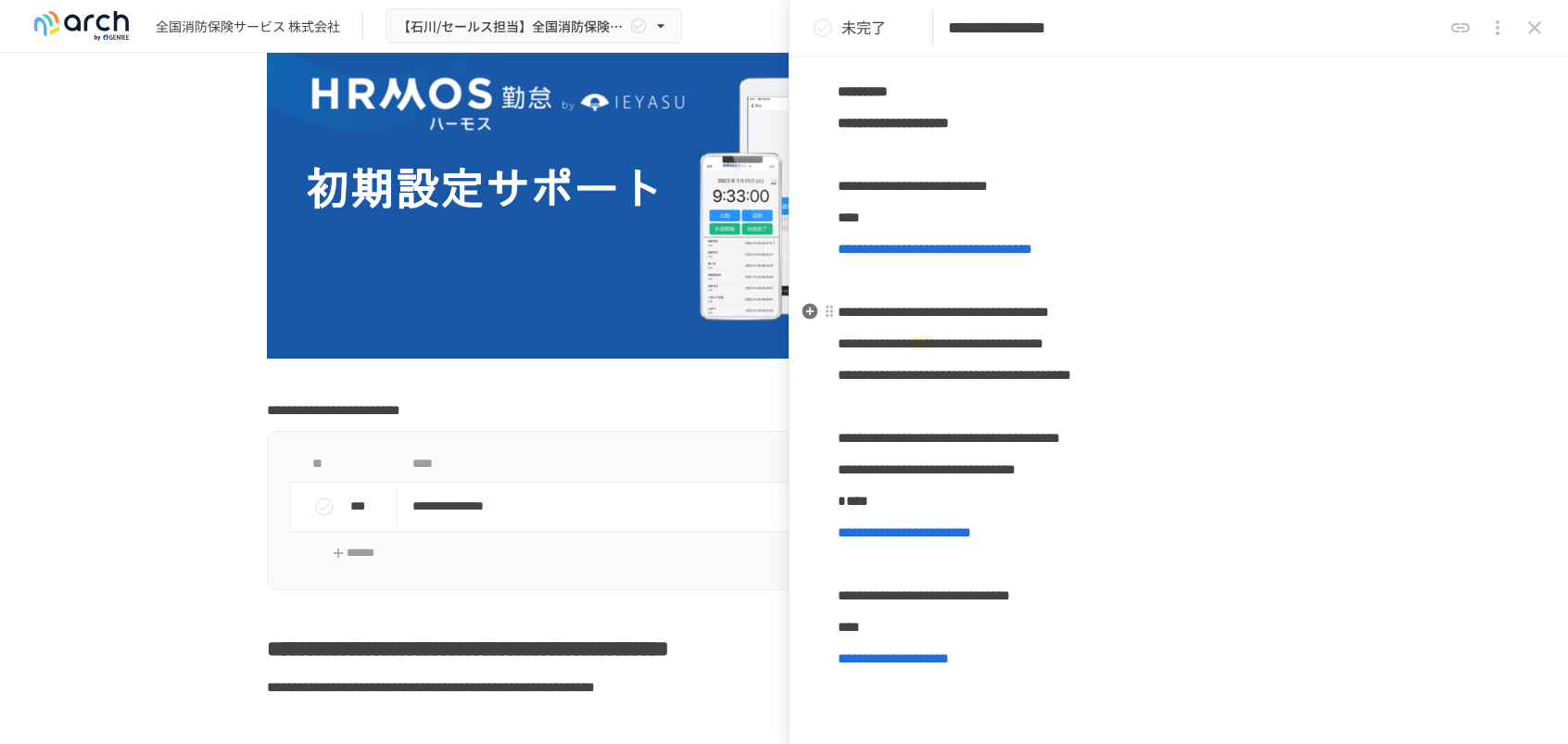 scroll, scrollTop: 85, scrollLeft: 0, axis: vertical 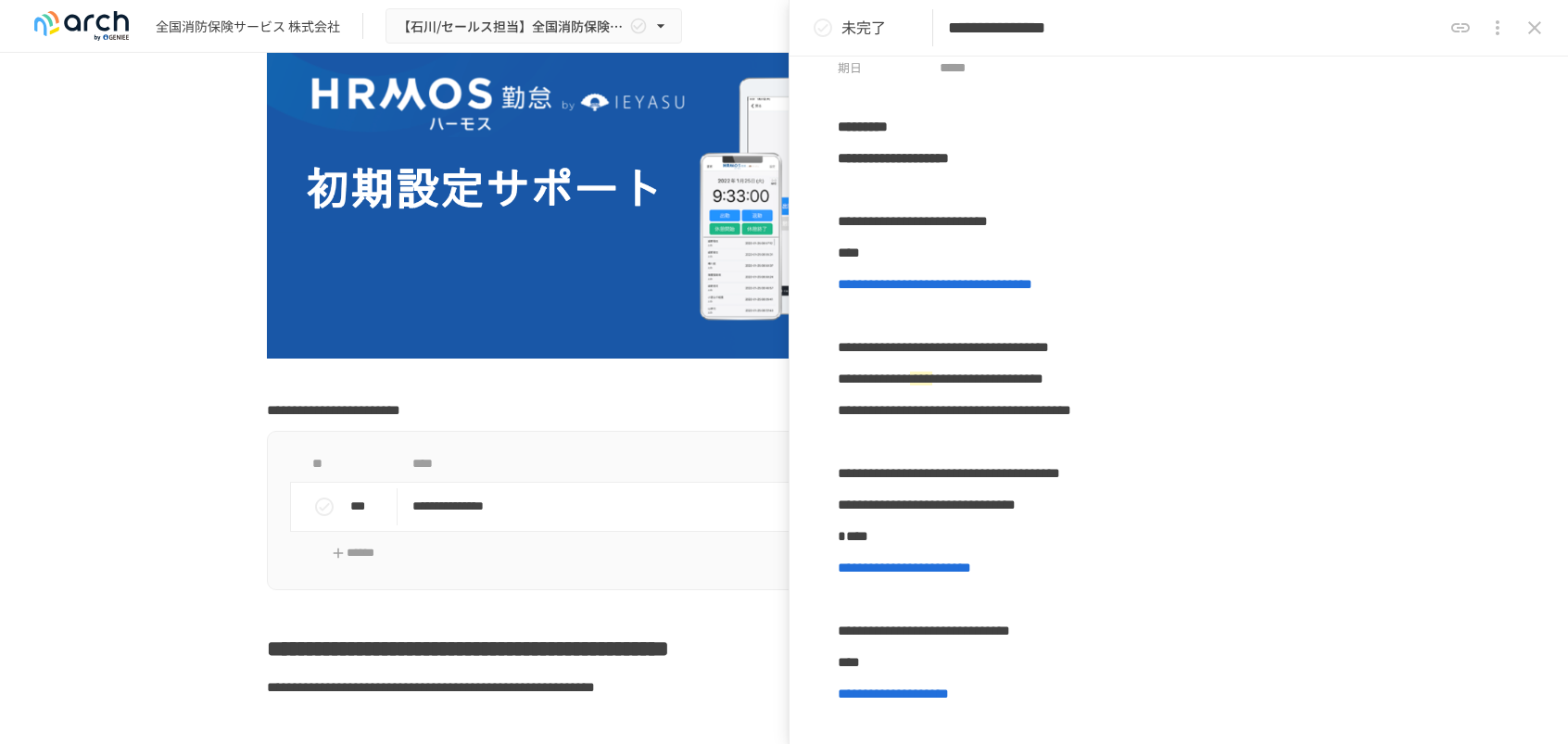 click at bounding box center [823, 28] 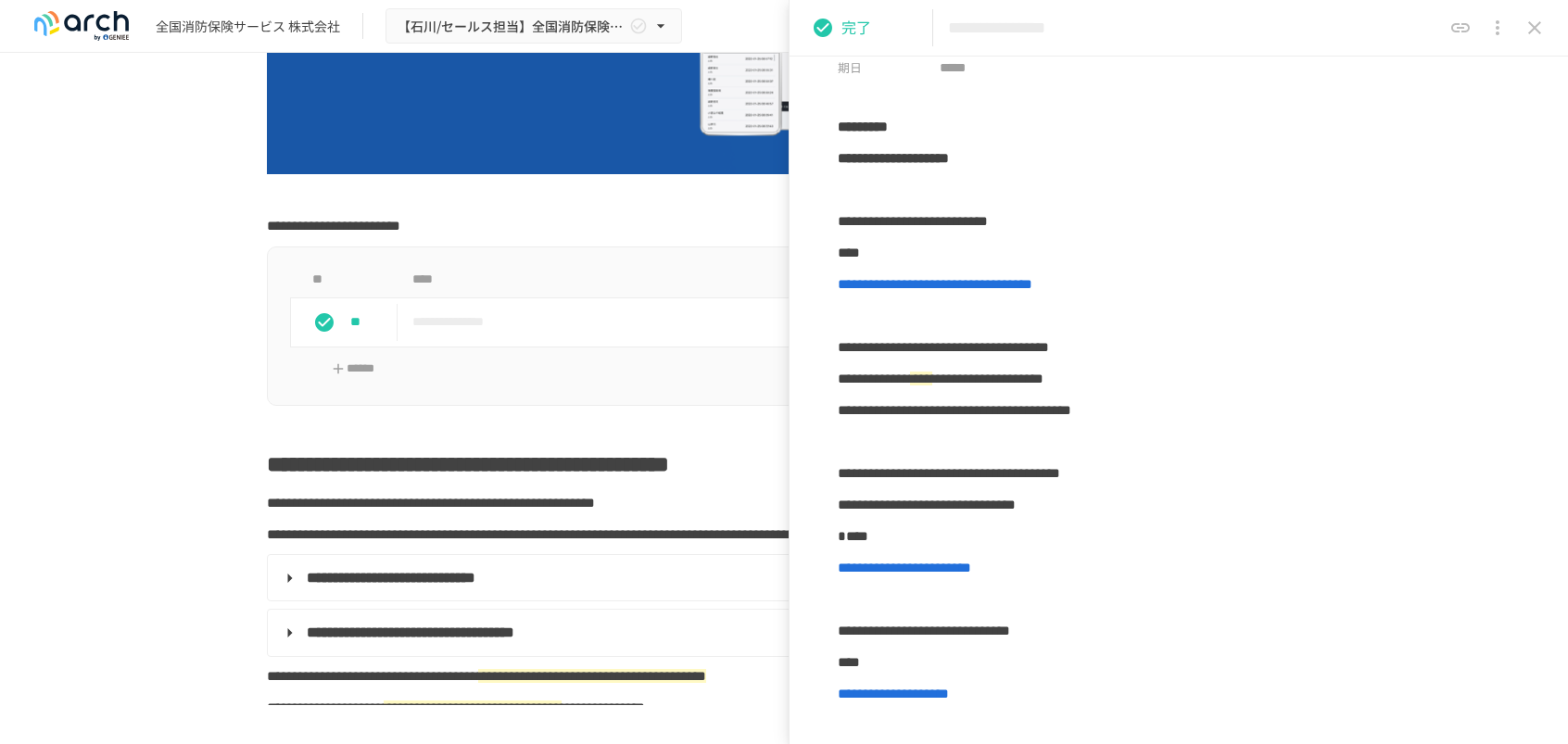 scroll, scrollTop: 556, scrollLeft: 0, axis: vertical 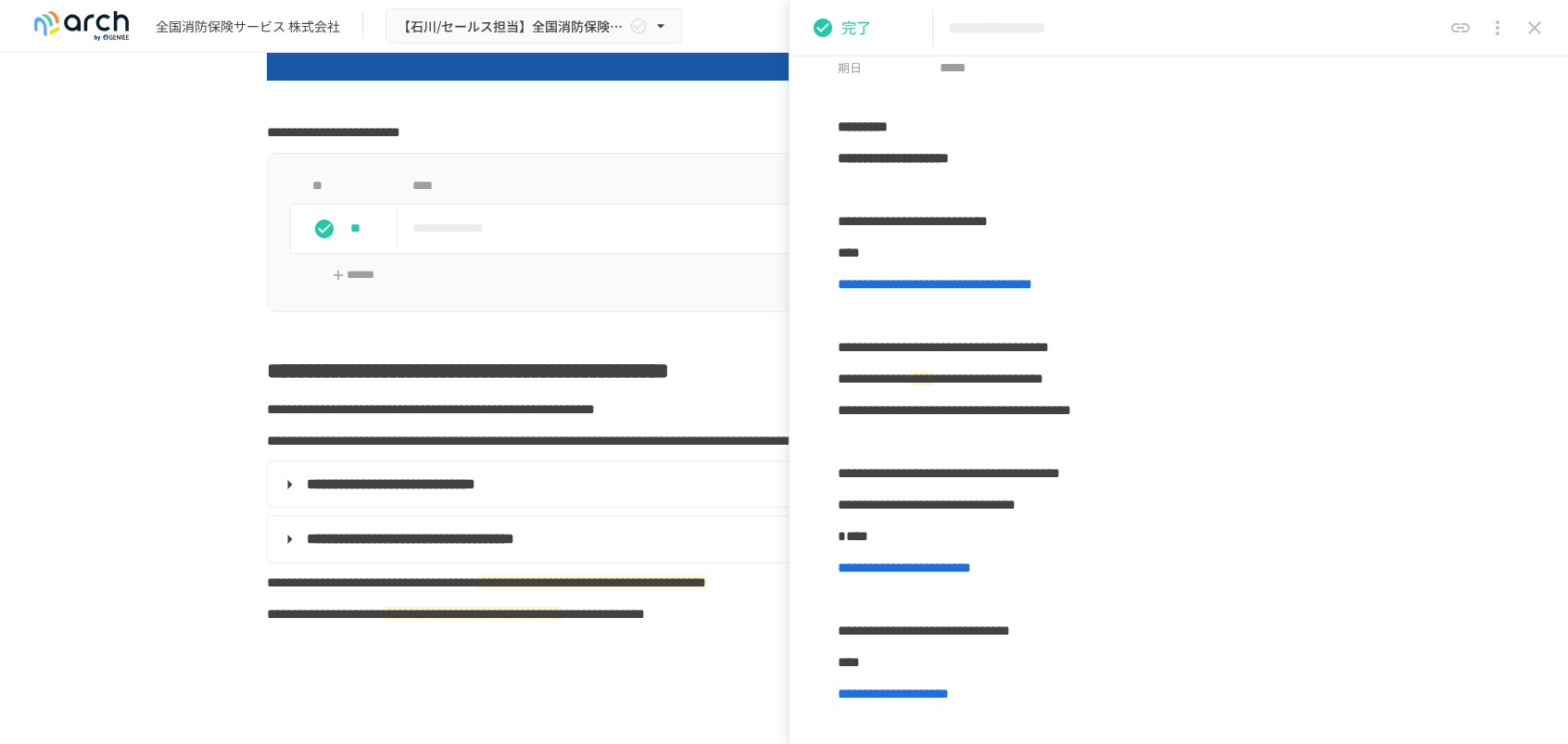 click 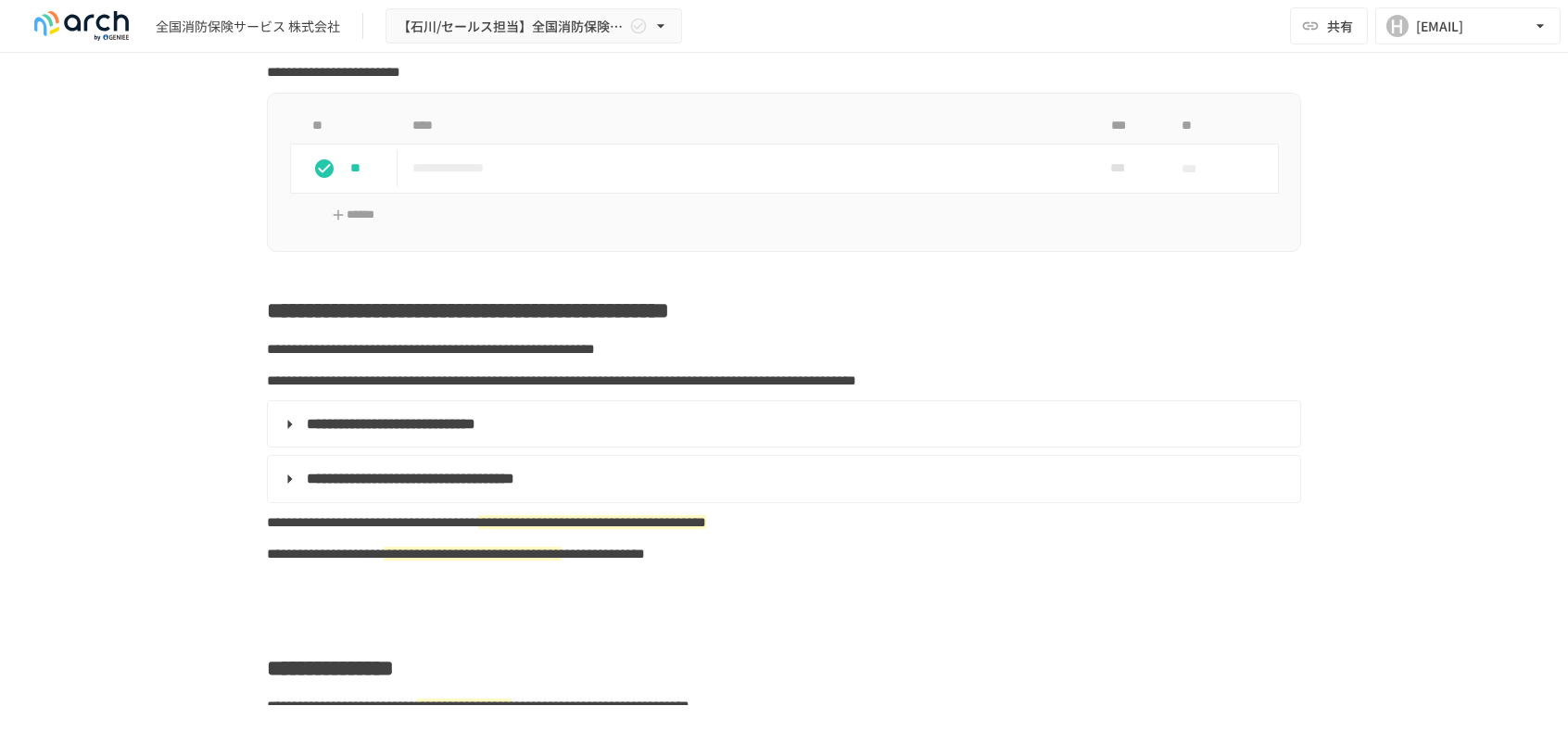 scroll, scrollTop: 649, scrollLeft: 0, axis: vertical 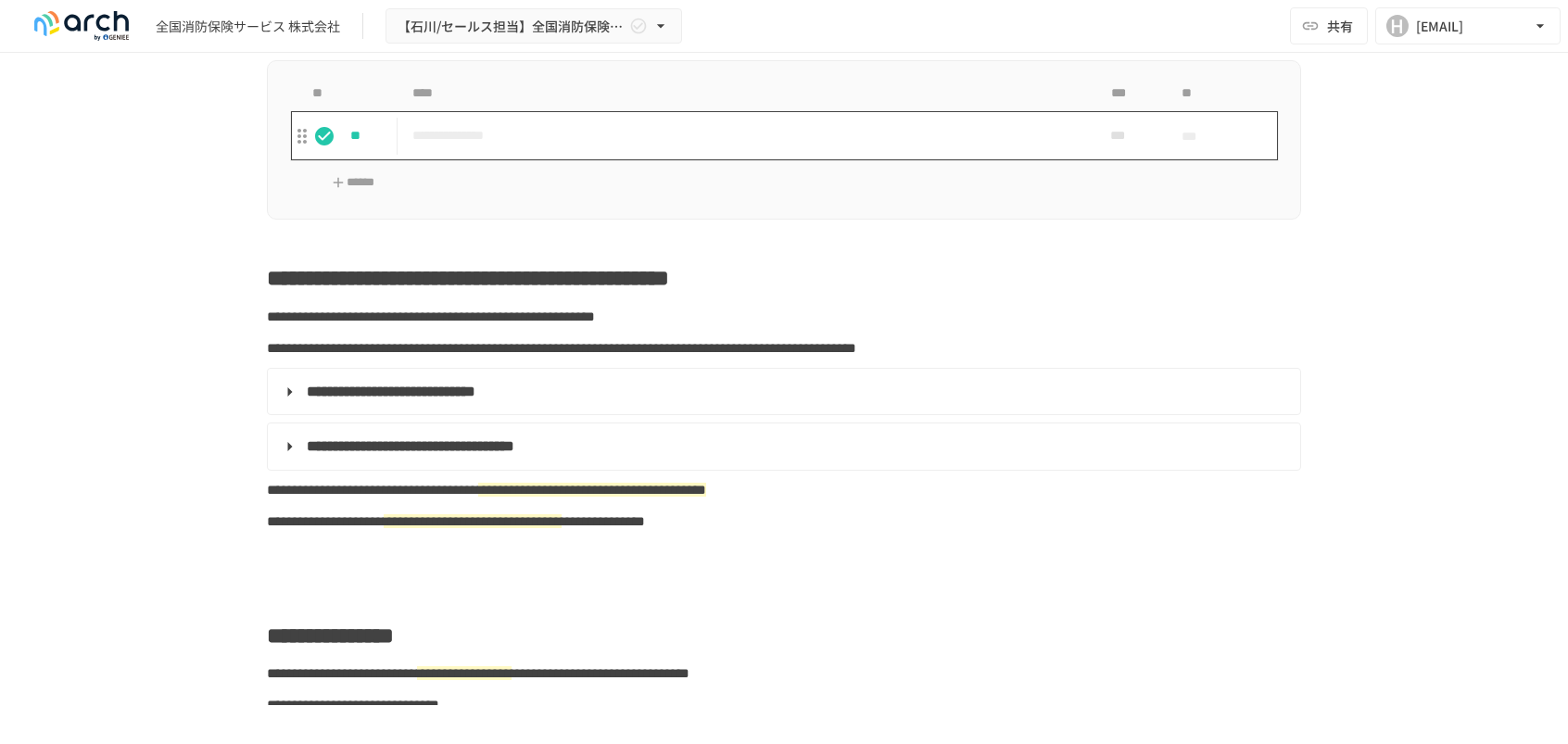 click on "**********" at bounding box center [745, 135] 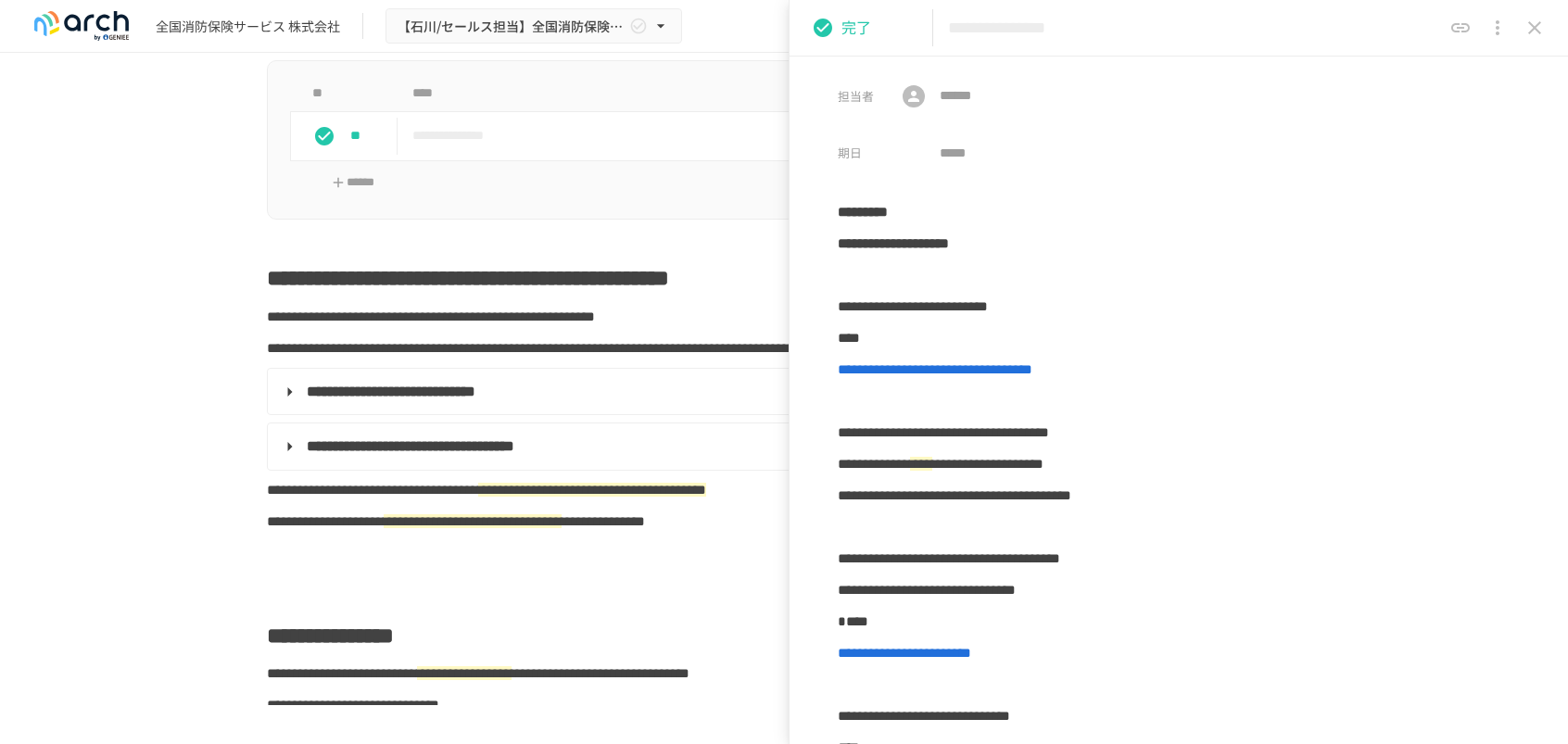 click on "****" at bounding box center [745, 94] 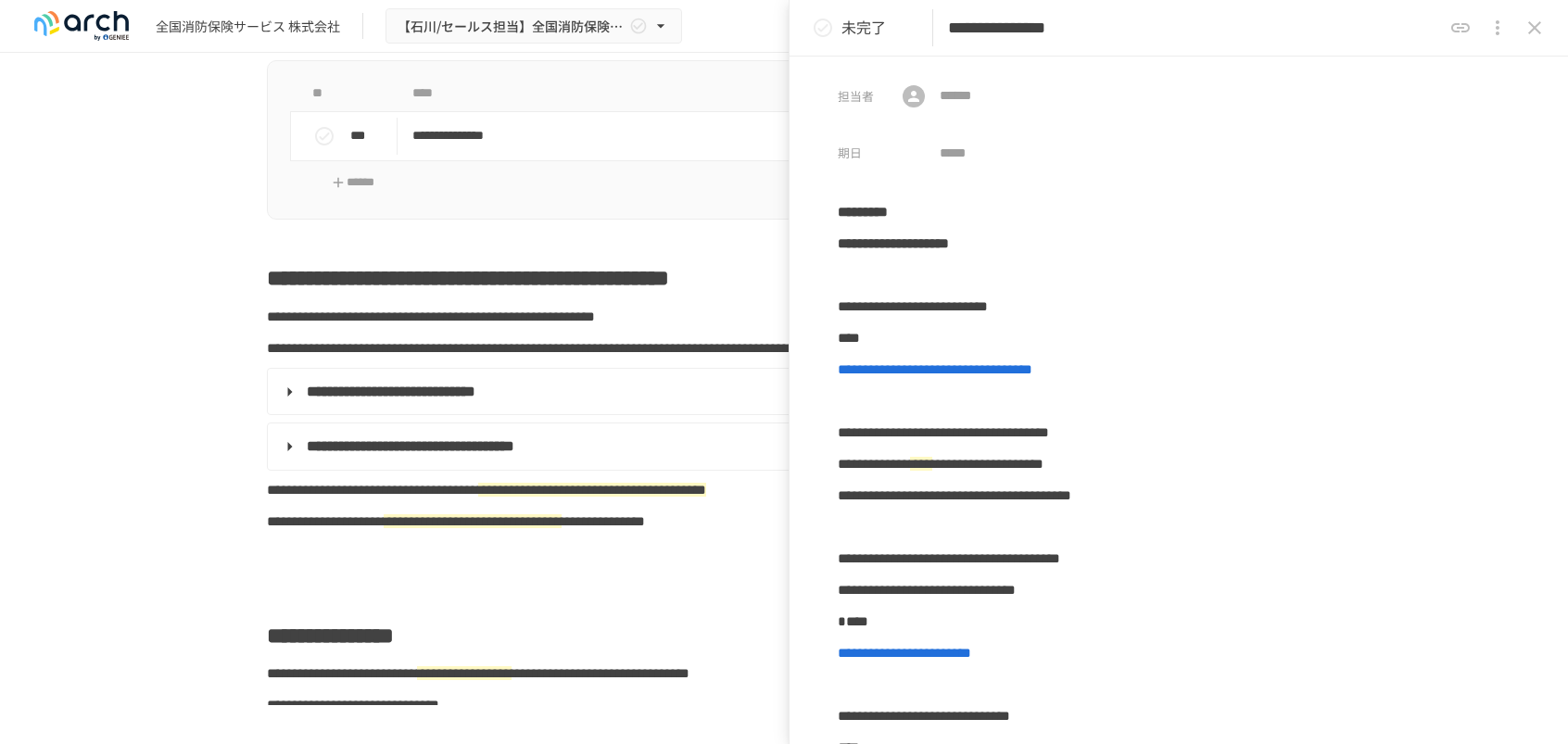 click on "未完了" at bounding box center [864, 28] 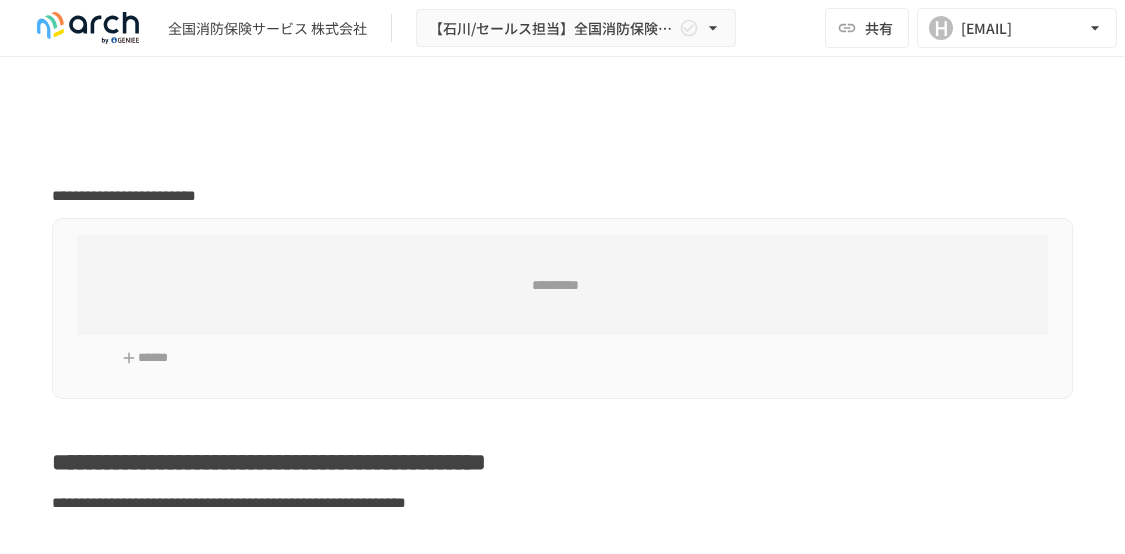scroll, scrollTop: 0, scrollLeft: 0, axis: both 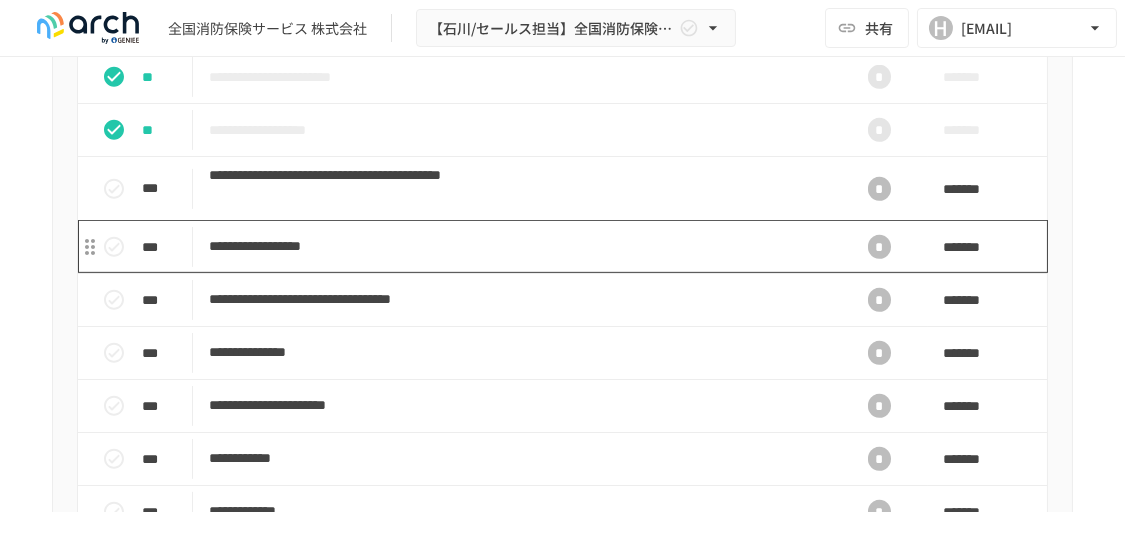 click on "**********" at bounding box center (514, 246) 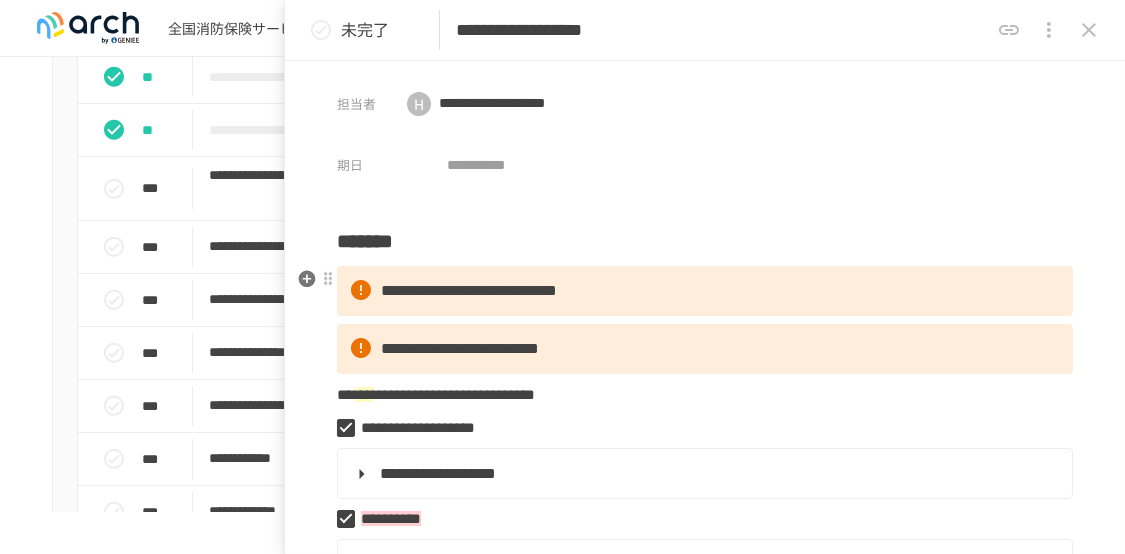 click on "**********" at bounding box center [469, 290] 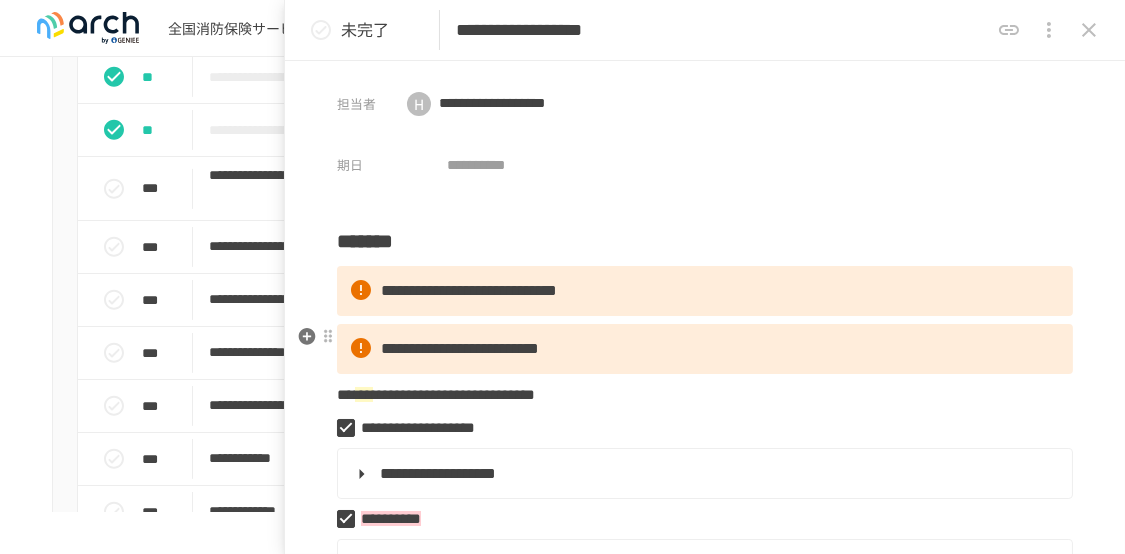 click on "**********" at bounding box center (460, 348) 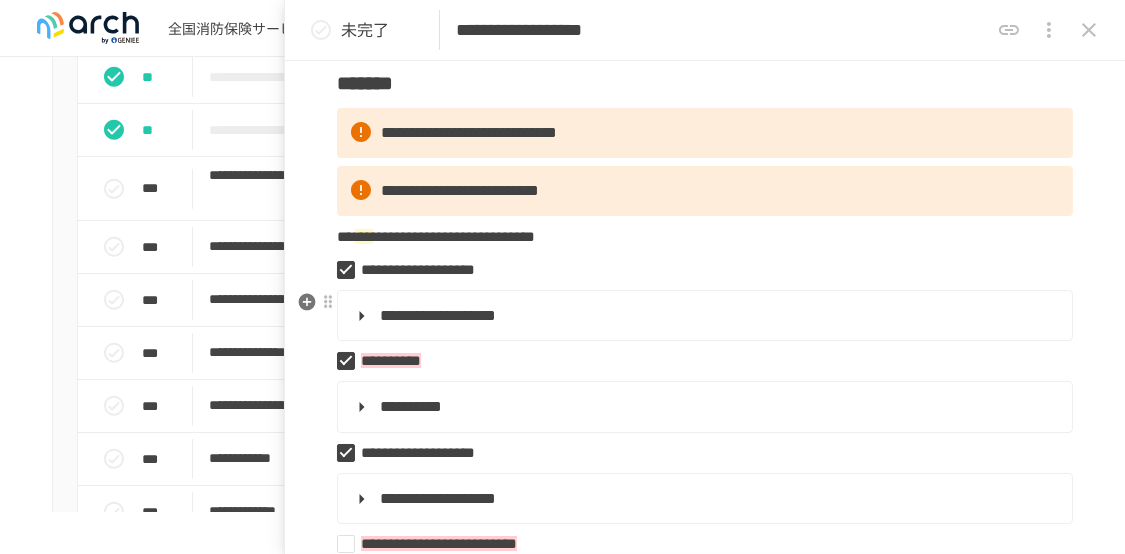scroll, scrollTop: 200, scrollLeft: 0, axis: vertical 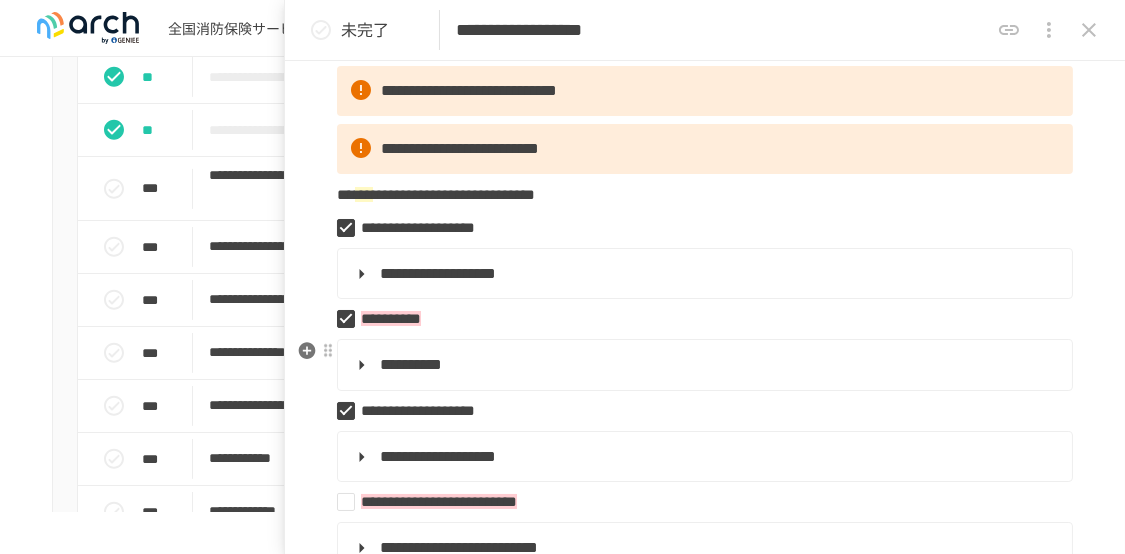 click on "**********" at bounding box center [705, 365] 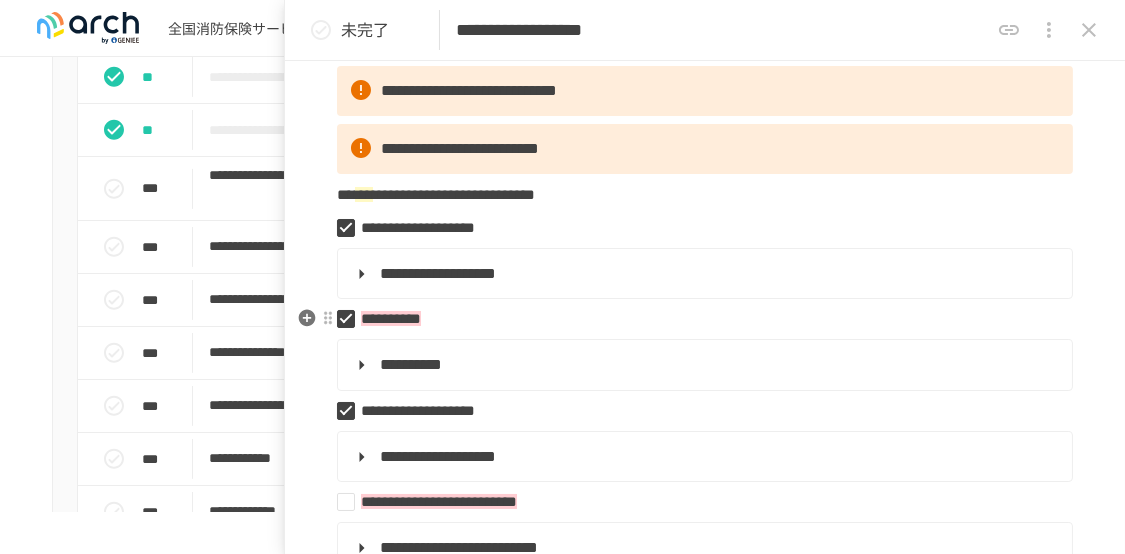 click on "**********" at bounding box center (391, 318) 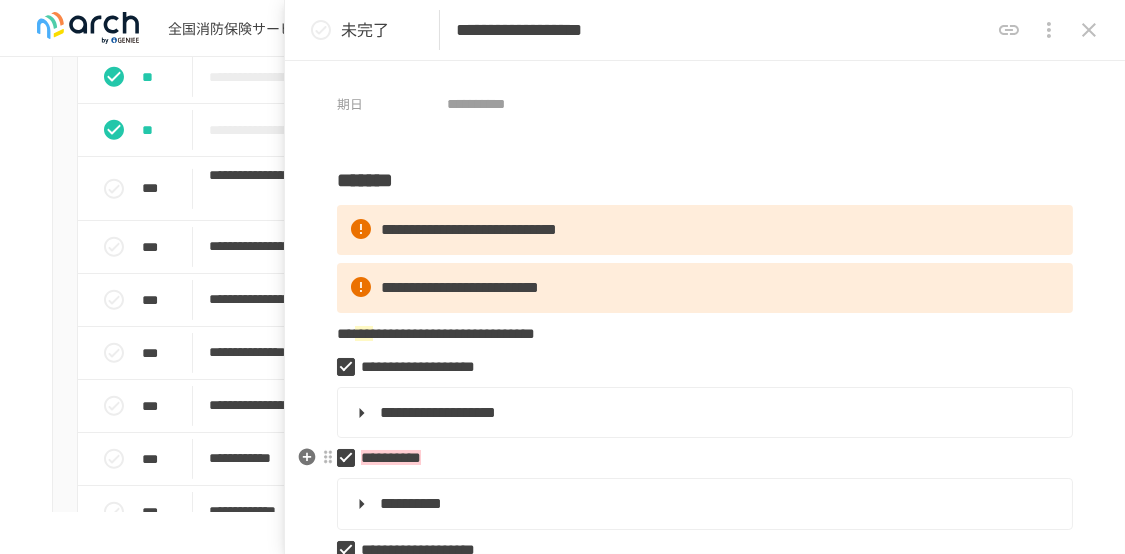 scroll, scrollTop: 0, scrollLeft: 0, axis: both 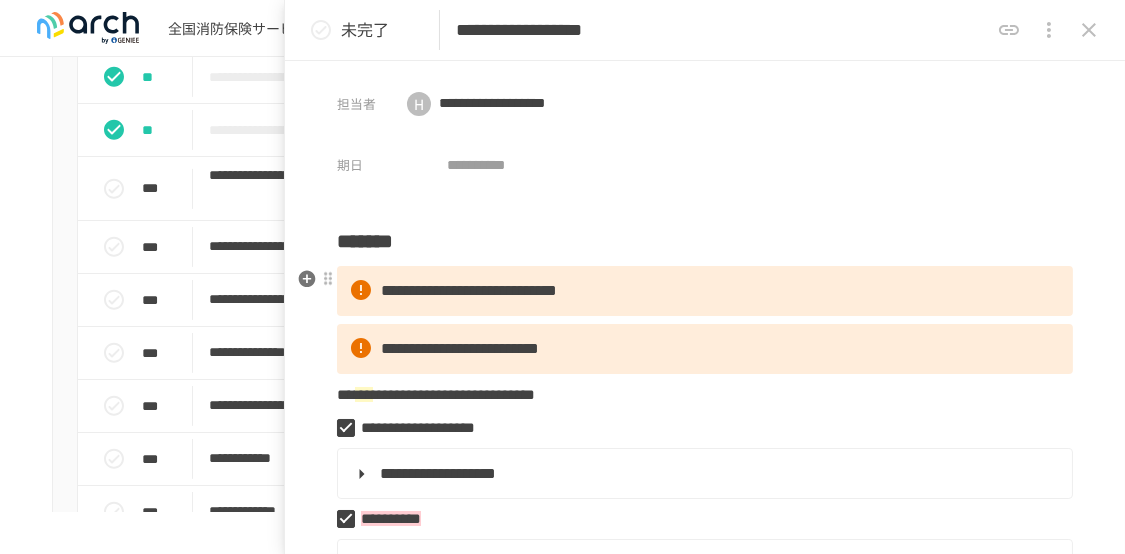 click on "**********" at bounding box center (469, 290) 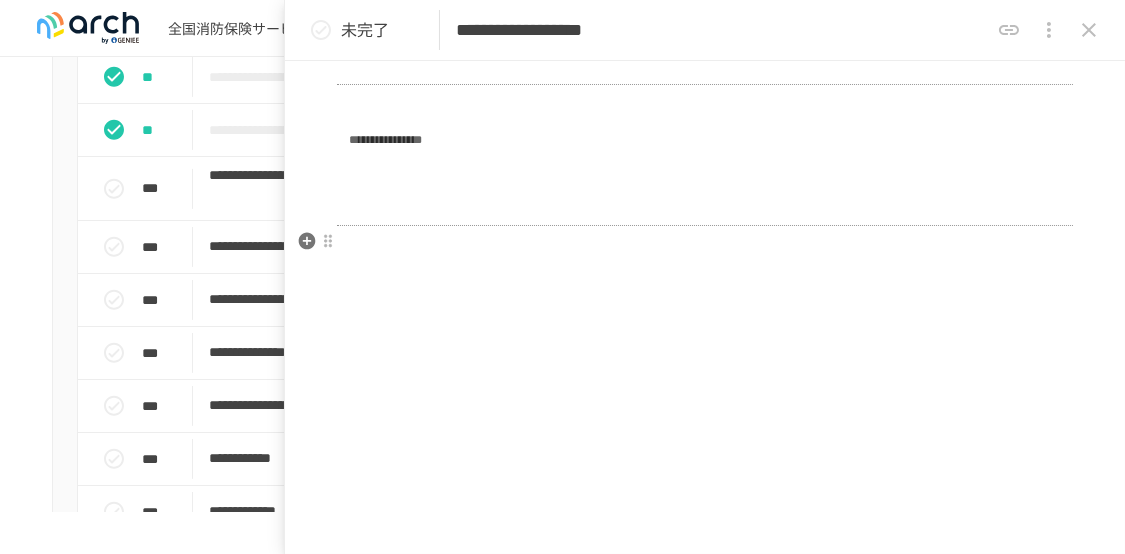 scroll, scrollTop: 1100, scrollLeft: 0, axis: vertical 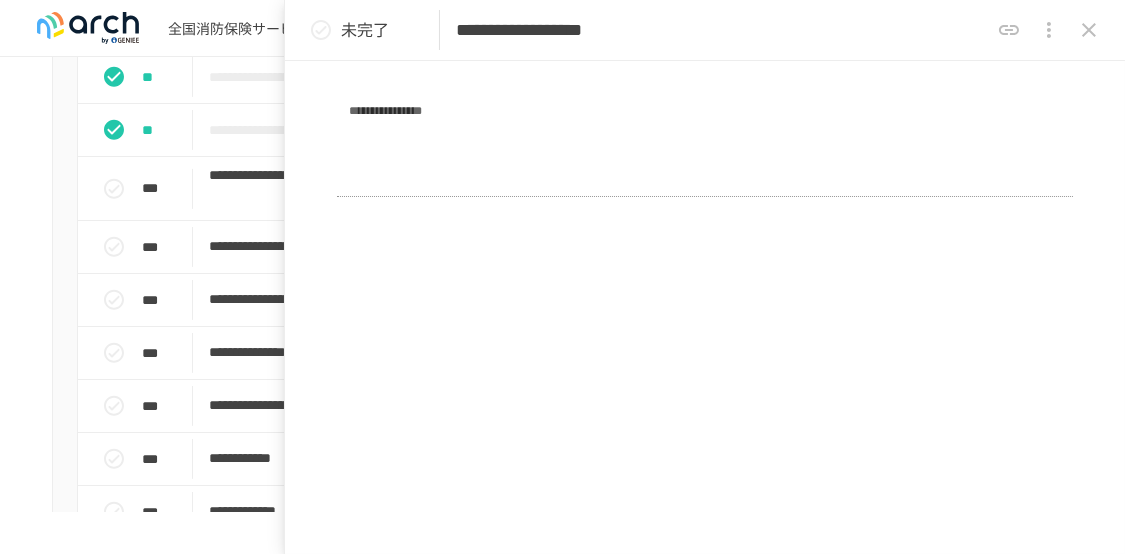 click 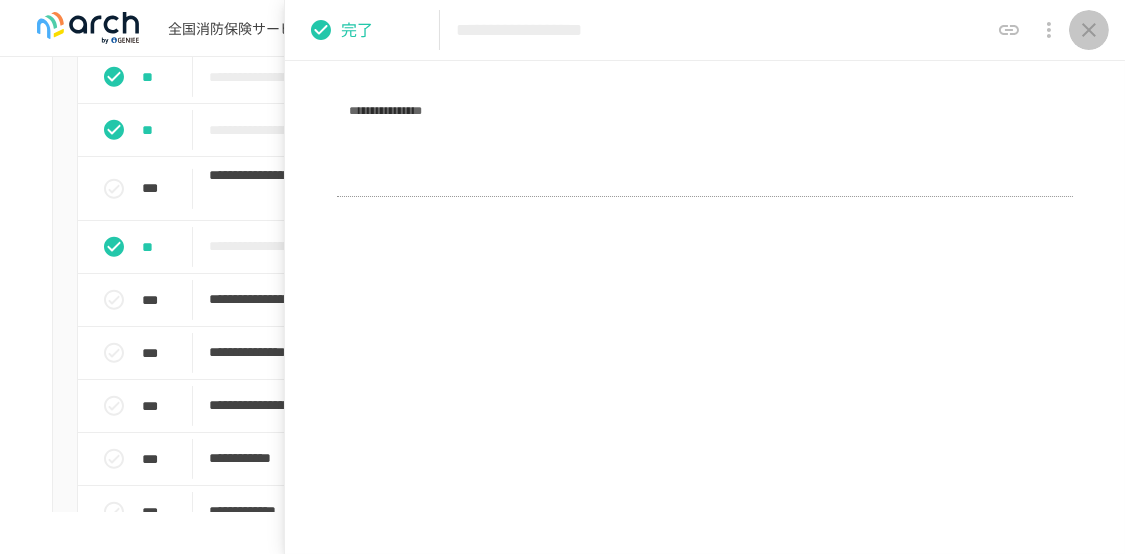 click 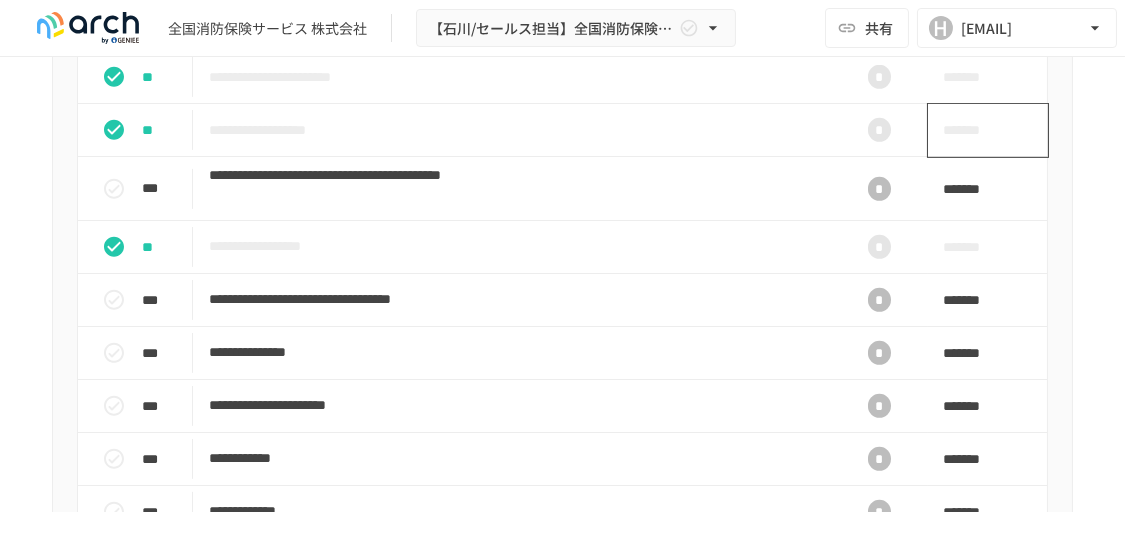 scroll, scrollTop: 2100, scrollLeft: 0, axis: vertical 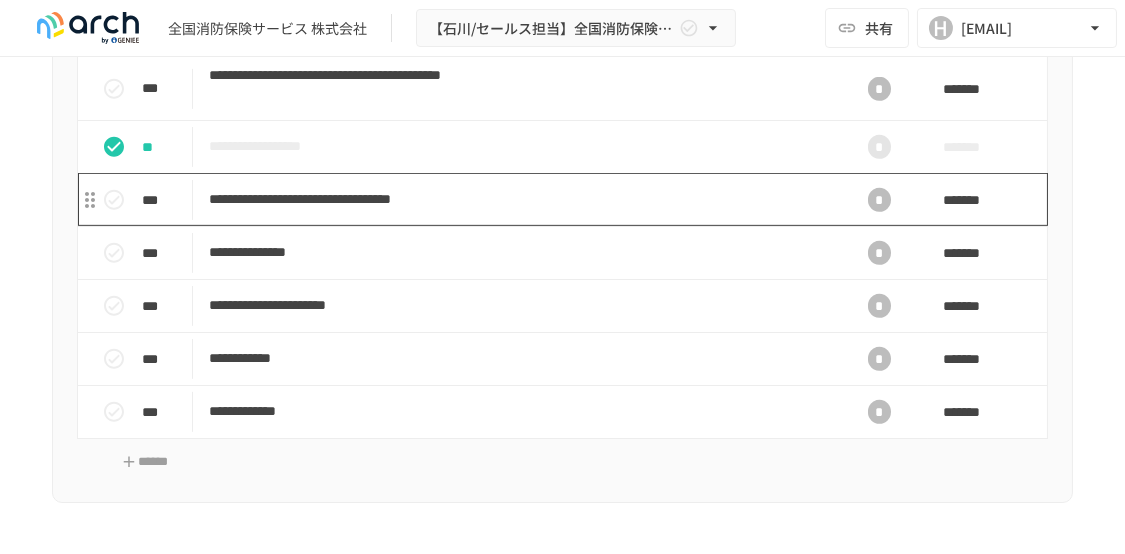 click on "**********" at bounding box center (514, 199) 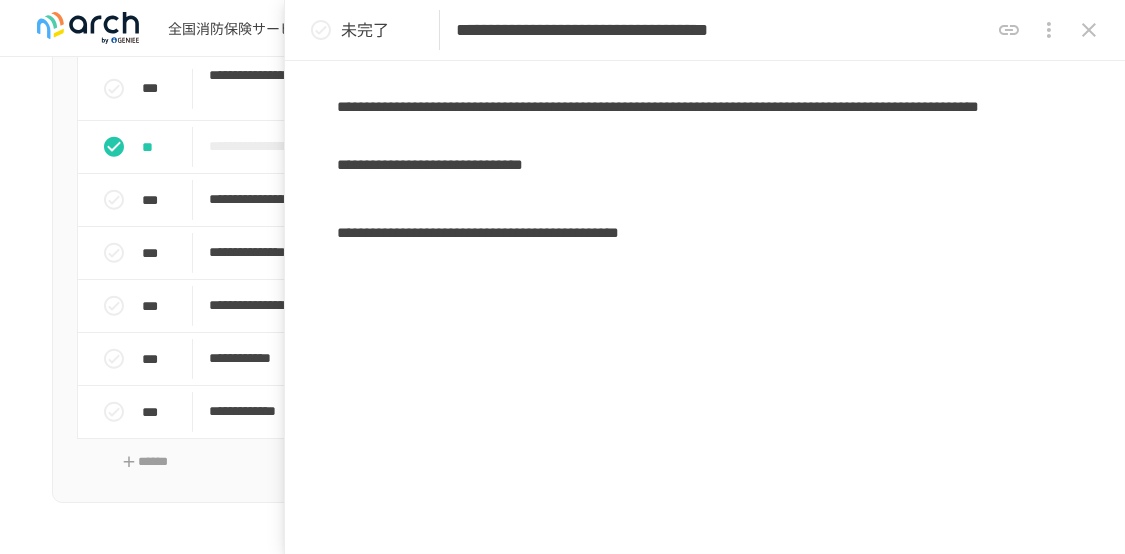 scroll, scrollTop: 1171, scrollLeft: 0, axis: vertical 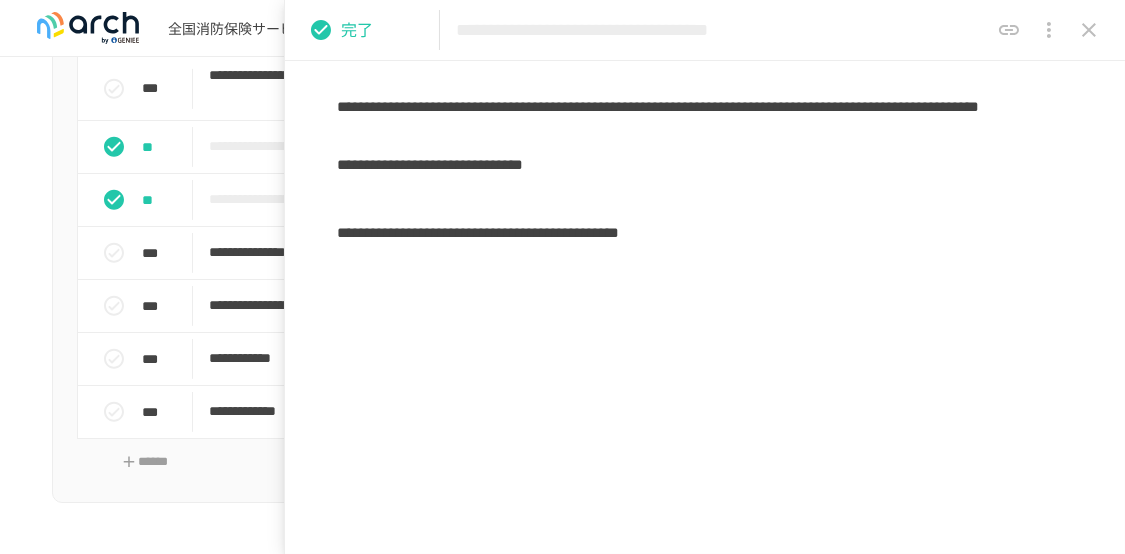 click 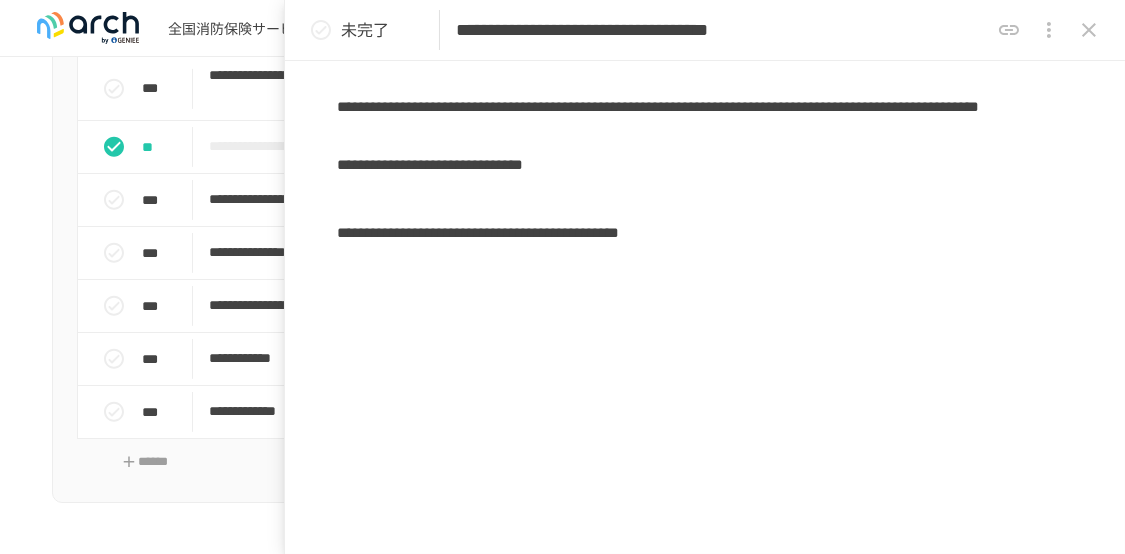 click on "**********" at bounding box center (705, -132) 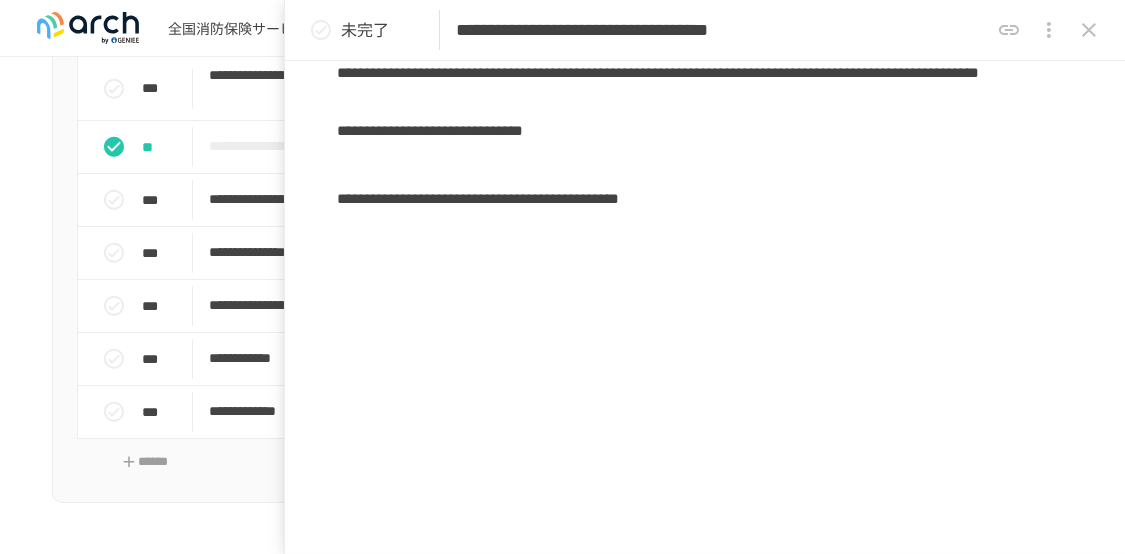 click on "**********" at bounding box center [562, 1694] 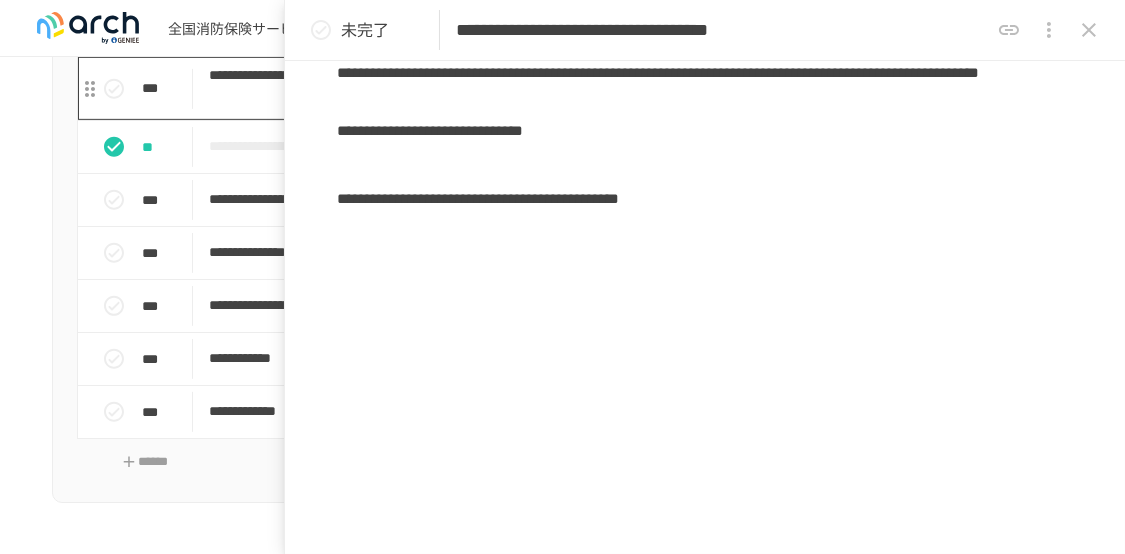 click on "**********" at bounding box center (514, 88) 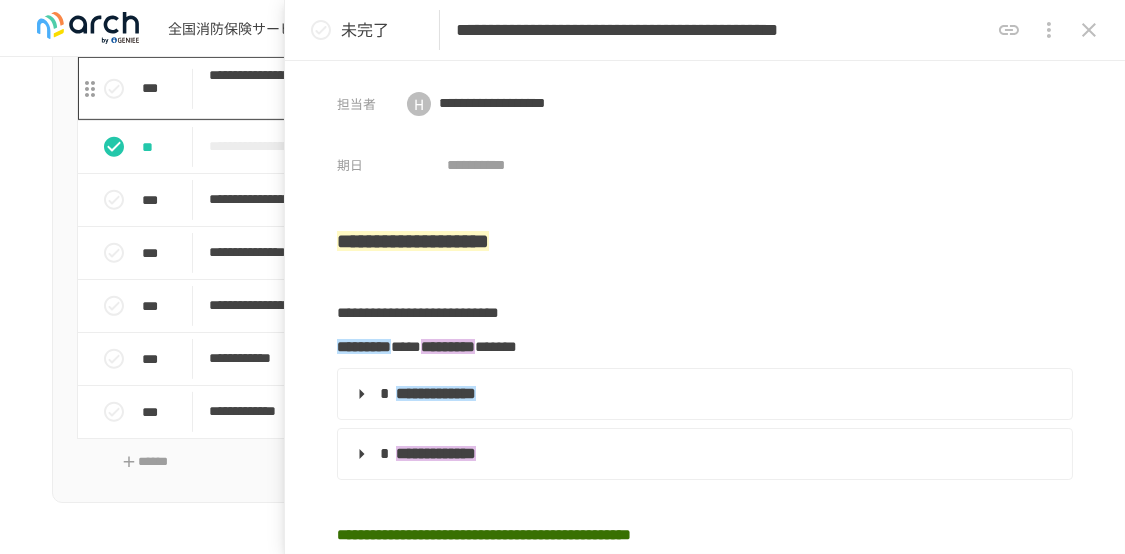 click on "**********" at bounding box center [514, 88] 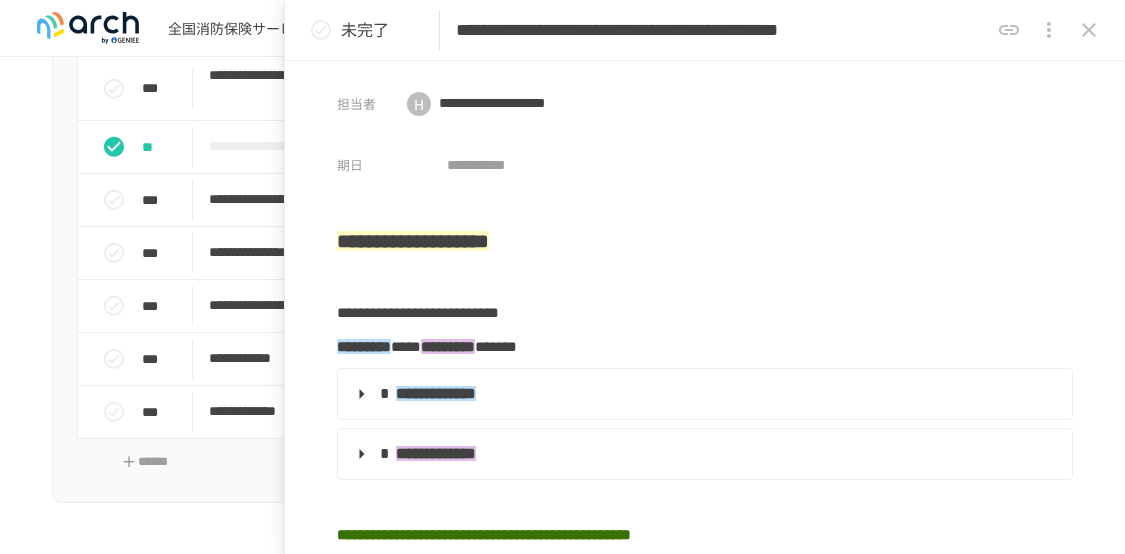 click 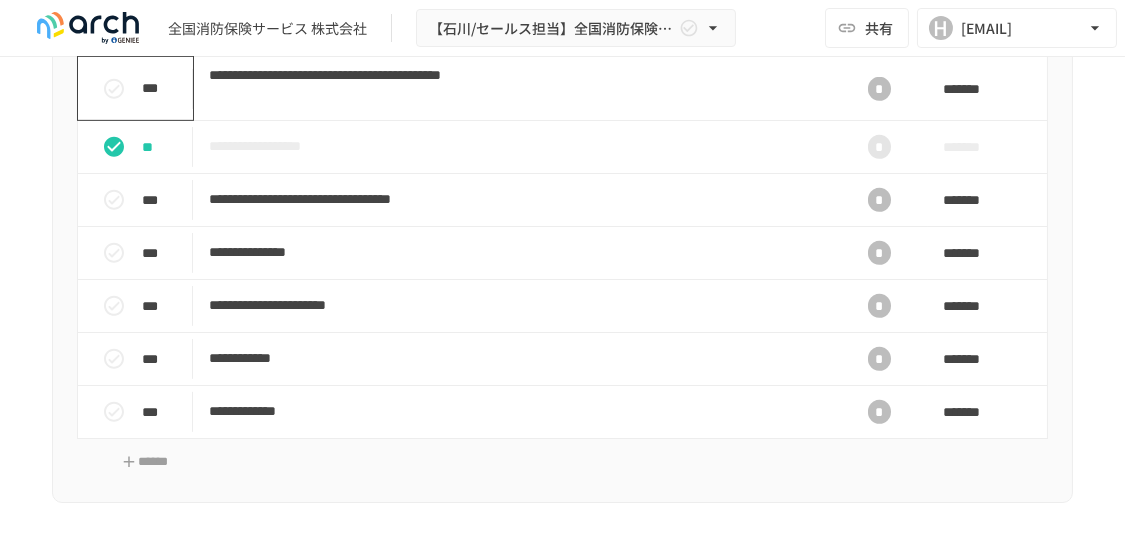 click 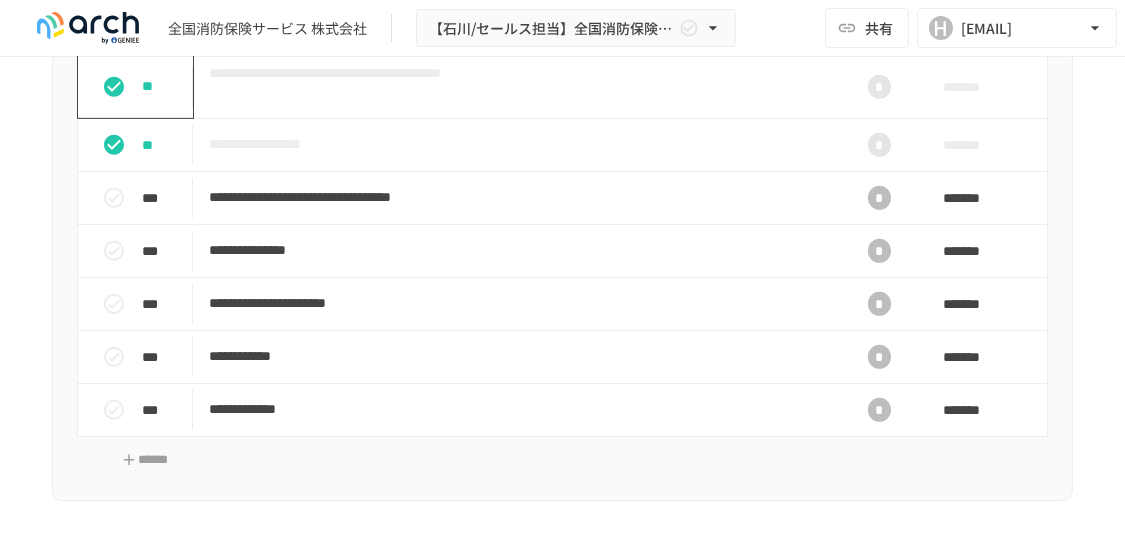 scroll, scrollTop: 2100, scrollLeft: 0, axis: vertical 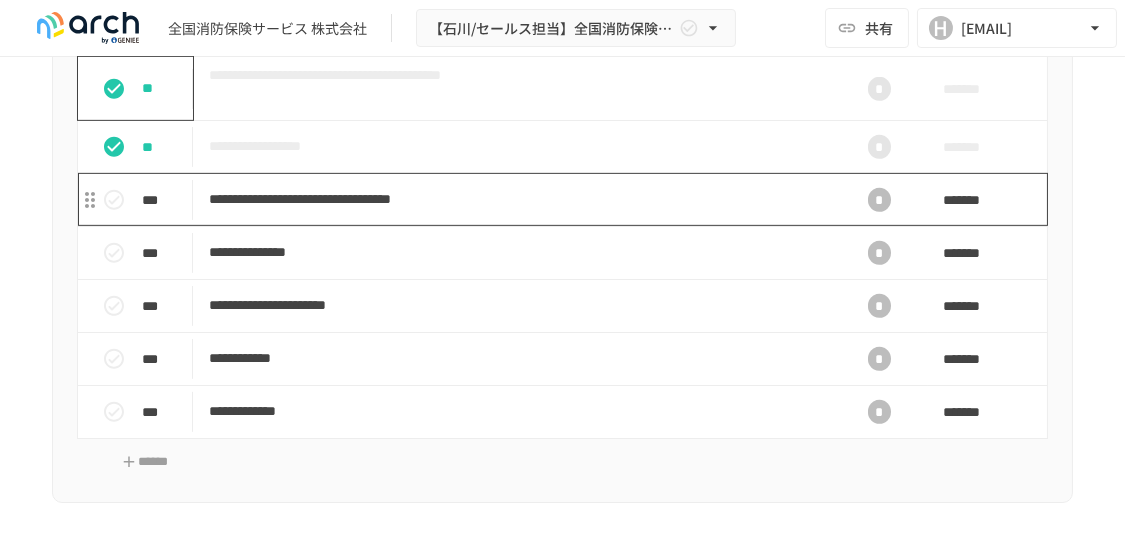click on "**********" at bounding box center (514, 199) 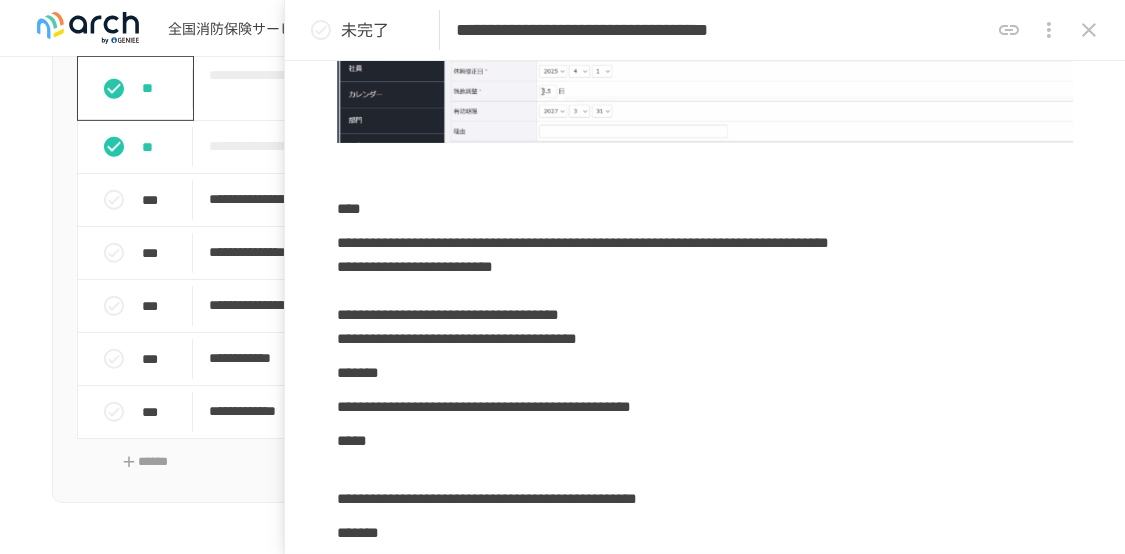 scroll, scrollTop: 305, scrollLeft: 0, axis: vertical 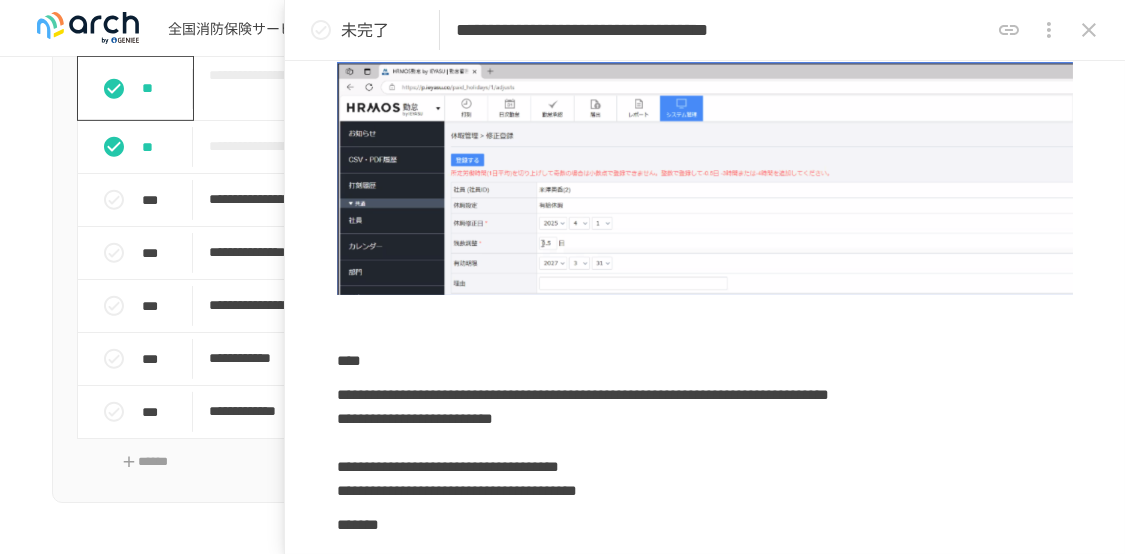 click 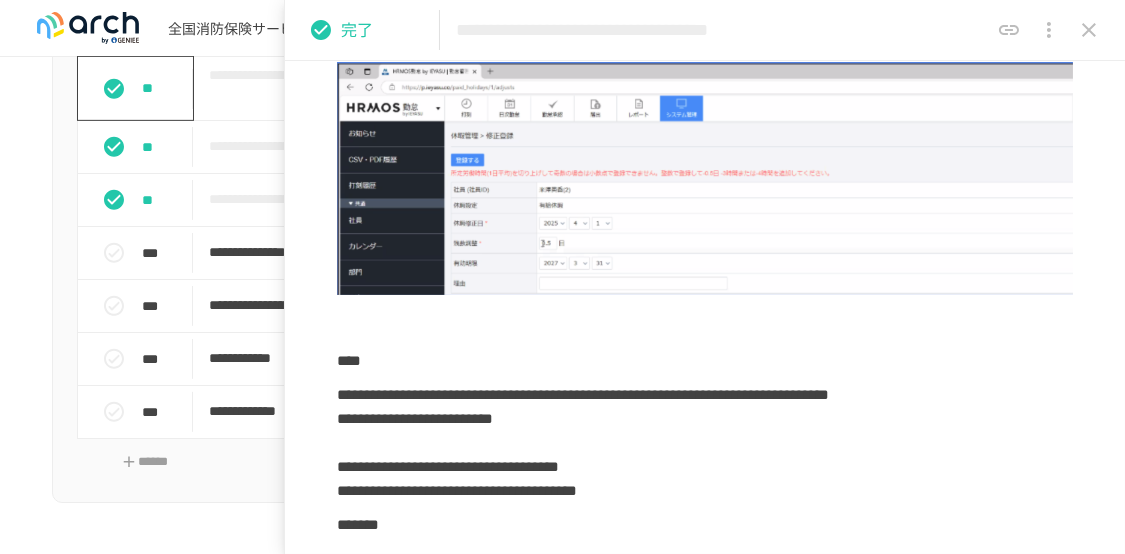 click 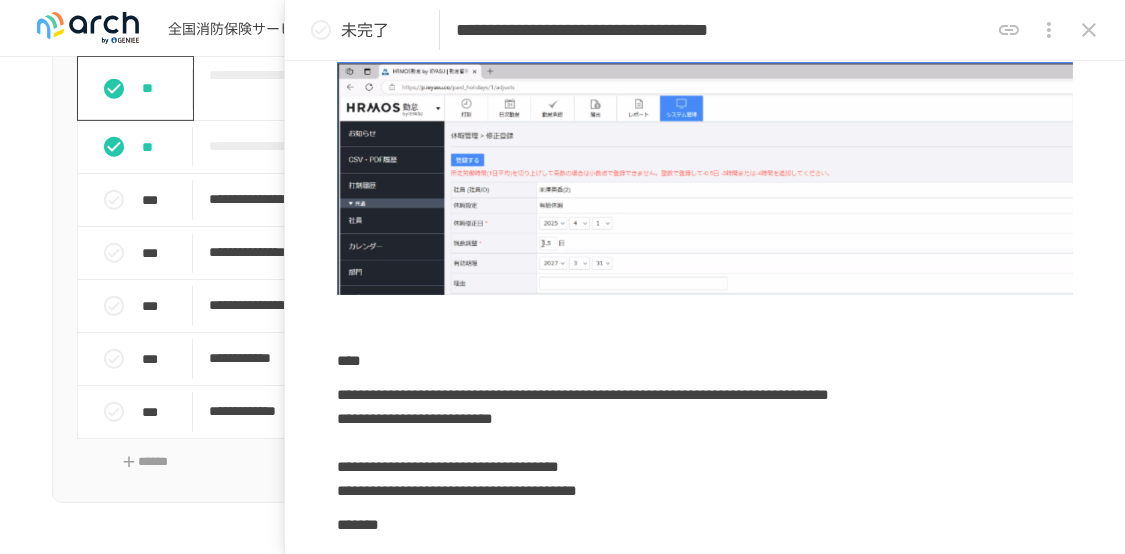 click 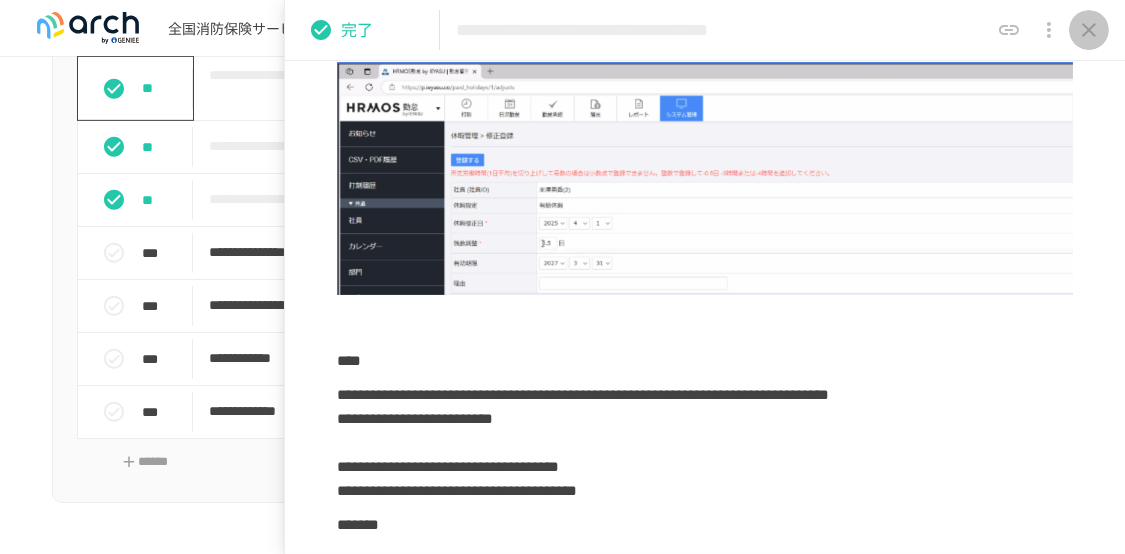 click 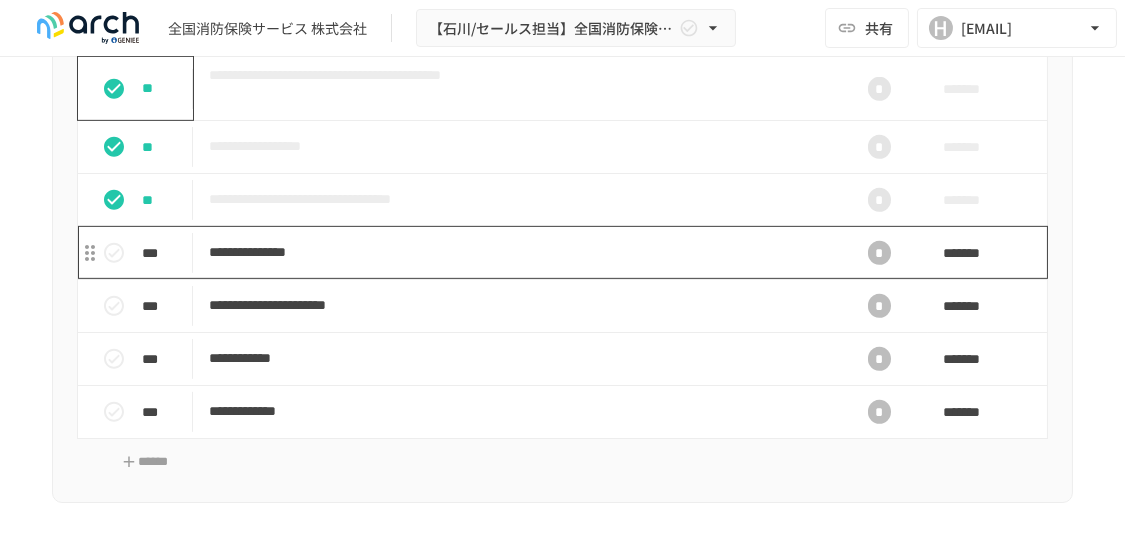 click on "**********" at bounding box center (514, 252) 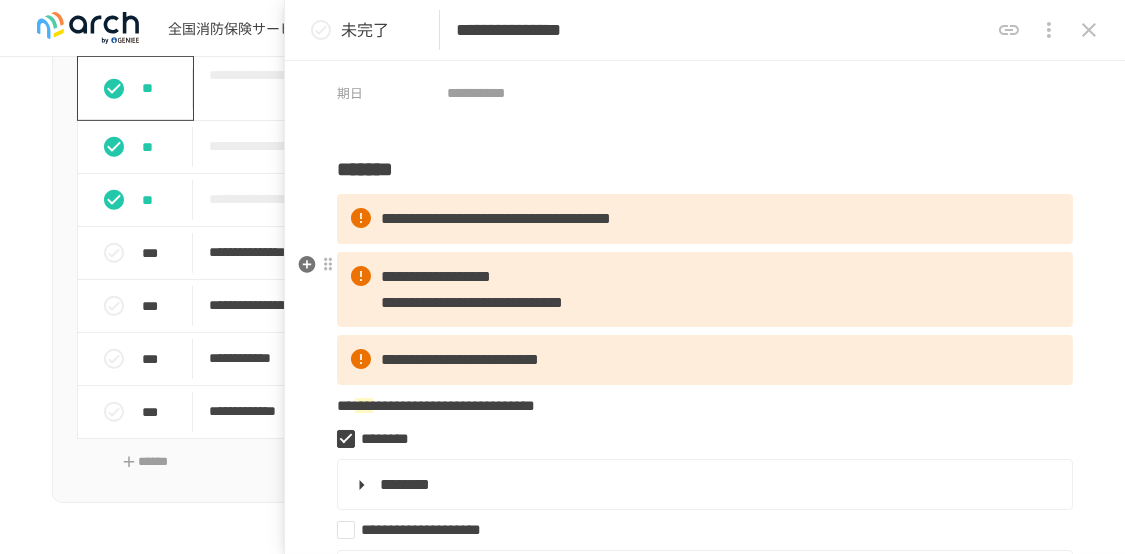 scroll, scrollTop: 100, scrollLeft: 0, axis: vertical 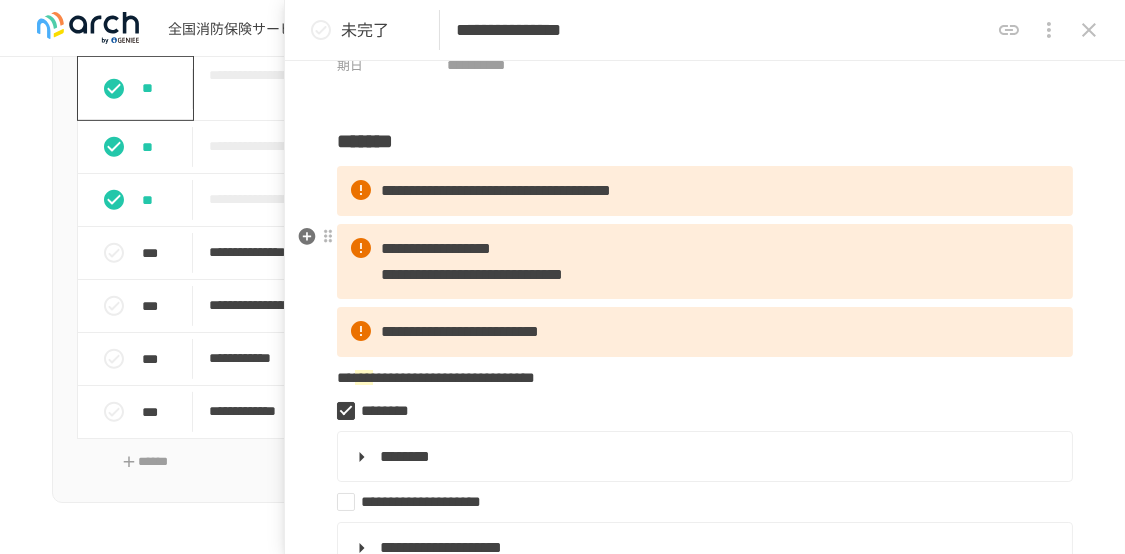 click on "**********" at bounding box center [472, 274] 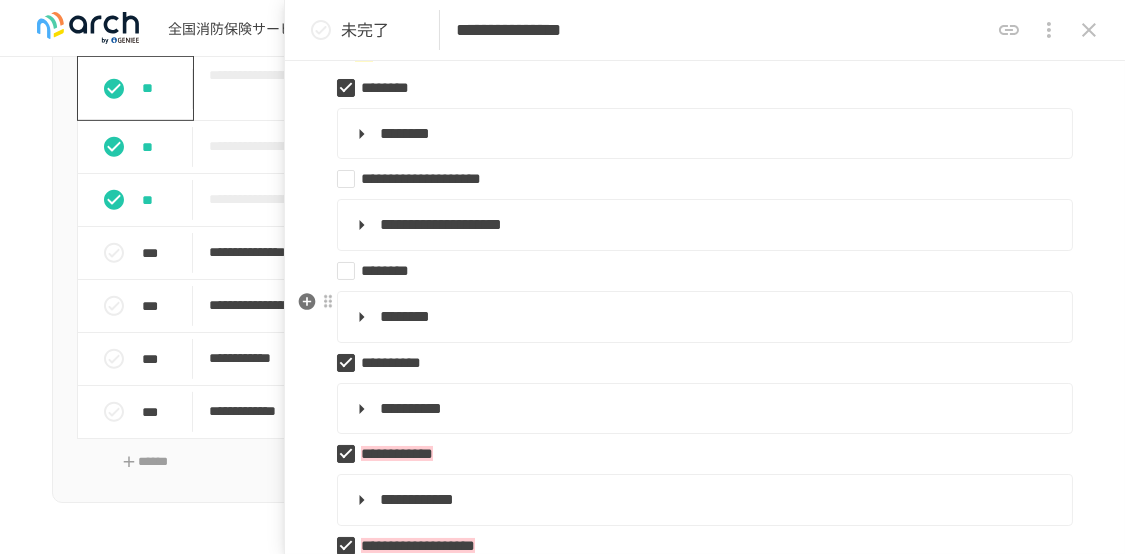 scroll, scrollTop: 400, scrollLeft: 0, axis: vertical 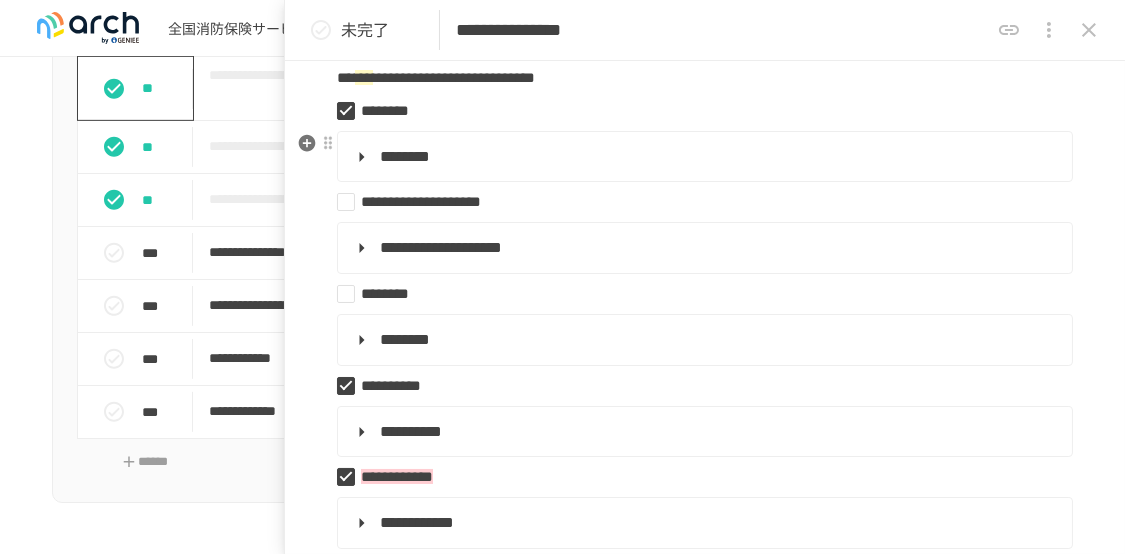 click on "**********" at bounding box center (705, 157) 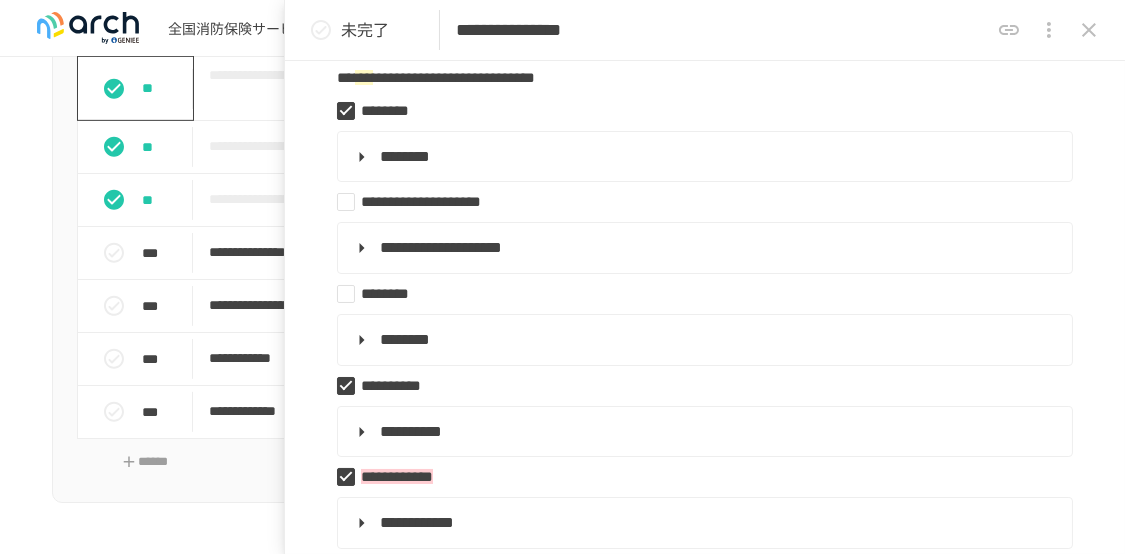 click 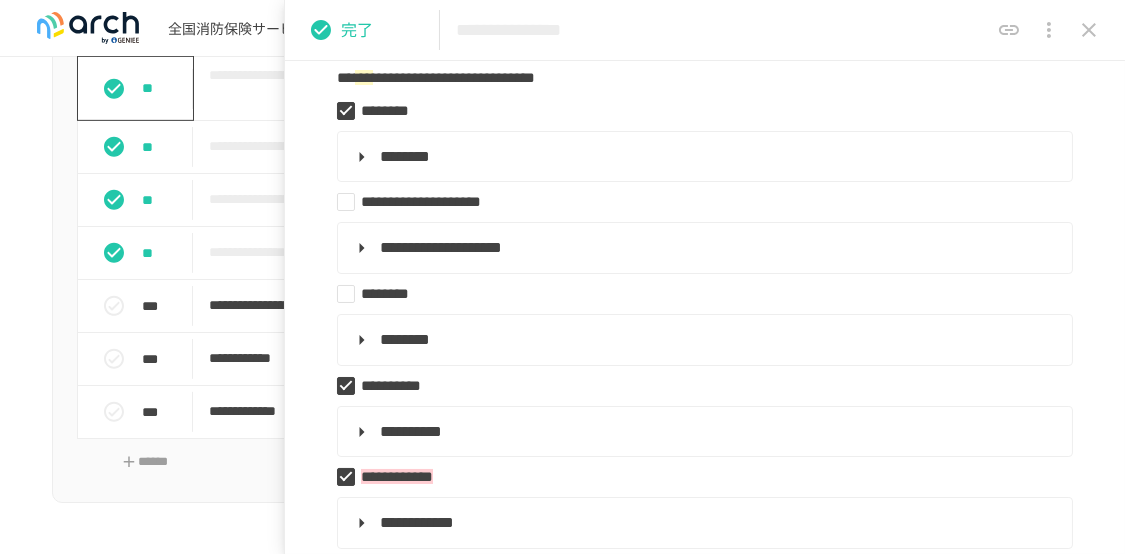 click at bounding box center [1089, 30] 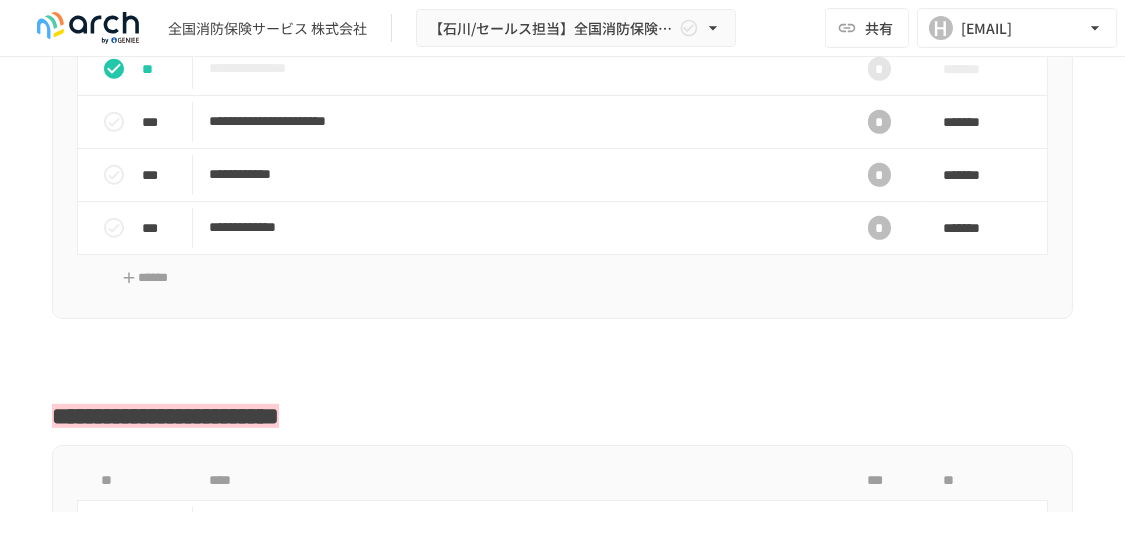 scroll, scrollTop: 2300, scrollLeft: 0, axis: vertical 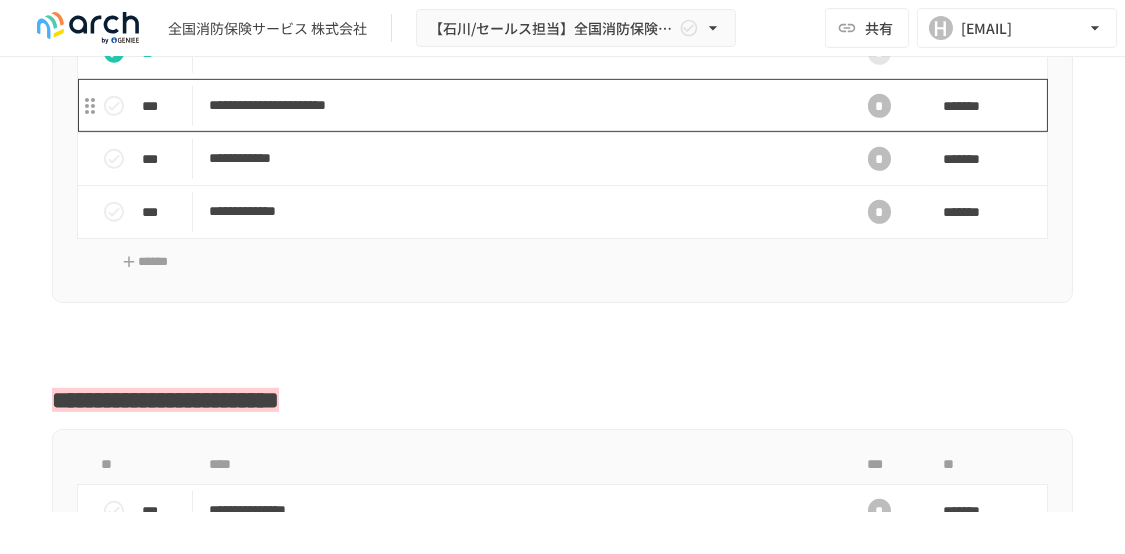 click on "**********" at bounding box center [514, 105] 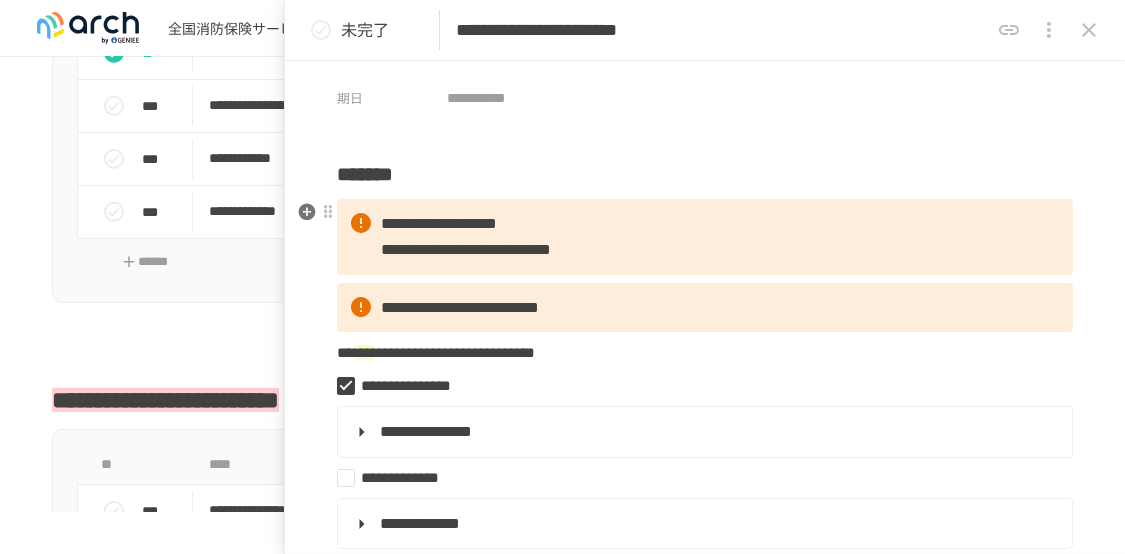 scroll, scrollTop: 0, scrollLeft: 0, axis: both 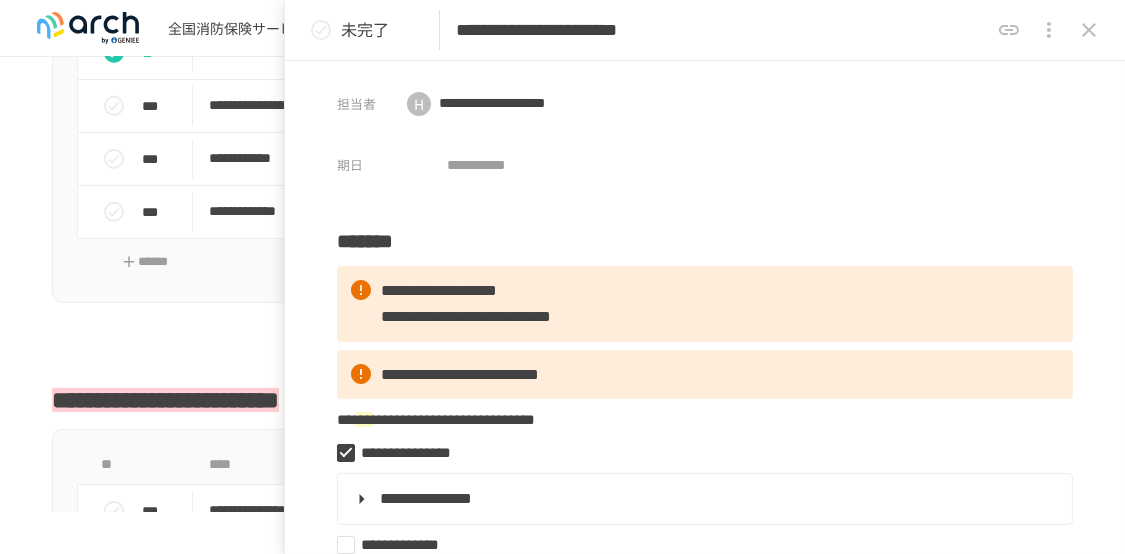click 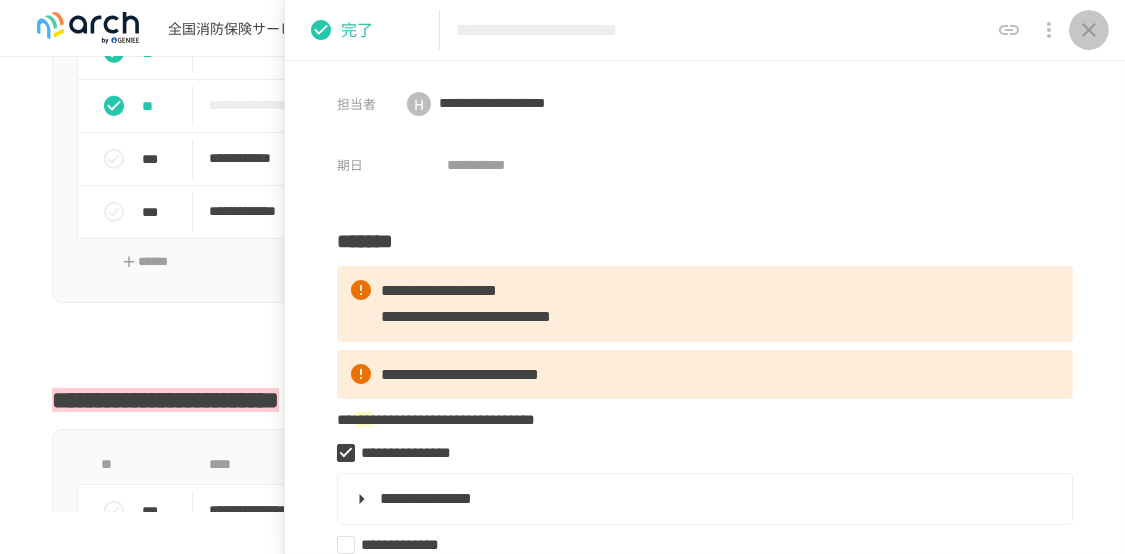 click 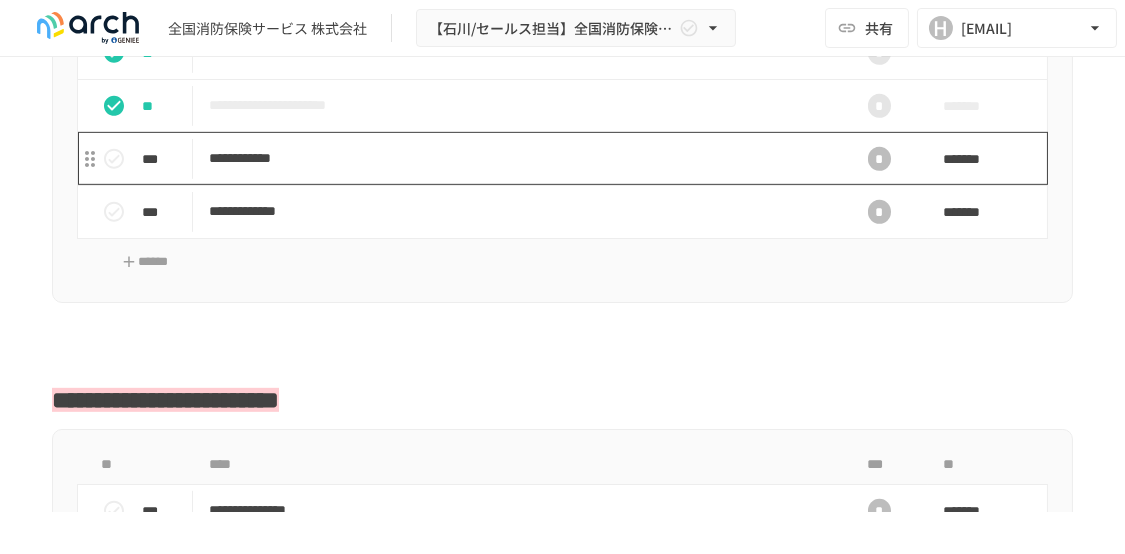 click on "**********" at bounding box center (514, 158) 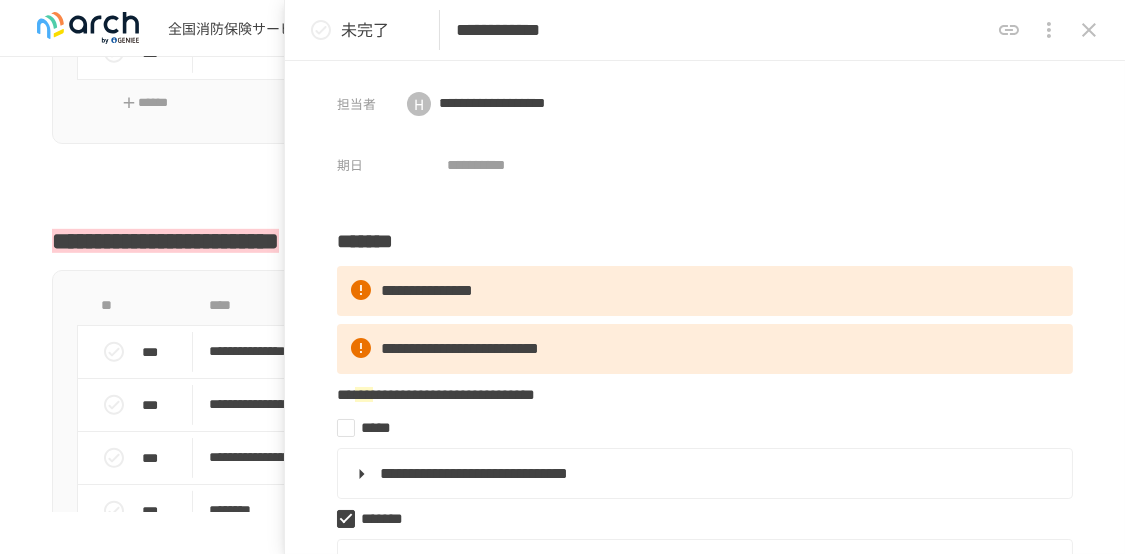 scroll, scrollTop: 2500, scrollLeft: 0, axis: vertical 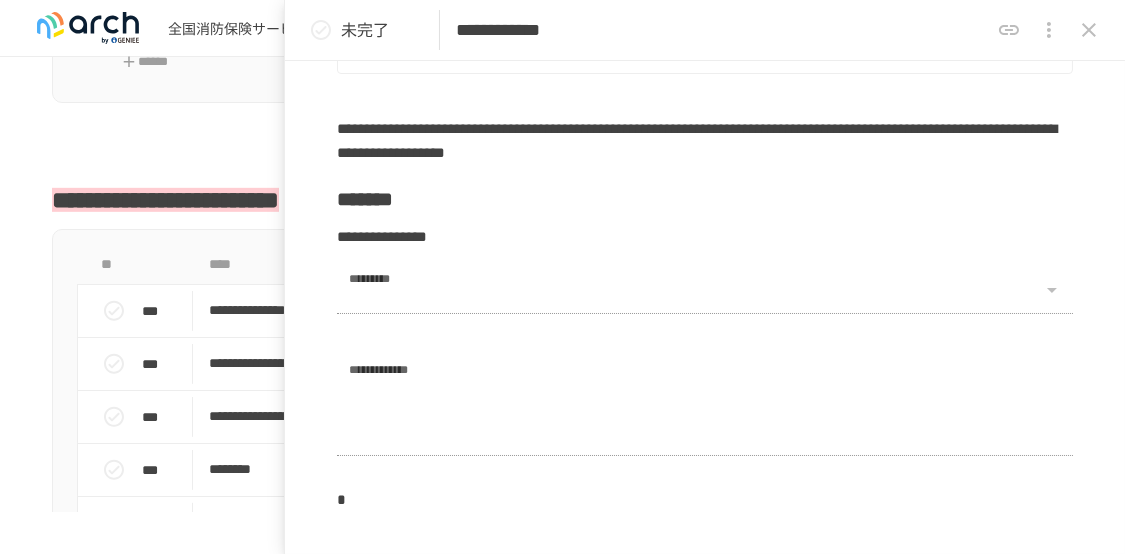 click 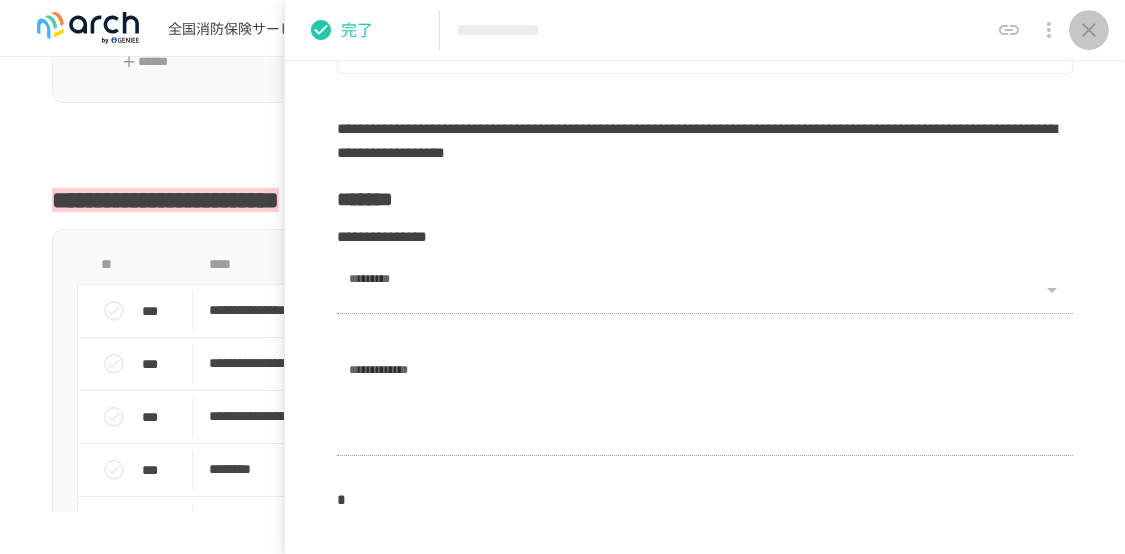 click 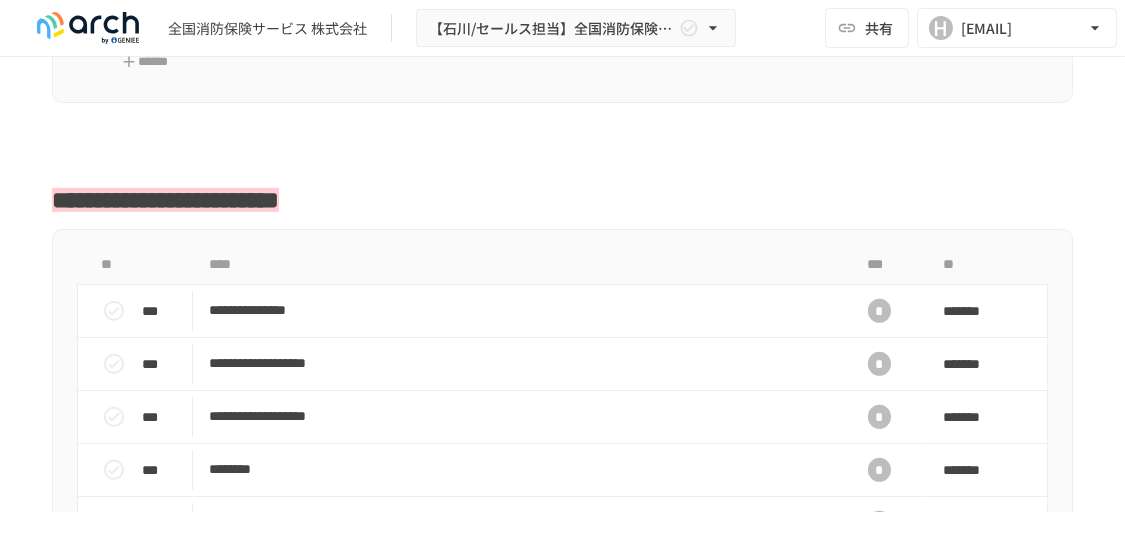 scroll, scrollTop: 2400, scrollLeft: 0, axis: vertical 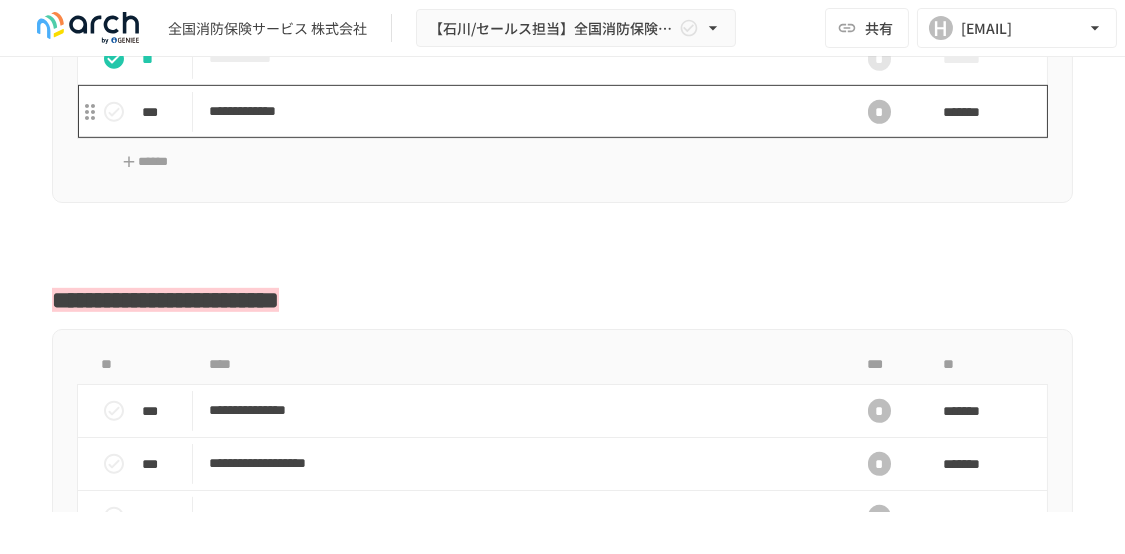 click on "**********" at bounding box center [520, 111] 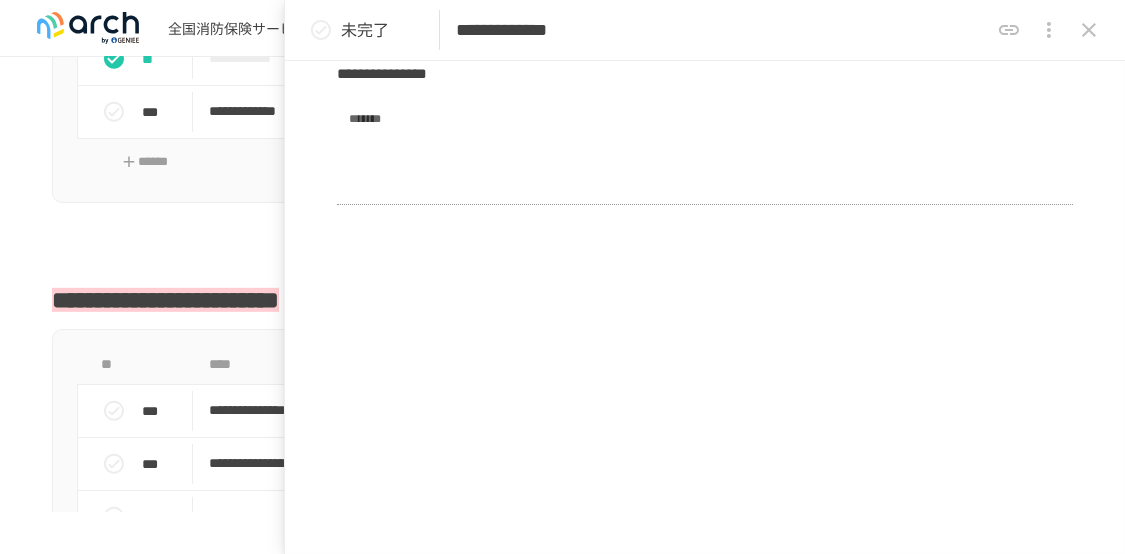 scroll, scrollTop: 884, scrollLeft: 0, axis: vertical 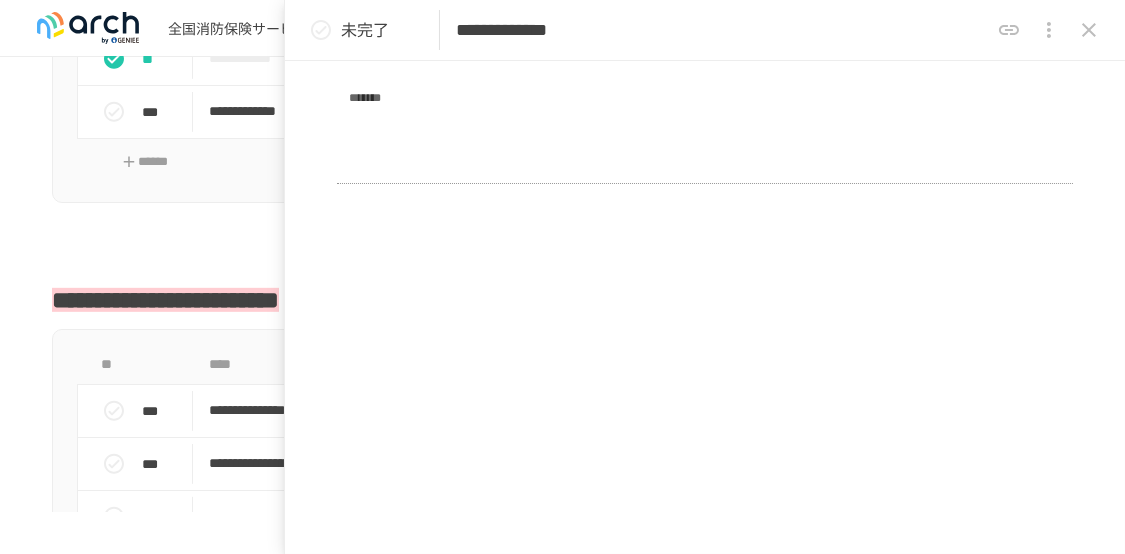 click 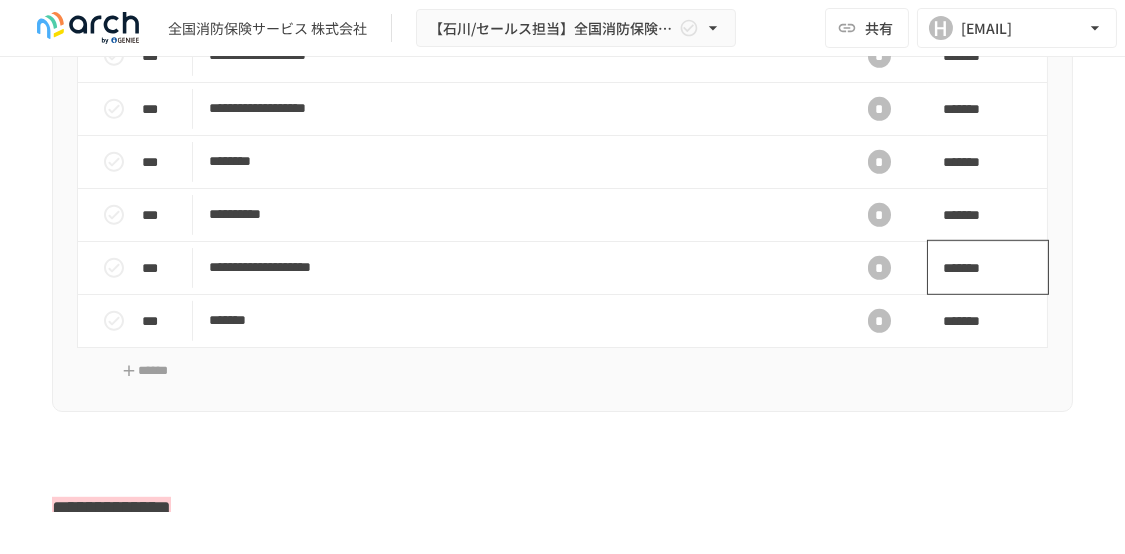 scroll, scrollTop: 2800, scrollLeft: 0, axis: vertical 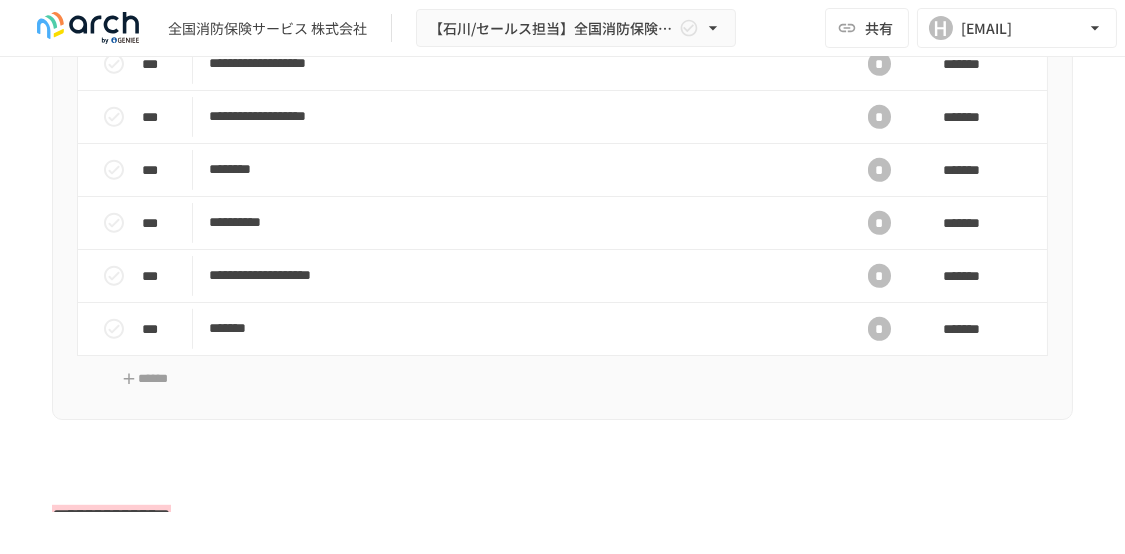 click on "**********" at bounding box center [514, 10] 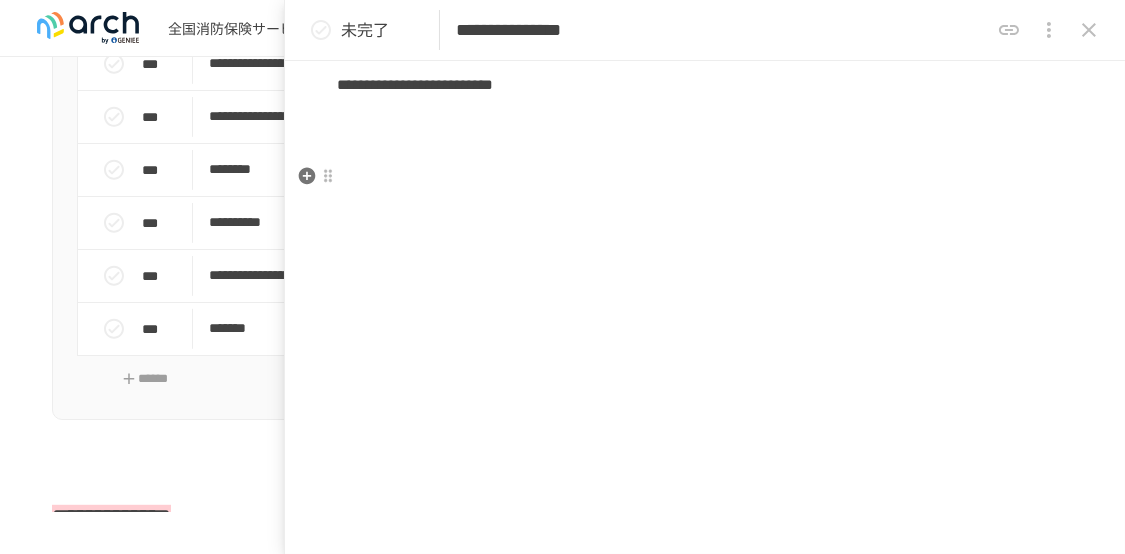scroll, scrollTop: 415, scrollLeft: 0, axis: vertical 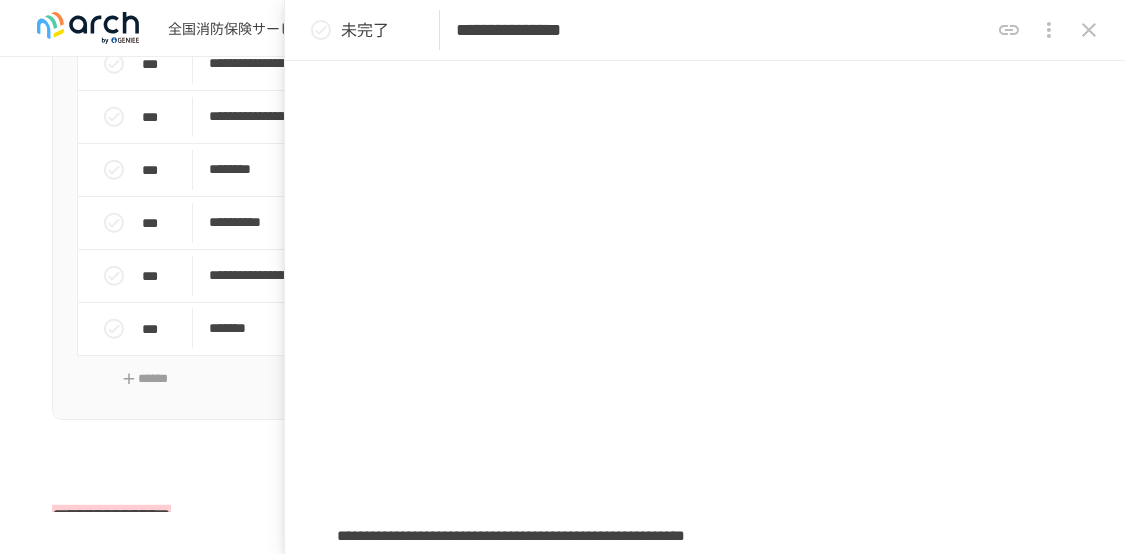 click 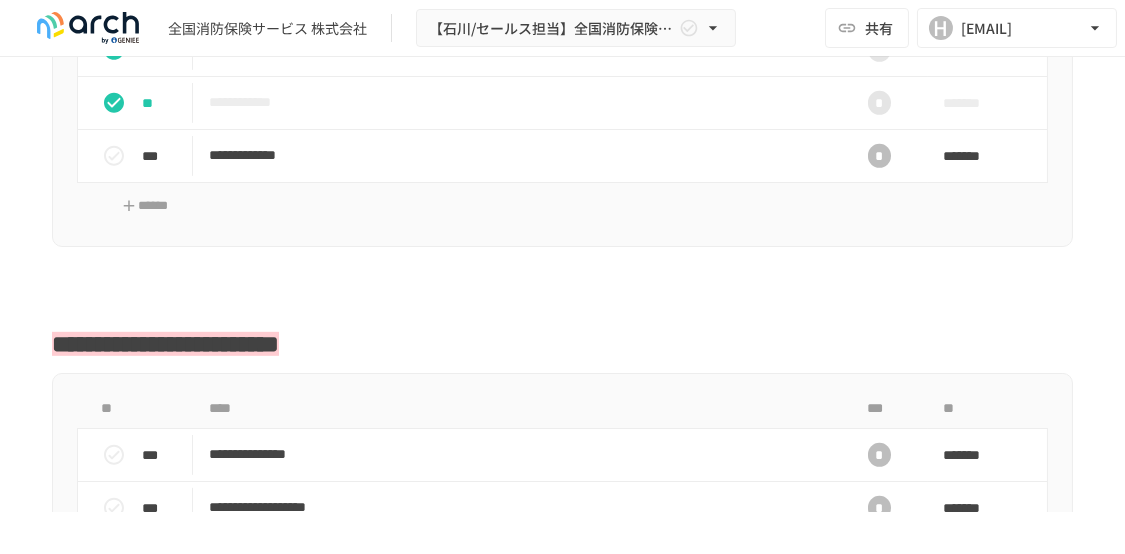 scroll, scrollTop: 2300, scrollLeft: 0, axis: vertical 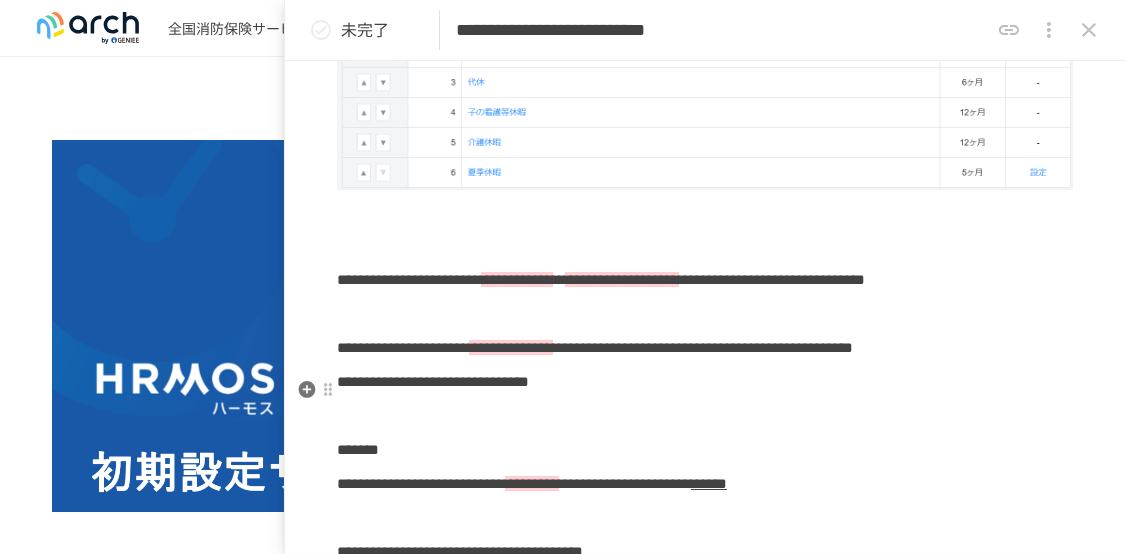 click on "**********" at bounding box center (511, 347) 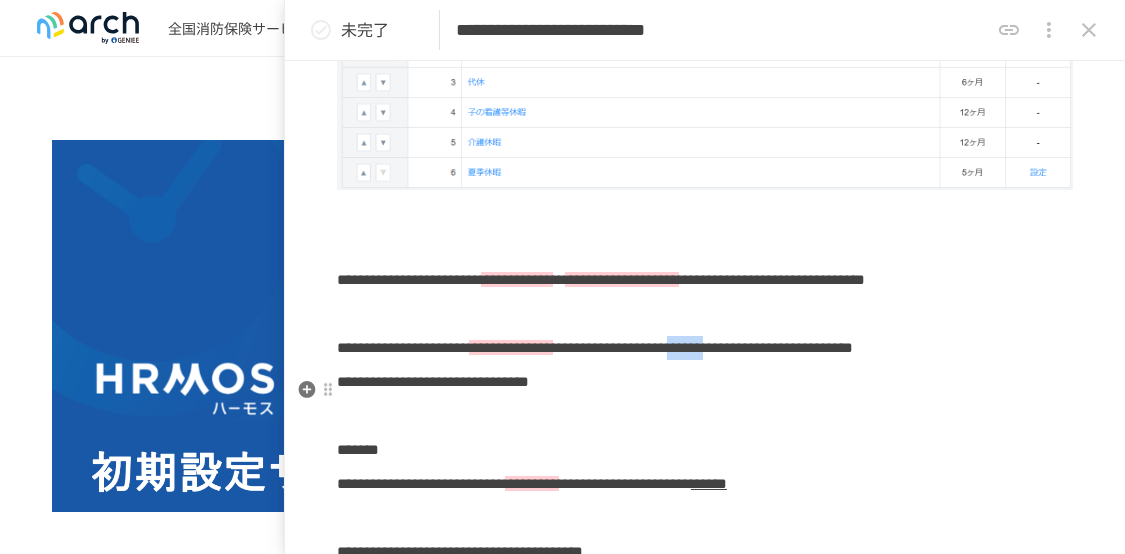 drag, startPoint x: 470, startPoint y: 407, endPoint x: 350, endPoint y: 399, distance: 120.26637 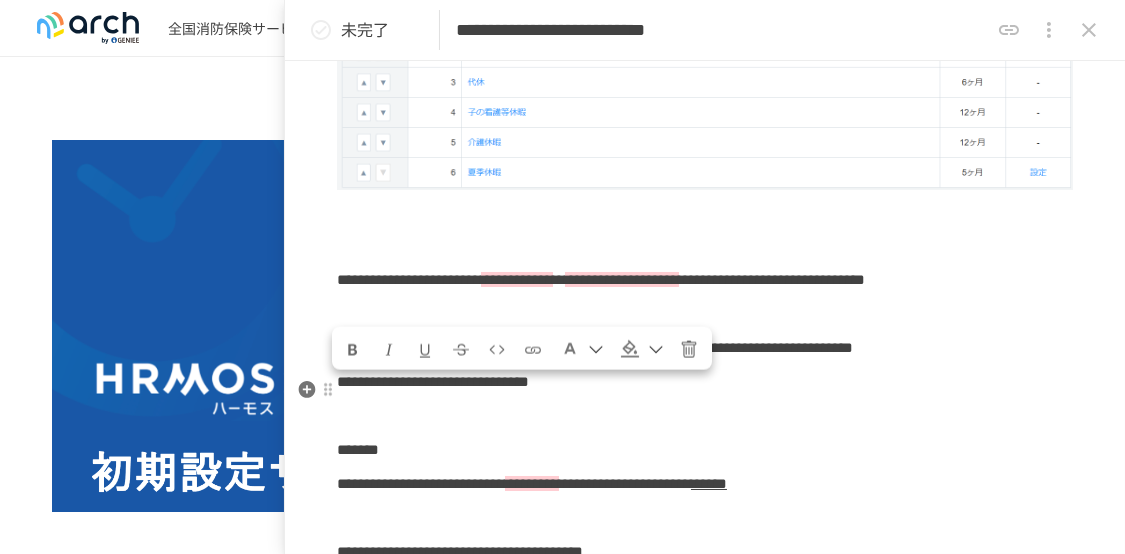 click on "**********" at bounding box center [403, 347] 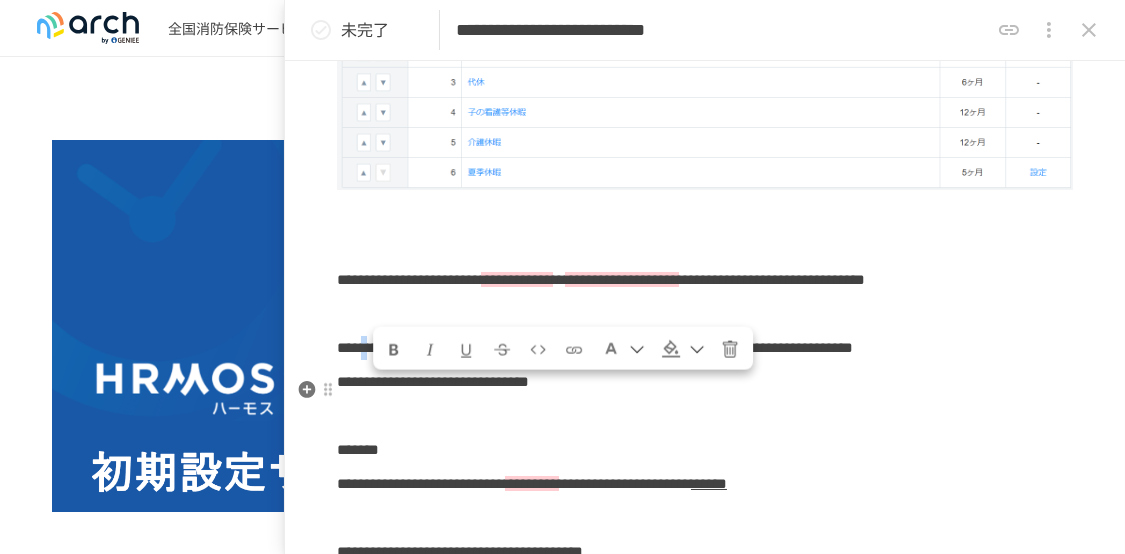 click on "**********" at bounding box center (403, 347) 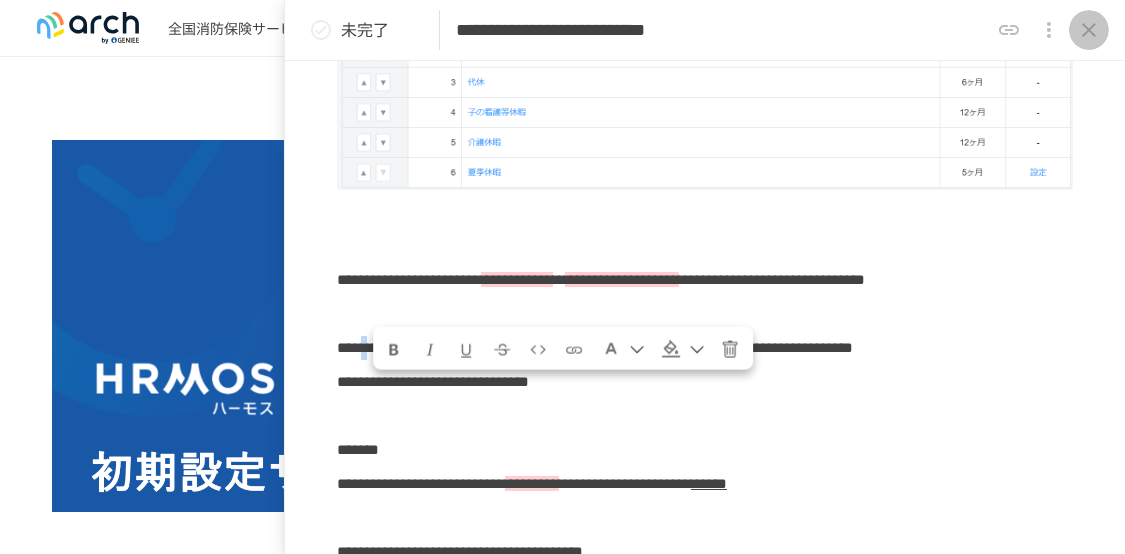 click 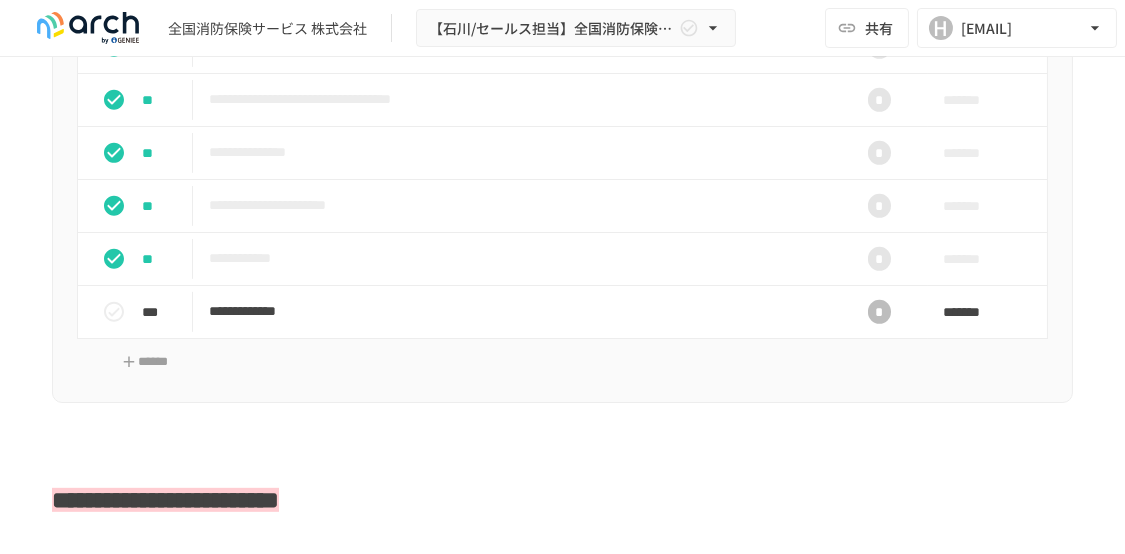 scroll, scrollTop: 2300, scrollLeft: 0, axis: vertical 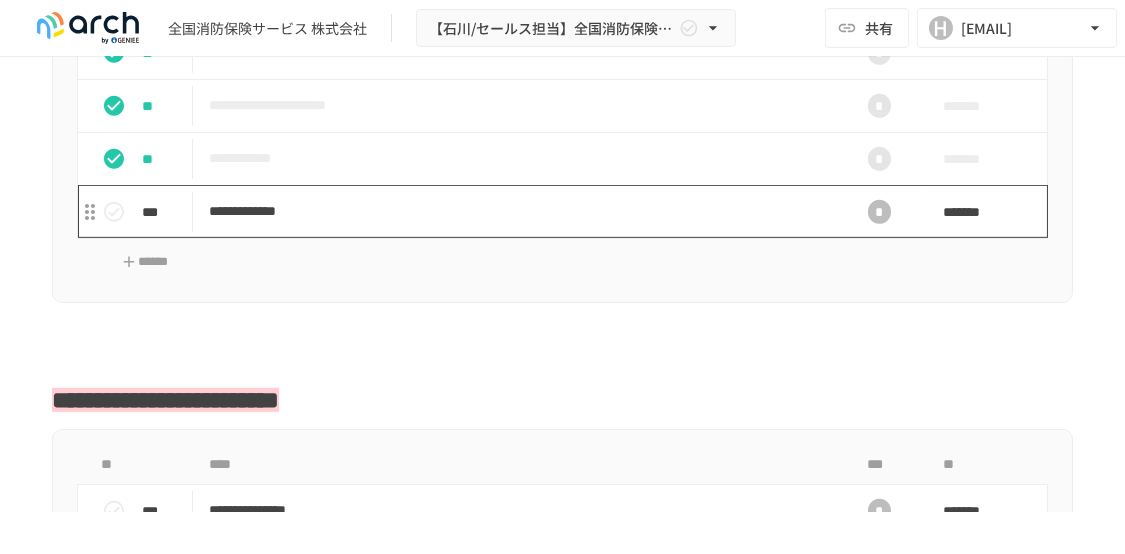 click on "**********" at bounding box center [514, 211] 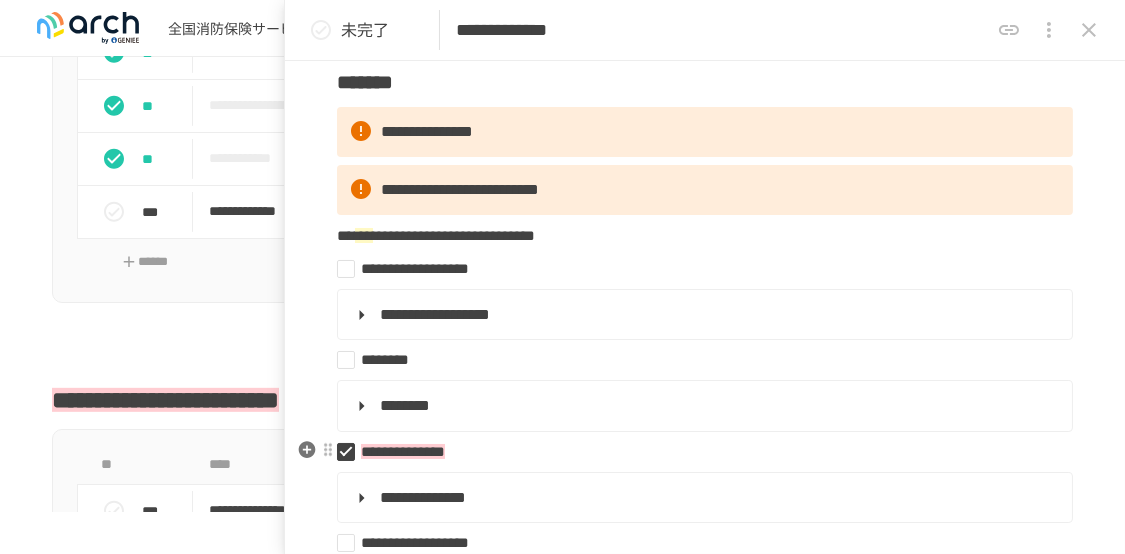 scroll, scrollTop: 100, scrollLeft: 0, axis: vertical 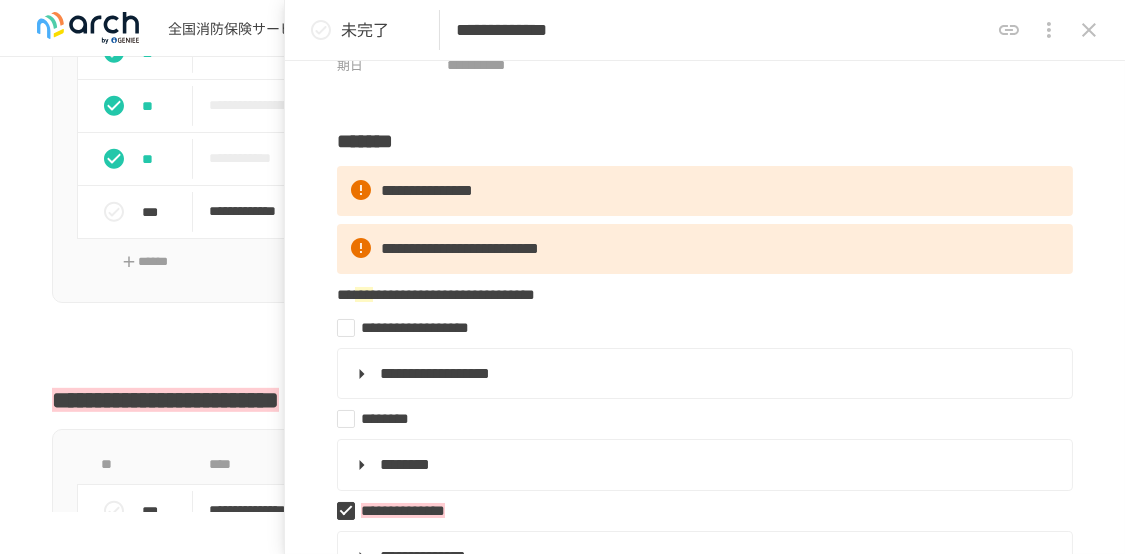 click on "**********" at bounding box center [722, 30] 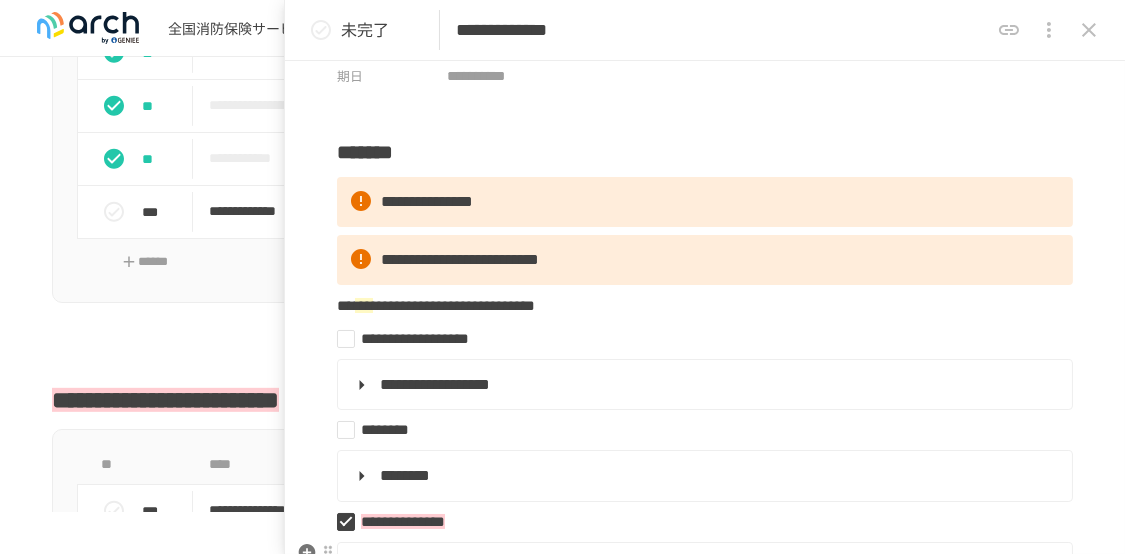 scroll, scrollTop: 0, scrollLeft: 0, axis: both 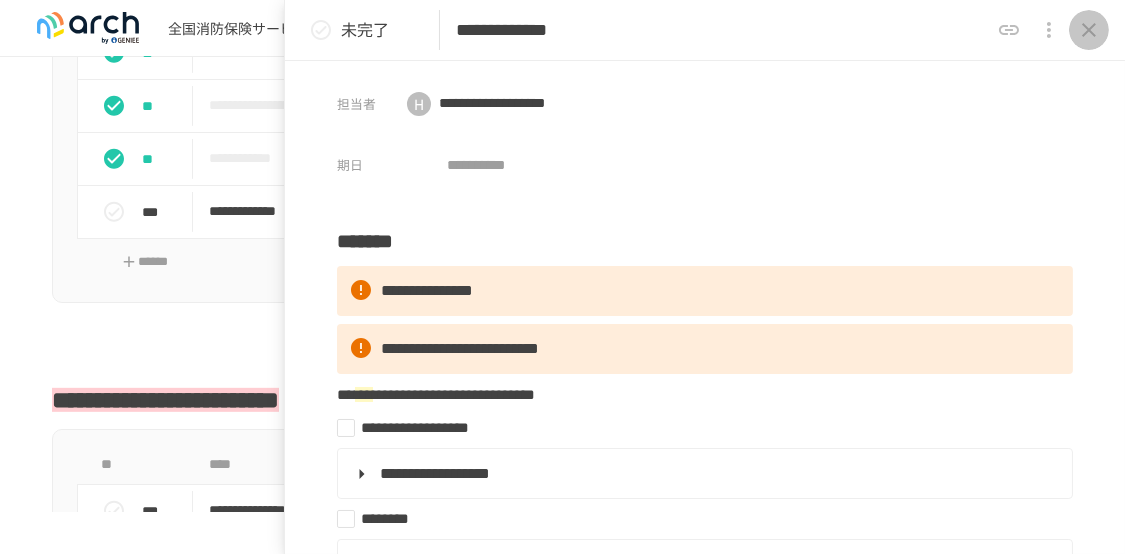 click 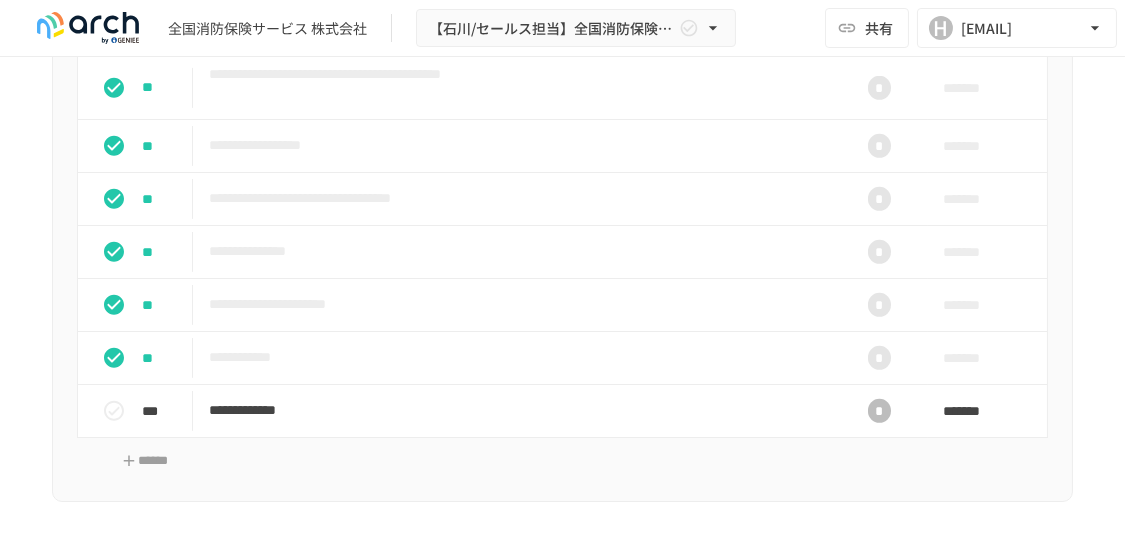 scroll, scrollTop: 2100, scrollLeft: 0, axis: vertical 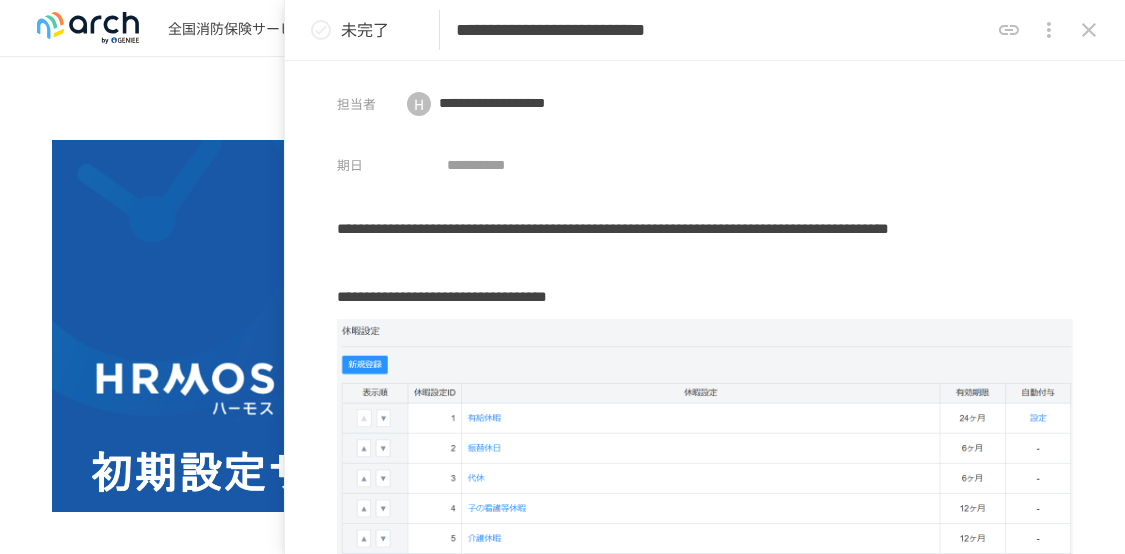 click 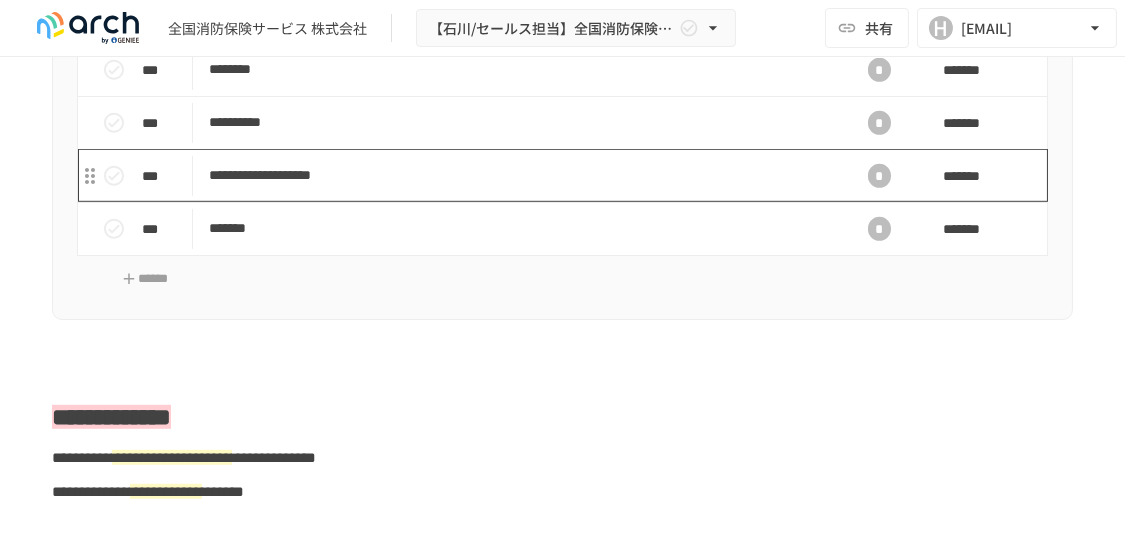 scroll, scrollTop: 3000, scrollLeft: 0, axis: vertical 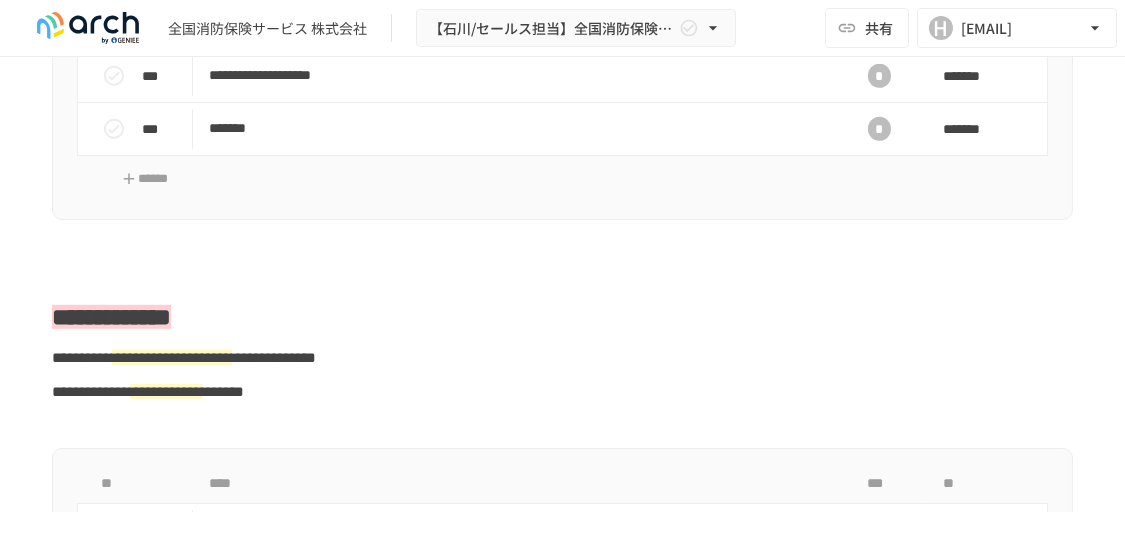 click on "**********" at bounding box center [562, 317] 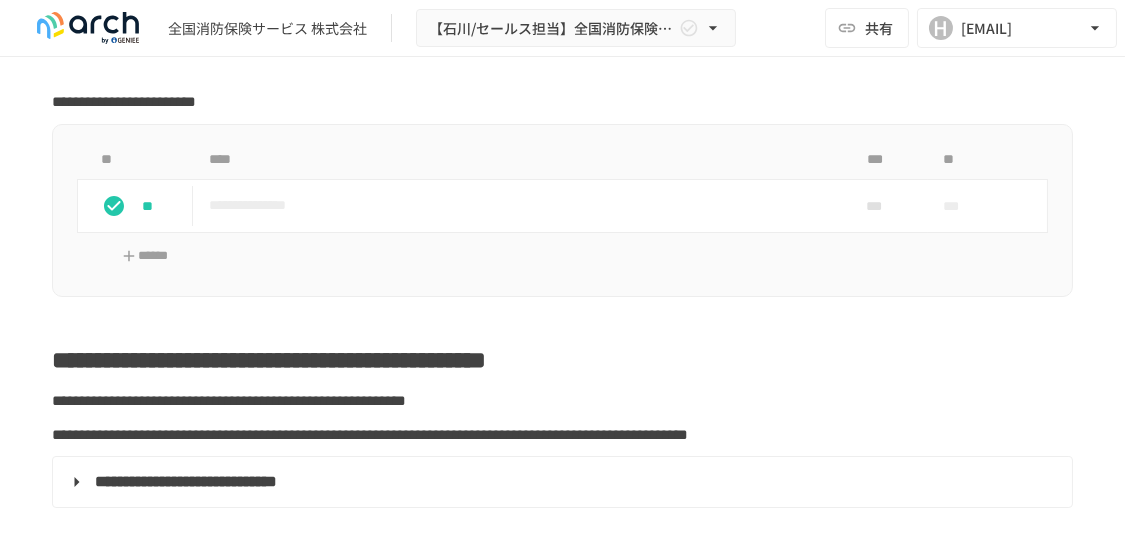 scroll, scrollTop: 600, scrollLeft: 0, axis: vertical 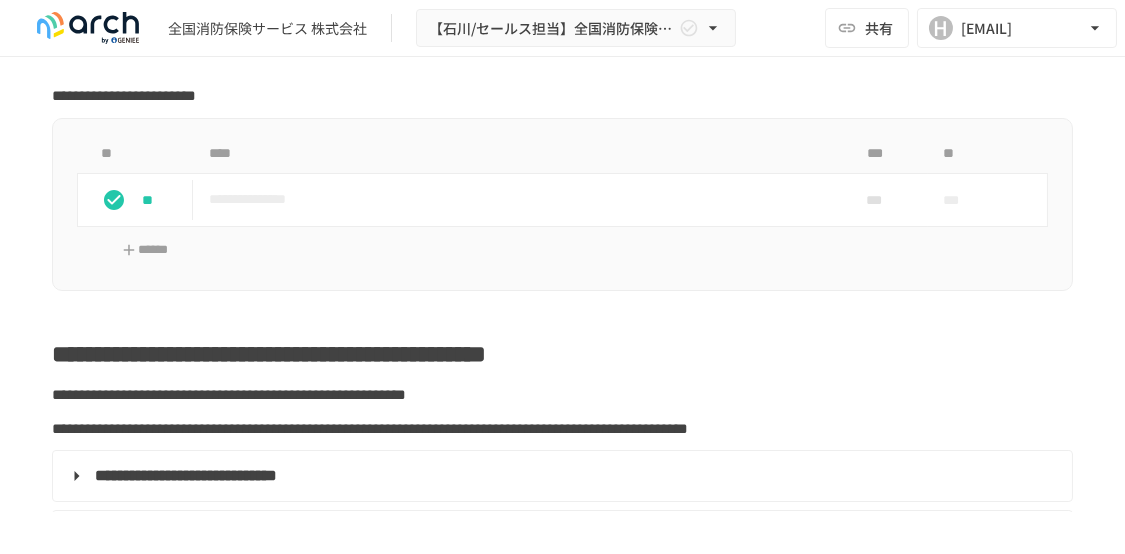 click on "**********" at bounding box center (562, 354) 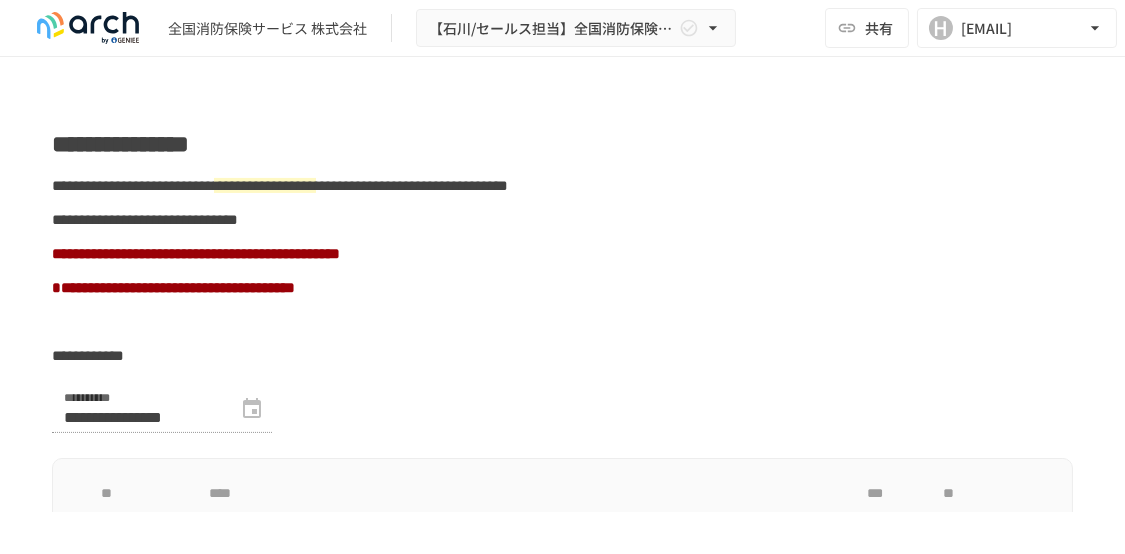scroll, scrollTop: 1300, scrollLeft: 0, axis: vertical 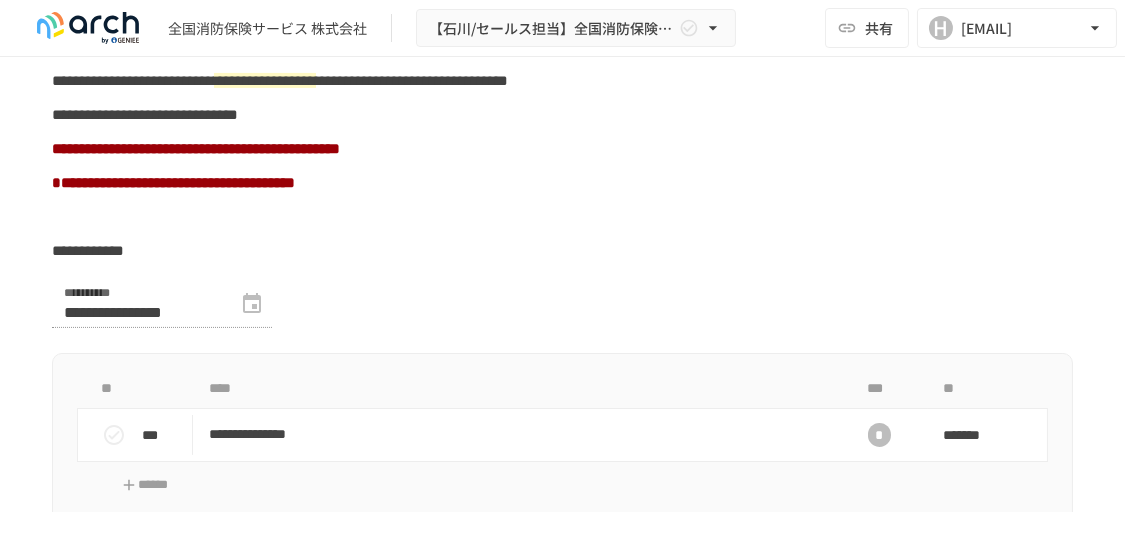 click at bounding box center (562, 217) 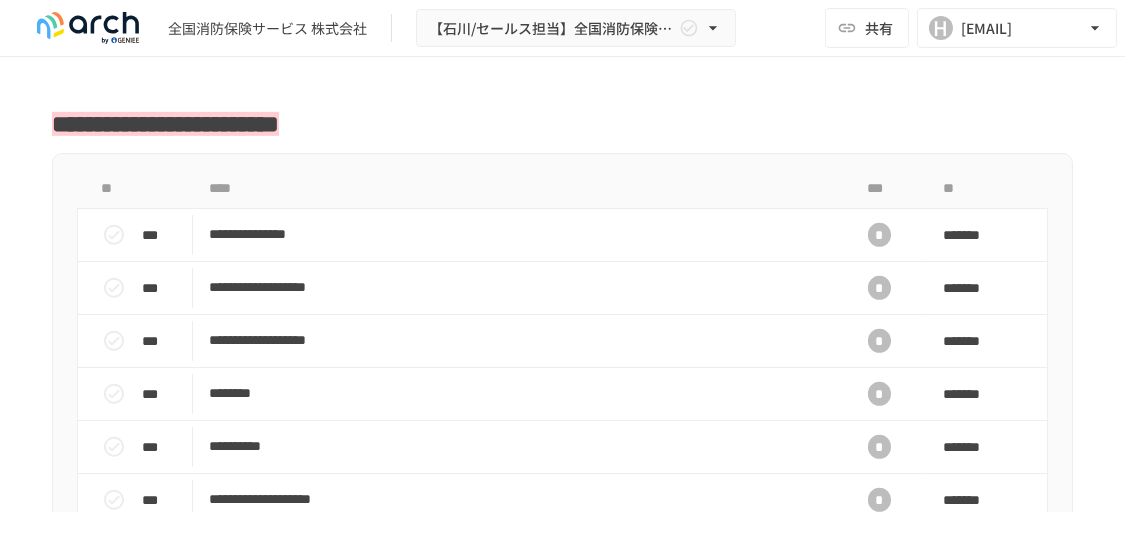 scroll, scrollTop: 2500, scrollLeft: 0, axis: vertical 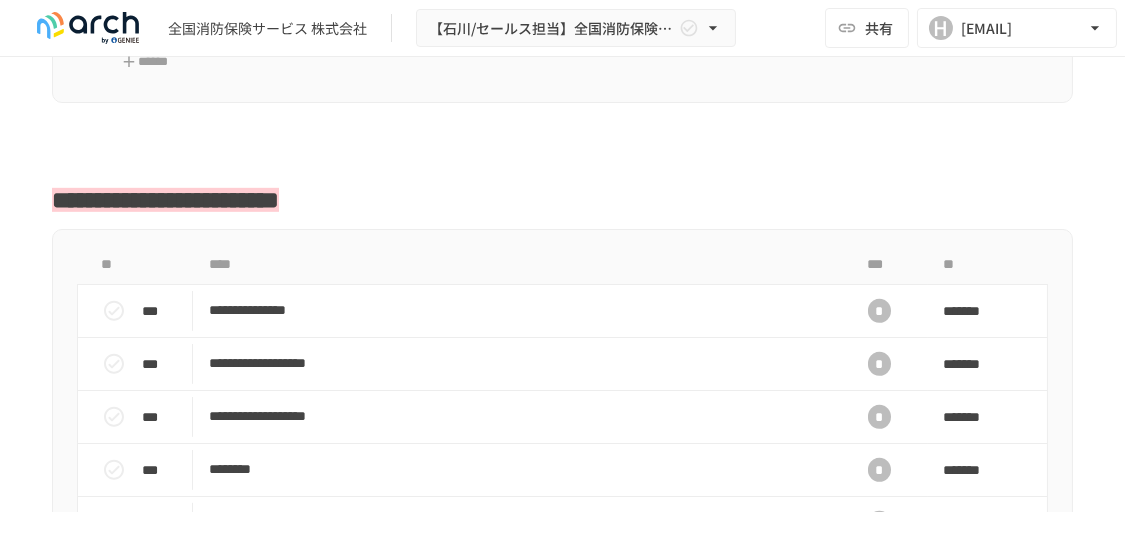 click on "**********" at bounding box center [514, 11] 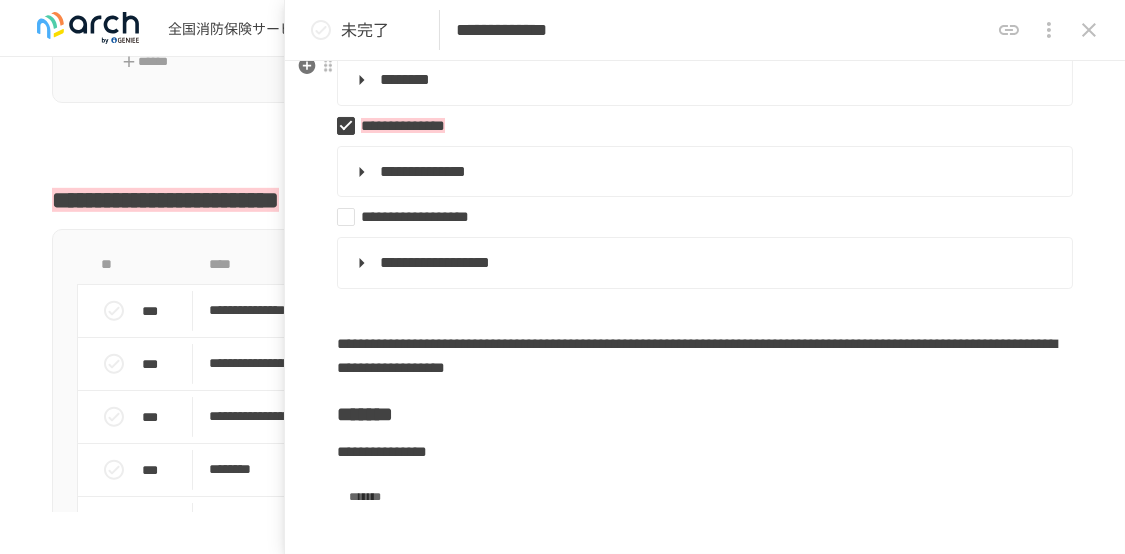 scroll, scrollTop: 484, scrollLeft: 0, axis: vertical 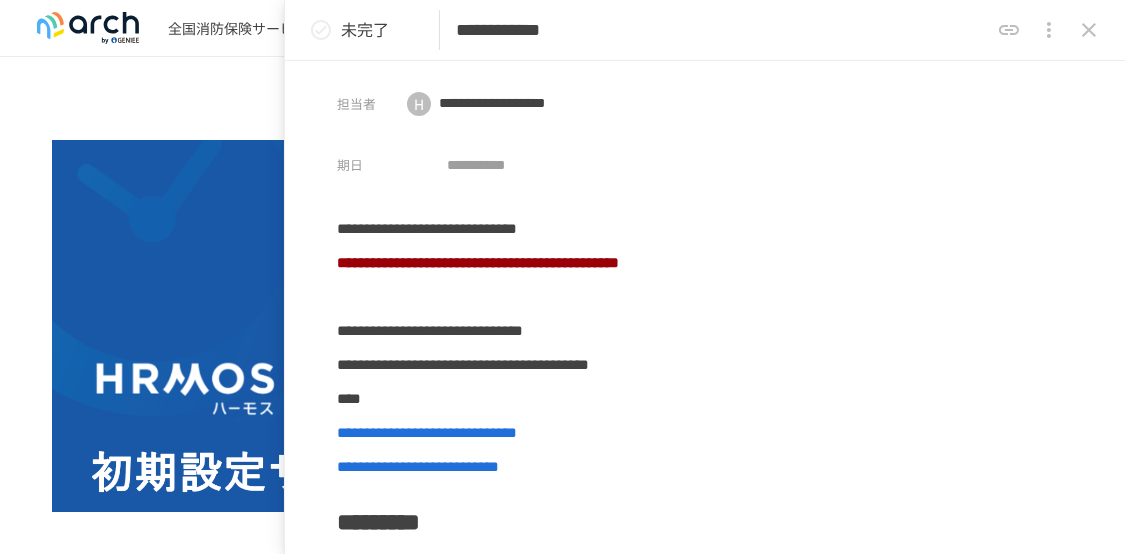 click 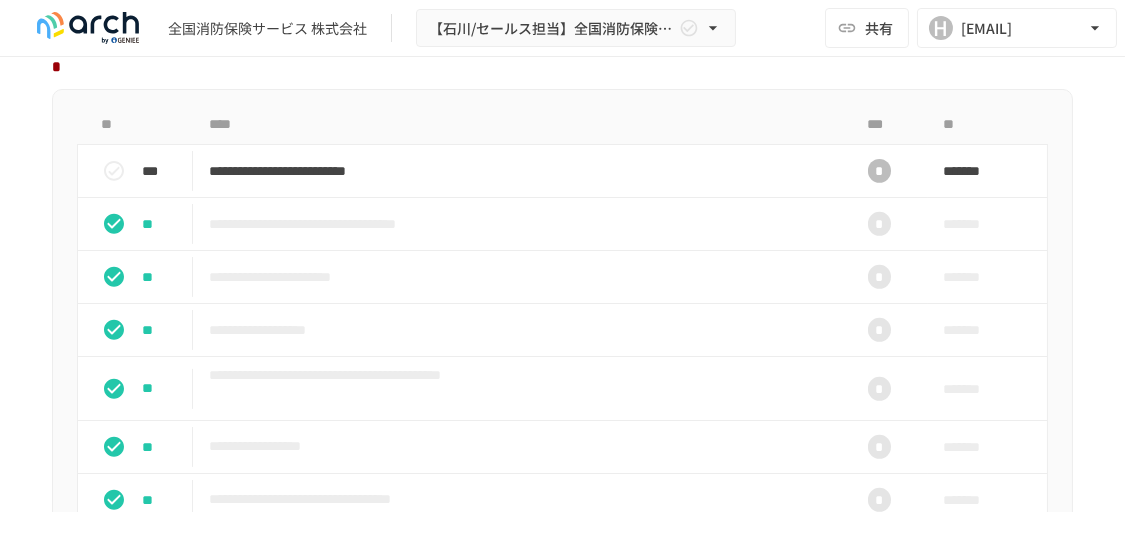 scroll, scrollTop: 1700, scrollLeft: 0, axis: vertical 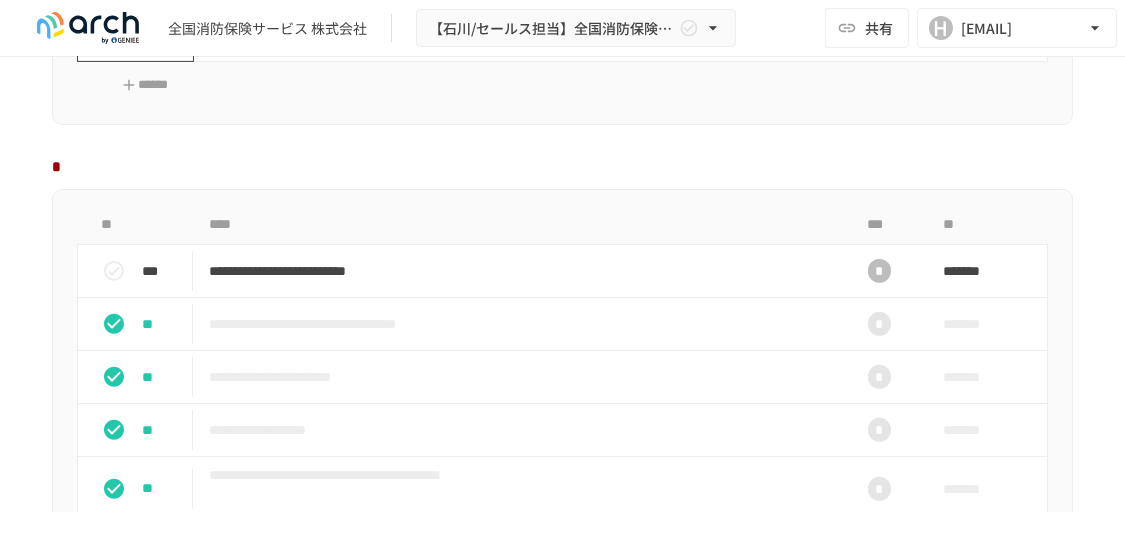 click 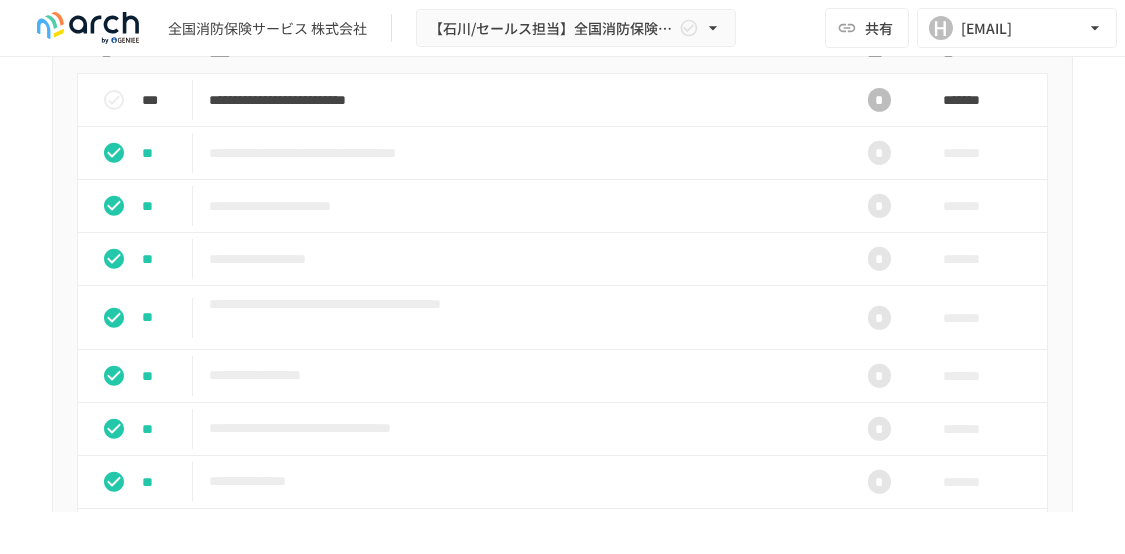 scroll, scrollTop: 1900, scrollLeft: 0, axis: vertical 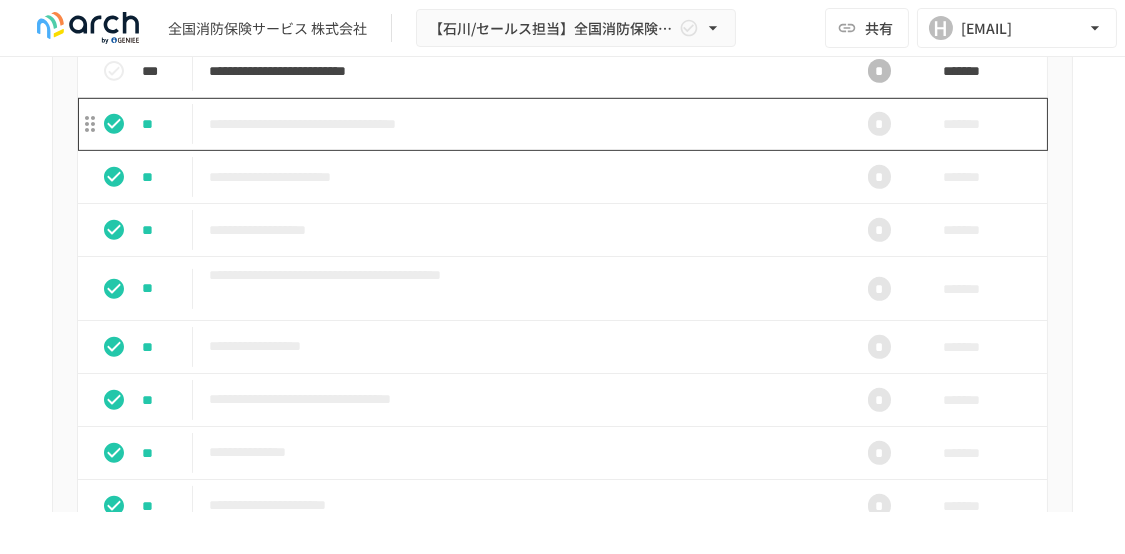 click on "**********" at bounding box center [514, 124] 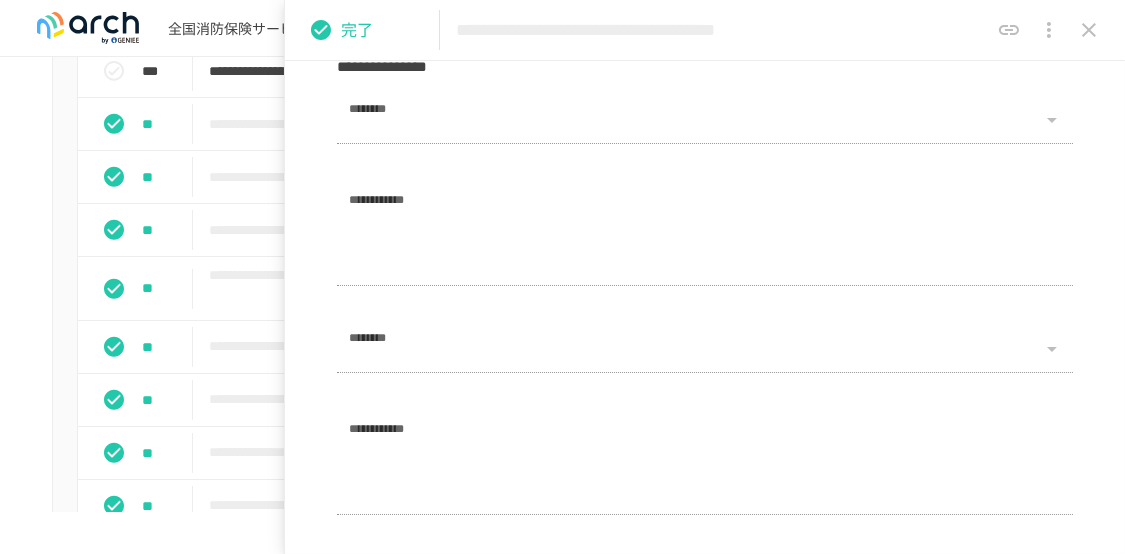 scroll, scrollTop: 1200, scrollLeft: 0, axis: vertical 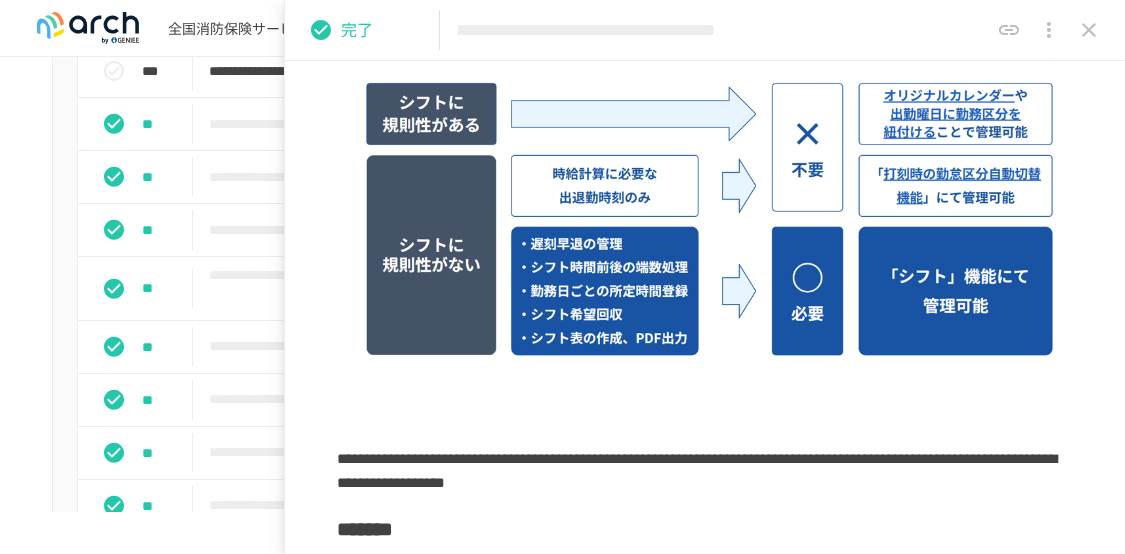 click 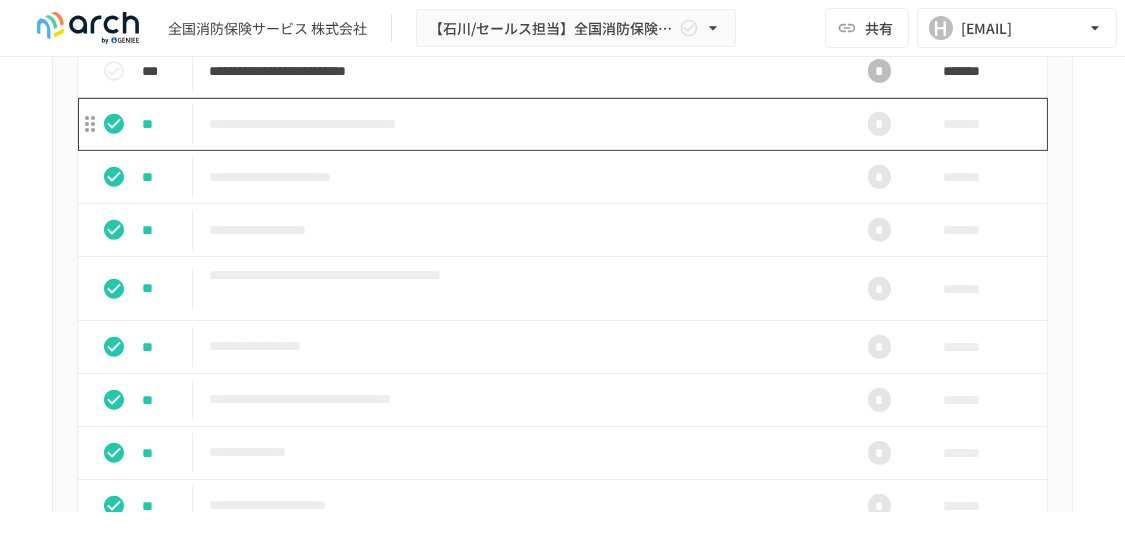click on "**********" at bounding box center (520, 124) 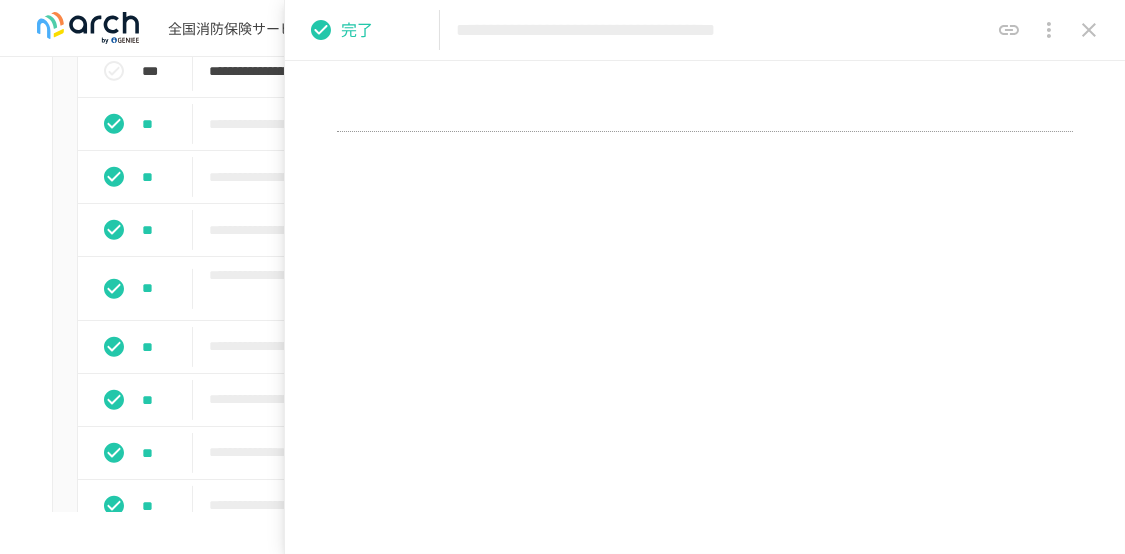 scroll, scrollTop: 2774, scrollLeft: 0, axis: vertical 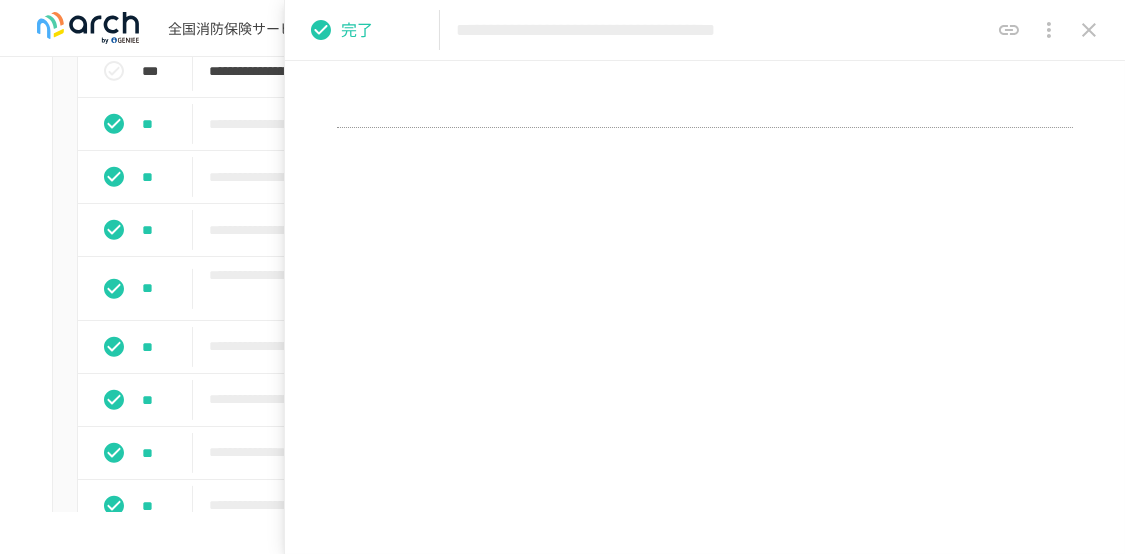 click 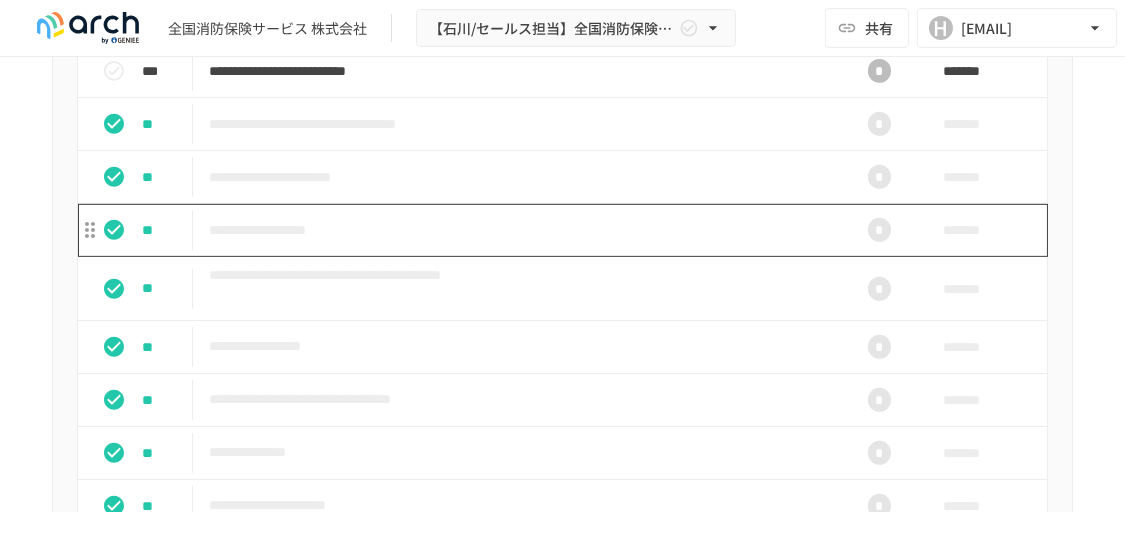 click on "**********" at bounding box center [514, 230] 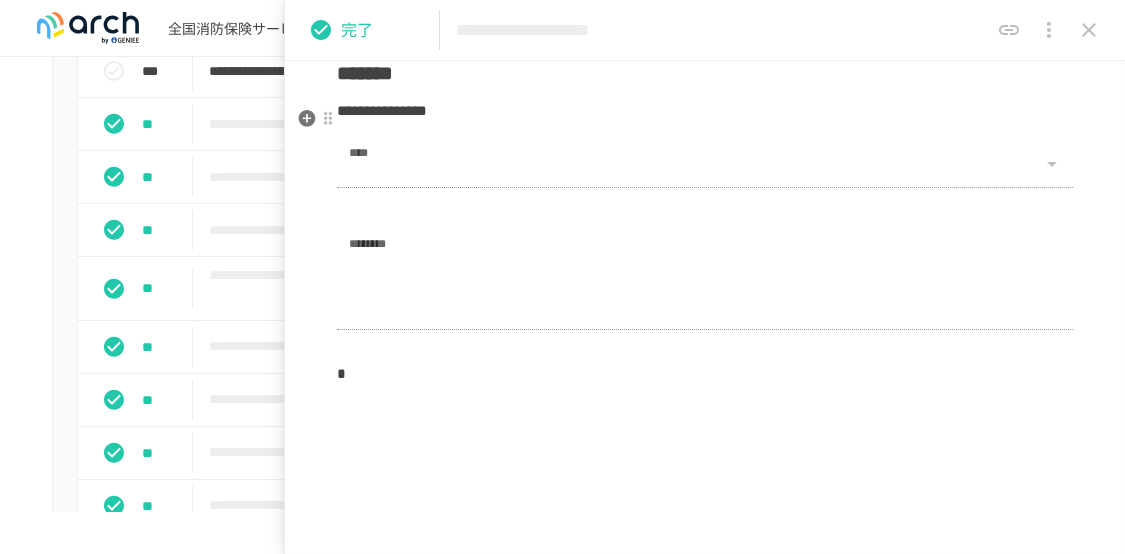 scroll, scrollTop: 1607, scrollLeft: 0, axis: vertical 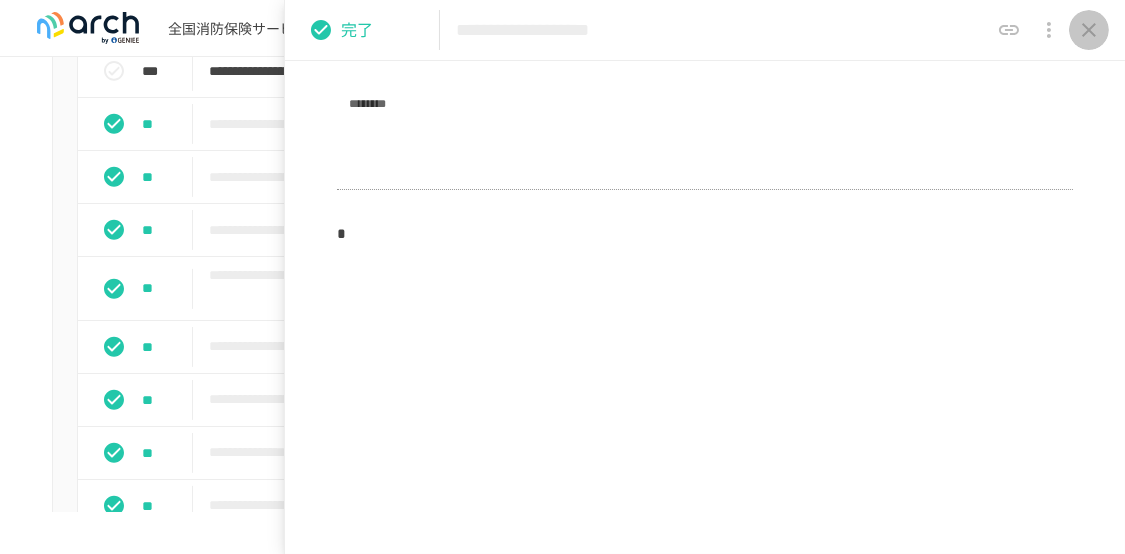 click 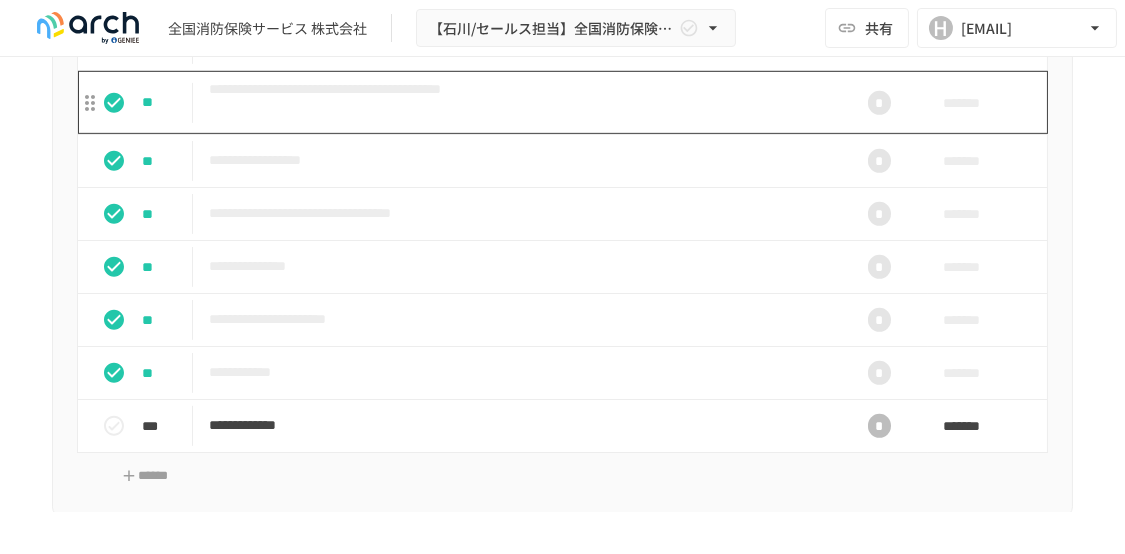 scroll, scrollTop: 2100, scrollLeft: 0, axis: vertical 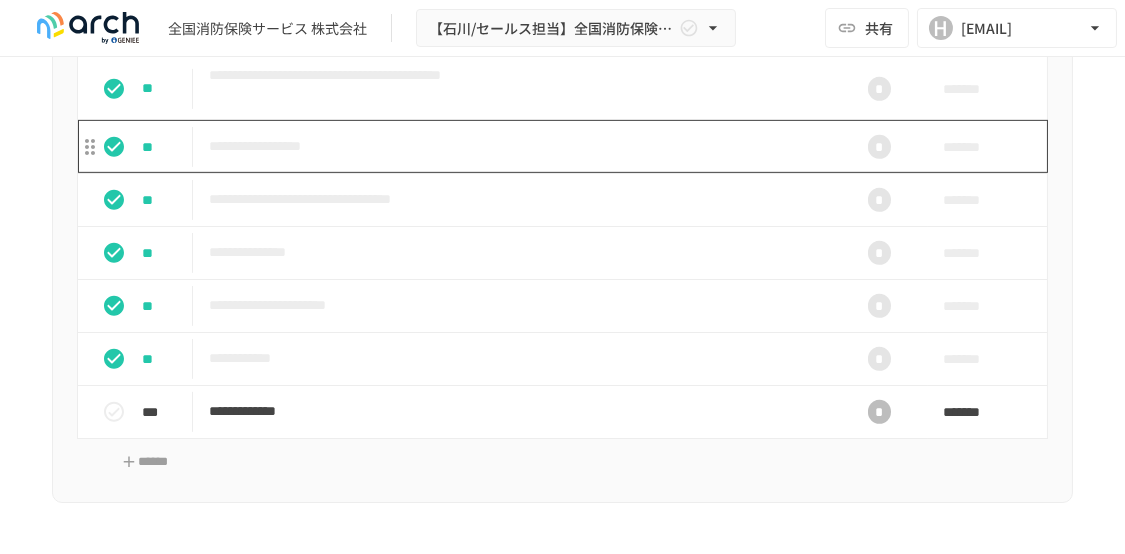click on "**********" at bounding box center (514, 146) 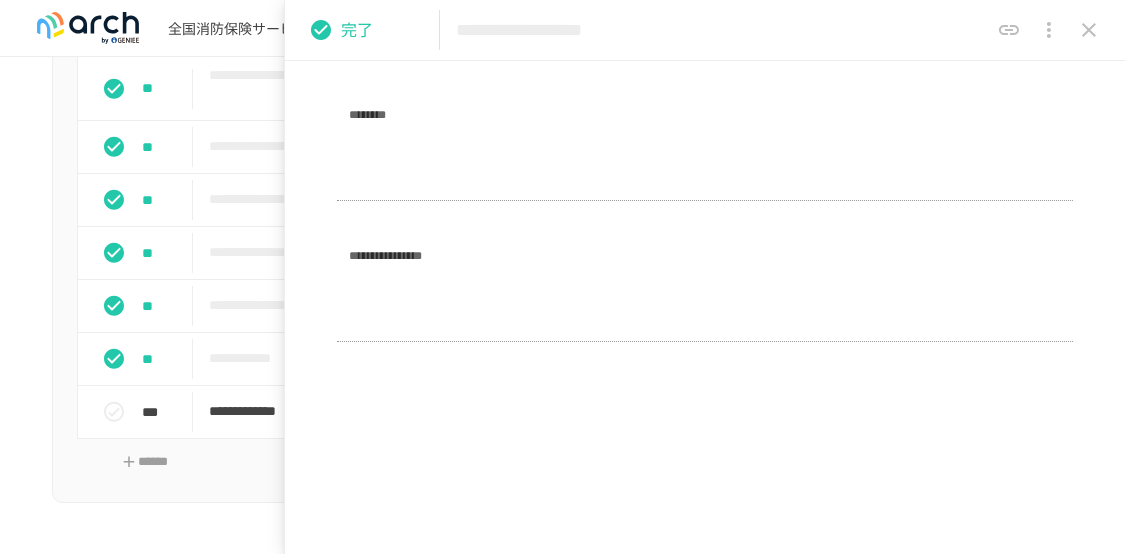 scroll, scrollTop: 1181, scrollLeft: 0, axis: vertical 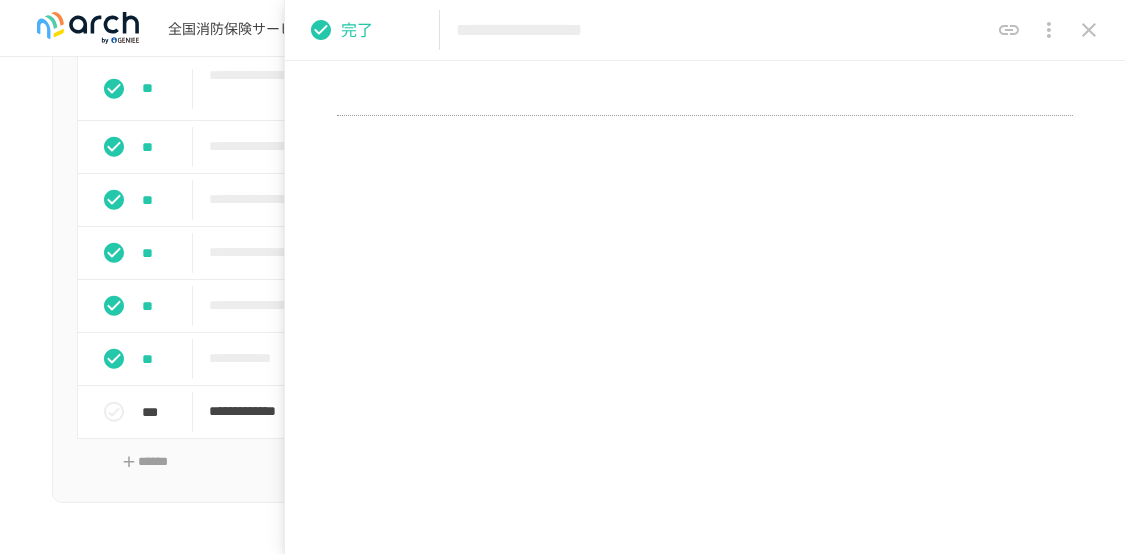 click 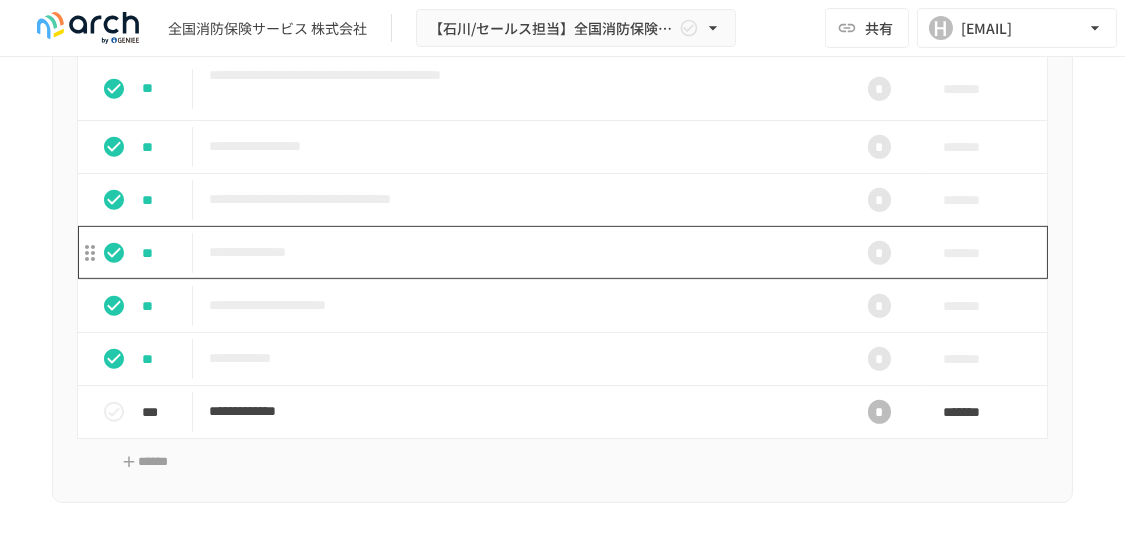 click on "**********" at bounding box center [514, 252] 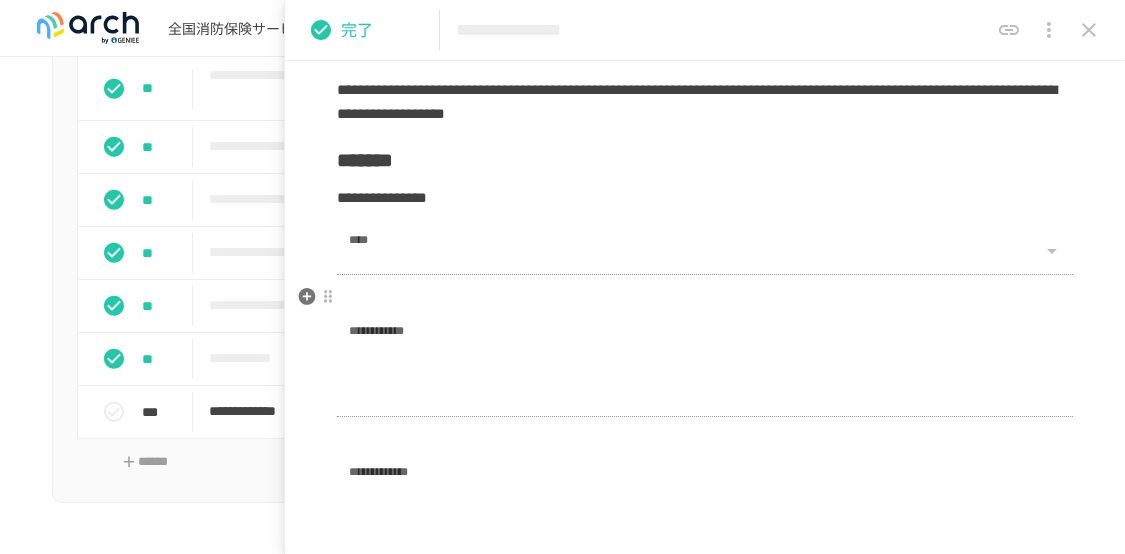scroll, scrollTop: 1100, scrollLeft: 0, axis: vertical 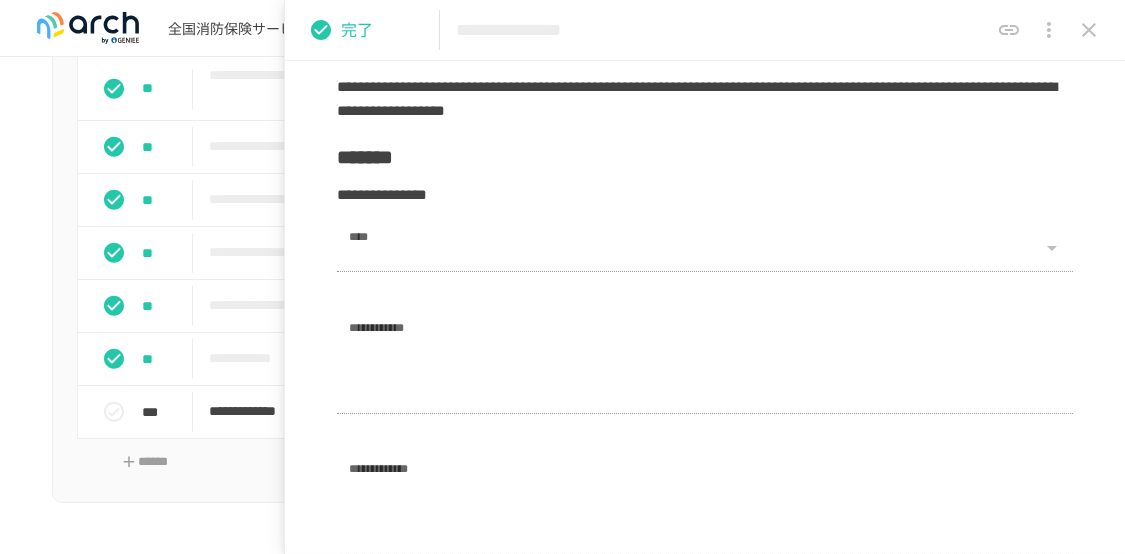 click at bounding box center [1049, 30] 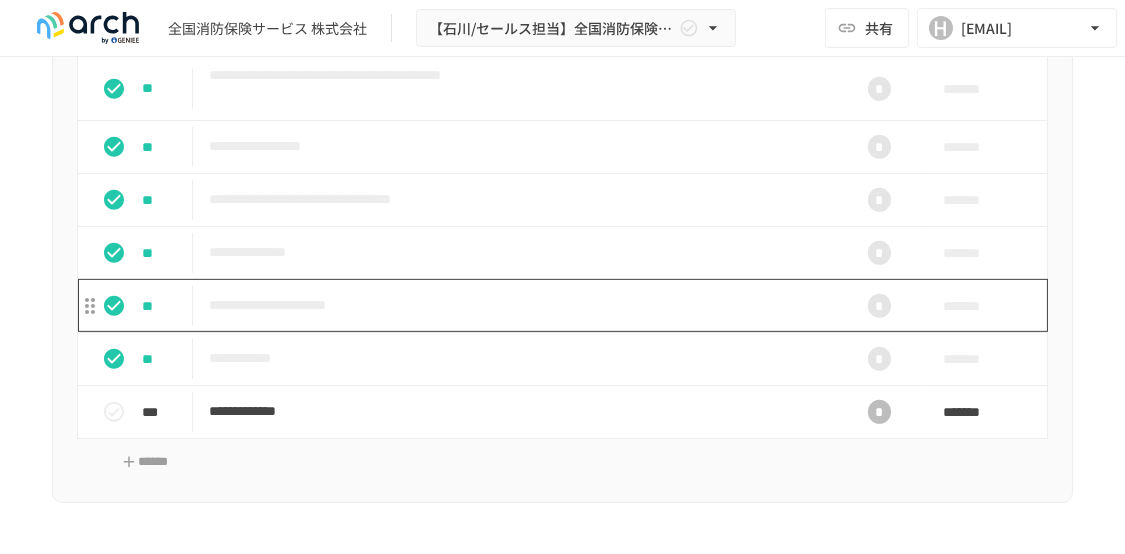 click on "**********" at bounding box center [514, 305] 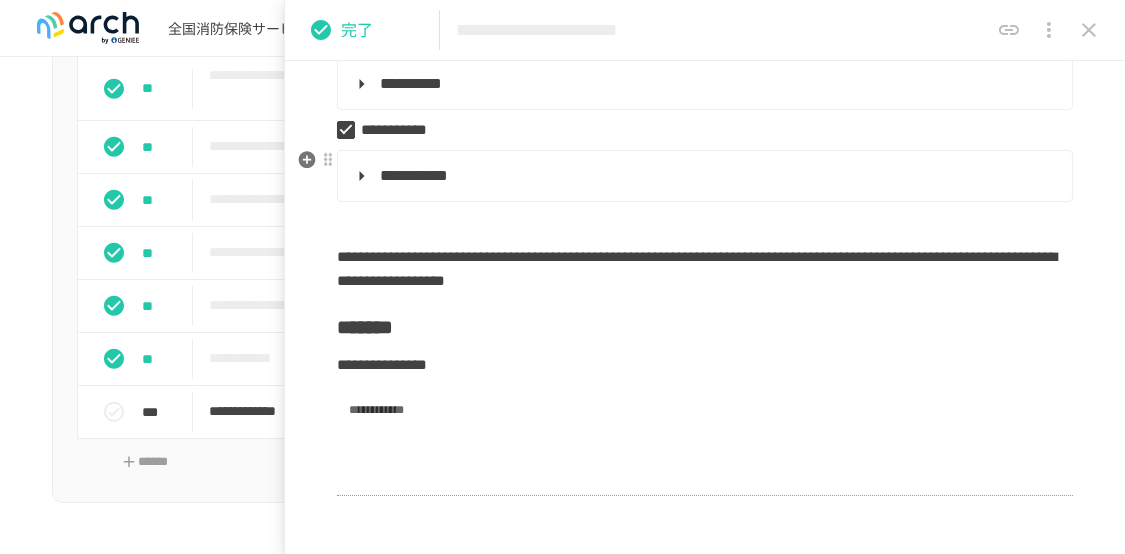 scroll, scrollTop: 600, scrollLeft: 0, axis: vertical 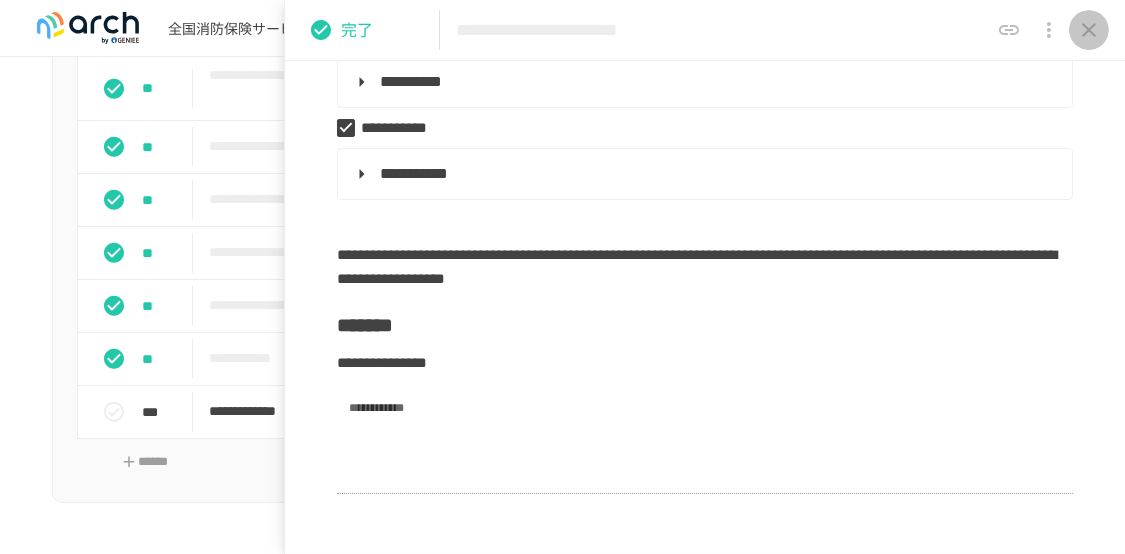 drag, startPoint x: 1093, startPoint y: 25, endPoint x: 1079, endPoint y: 39, distance: 19.79899 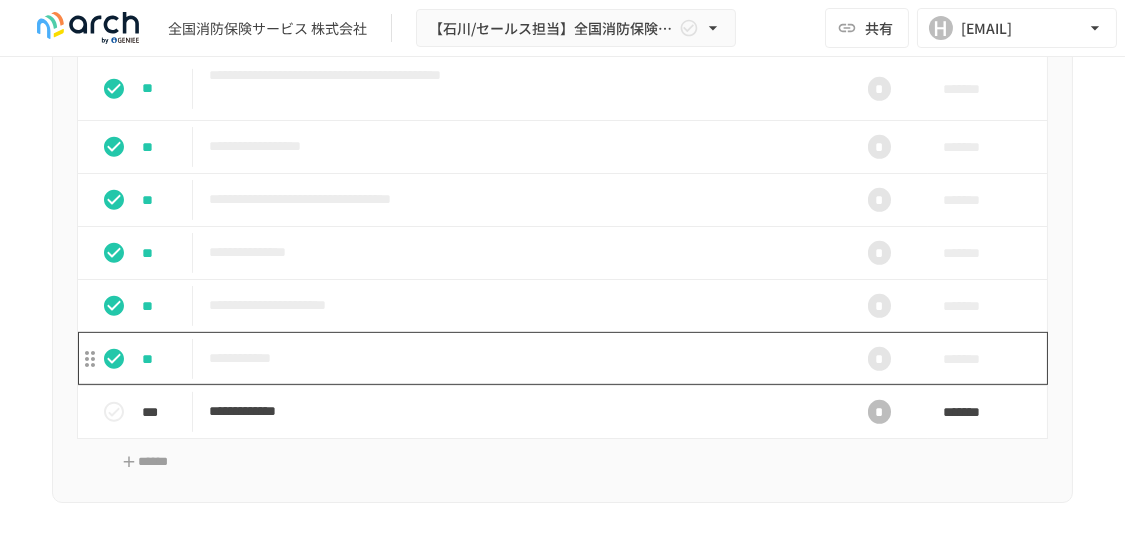 click on "**********" at bounding box center [514, 358] 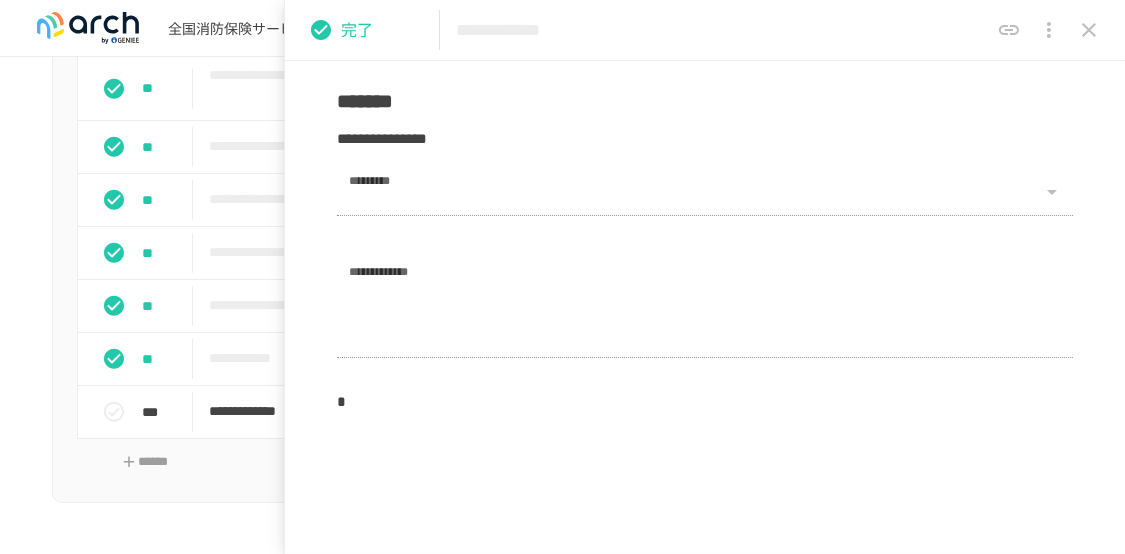 scroll, scrollTop: 800, scrollLeft: 0, axis: vertical 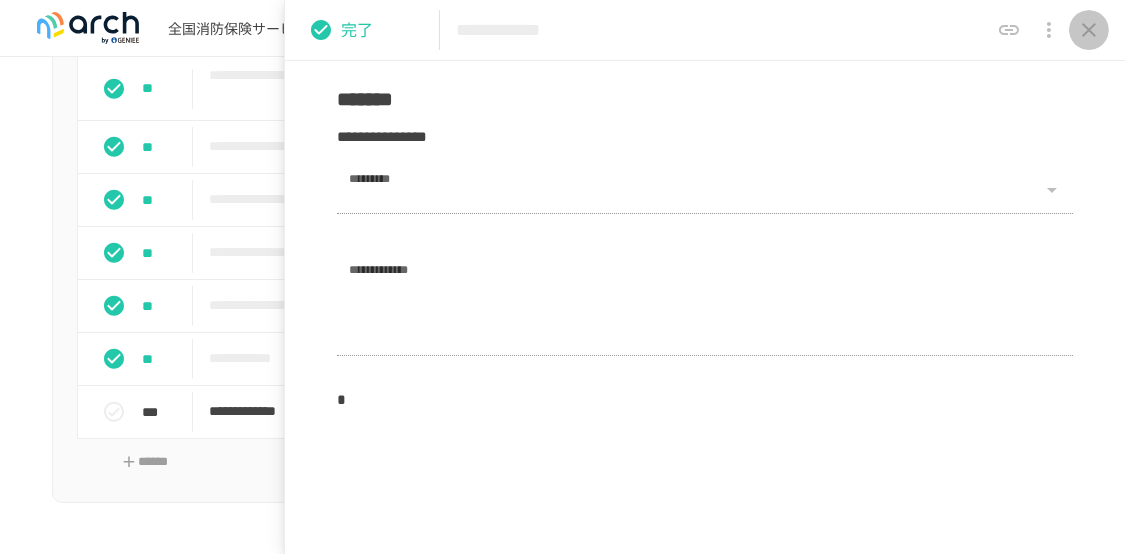 click 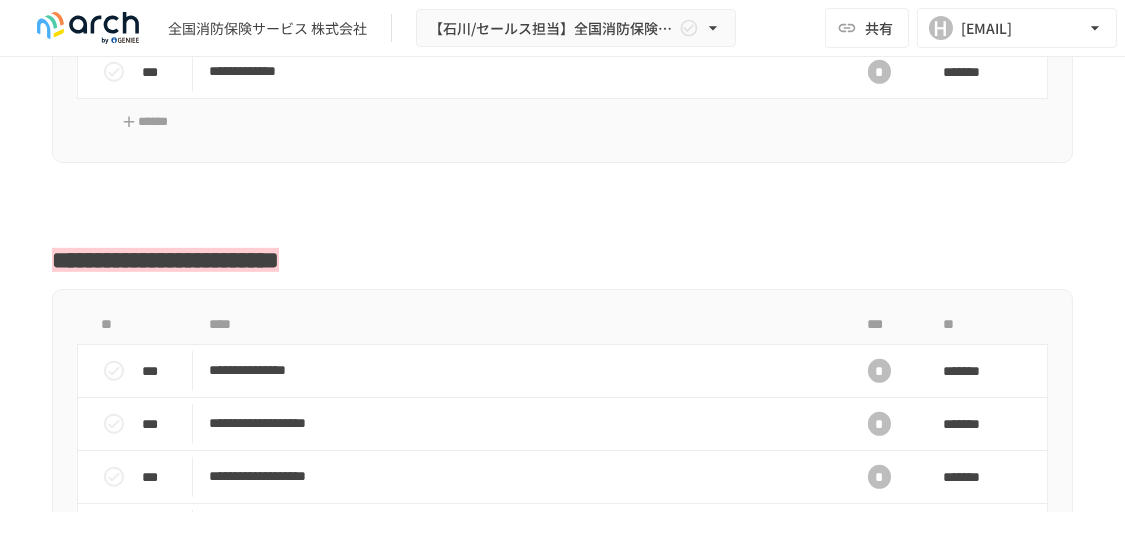 scroll, scrollTop: 2500, scrollLeft: 0, axis: vertical 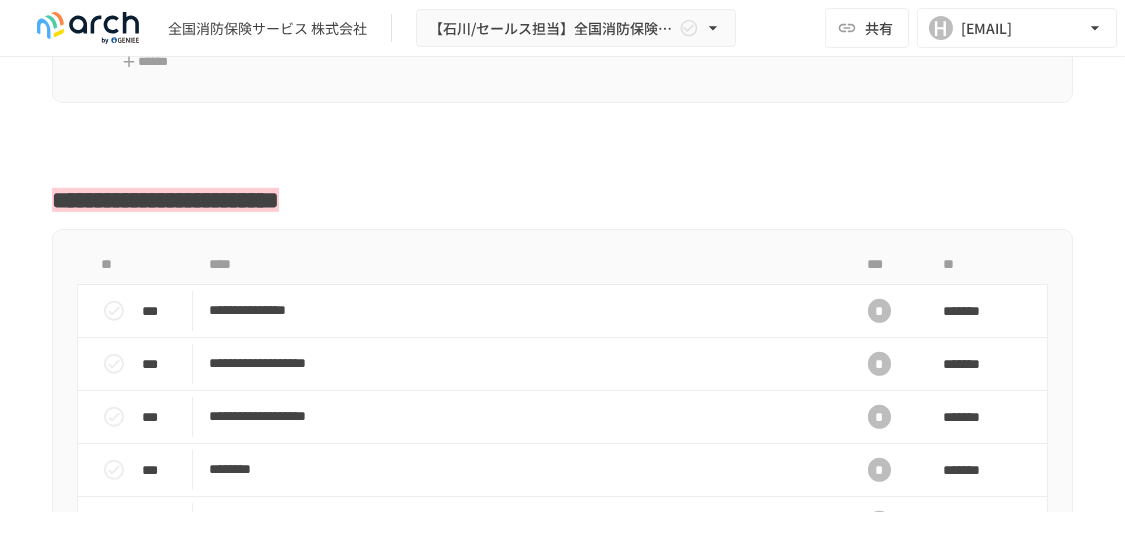 click on "**********" at bounding box center (514, 11) 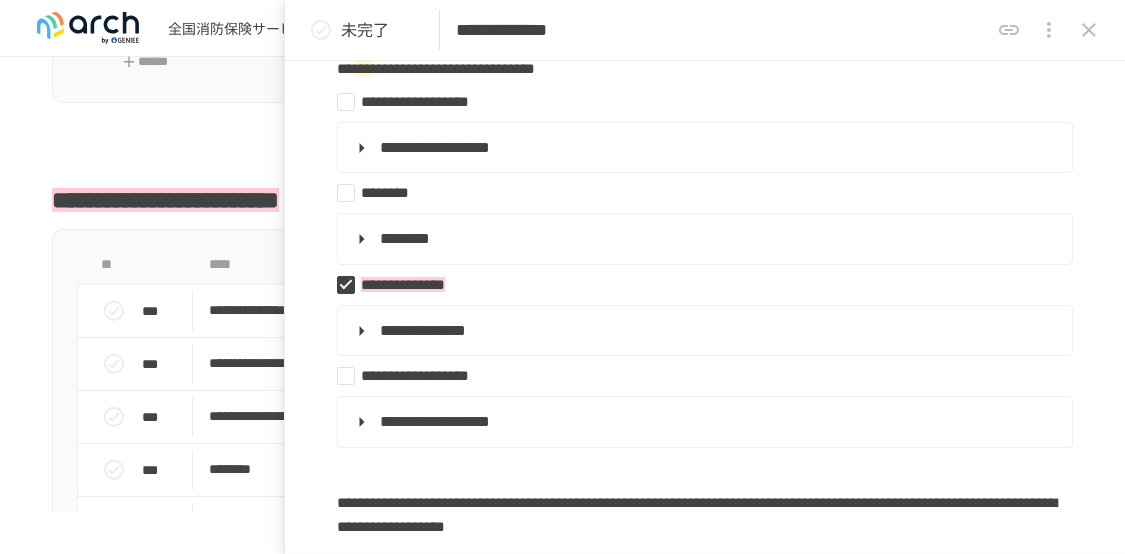 scroll, scrollTop: 284, scrollLeft: 0, axis: vertical 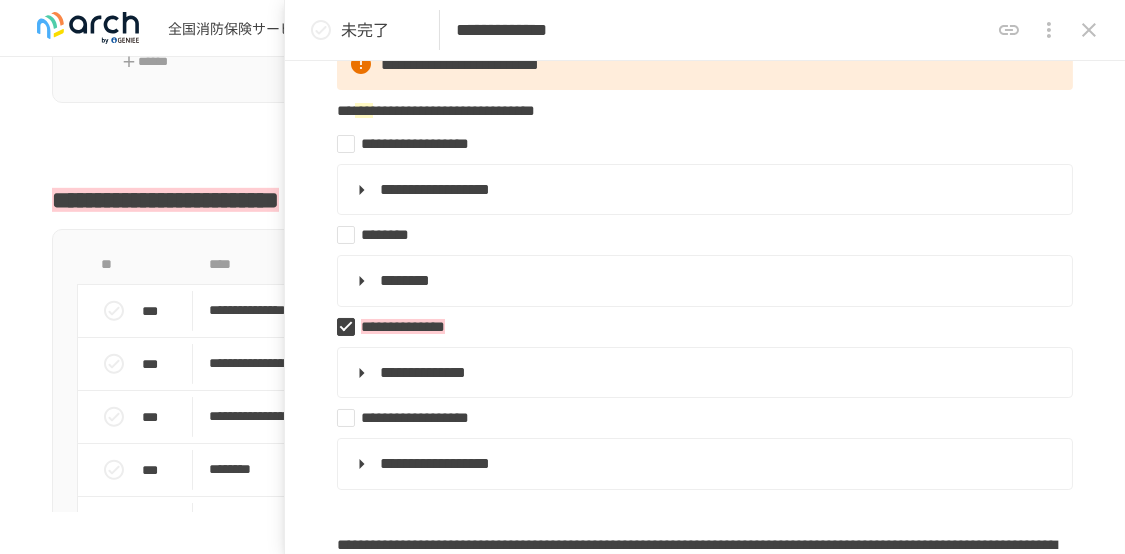 click at bounding box center (562, 145) 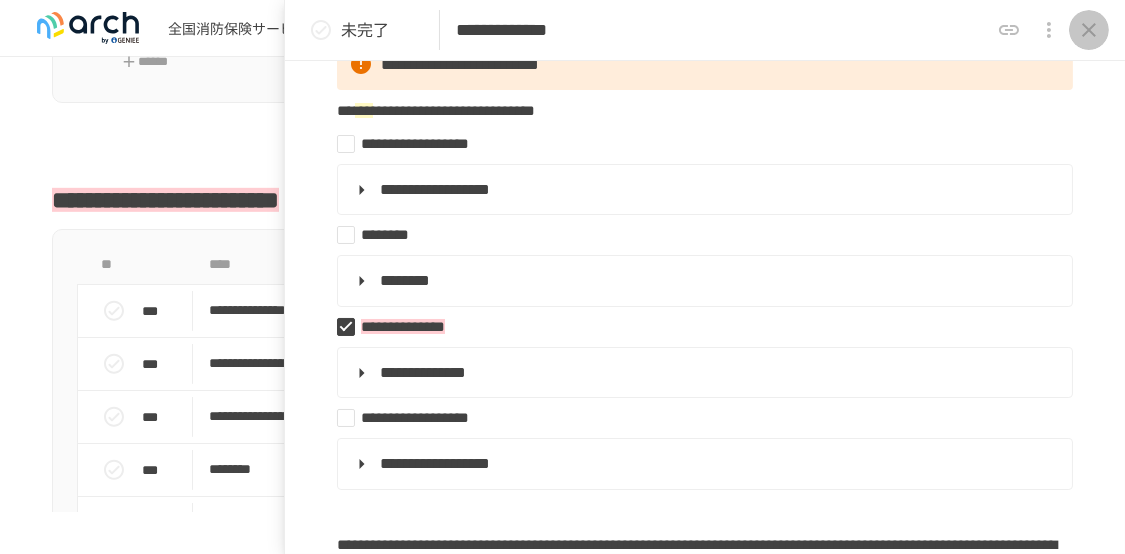 click 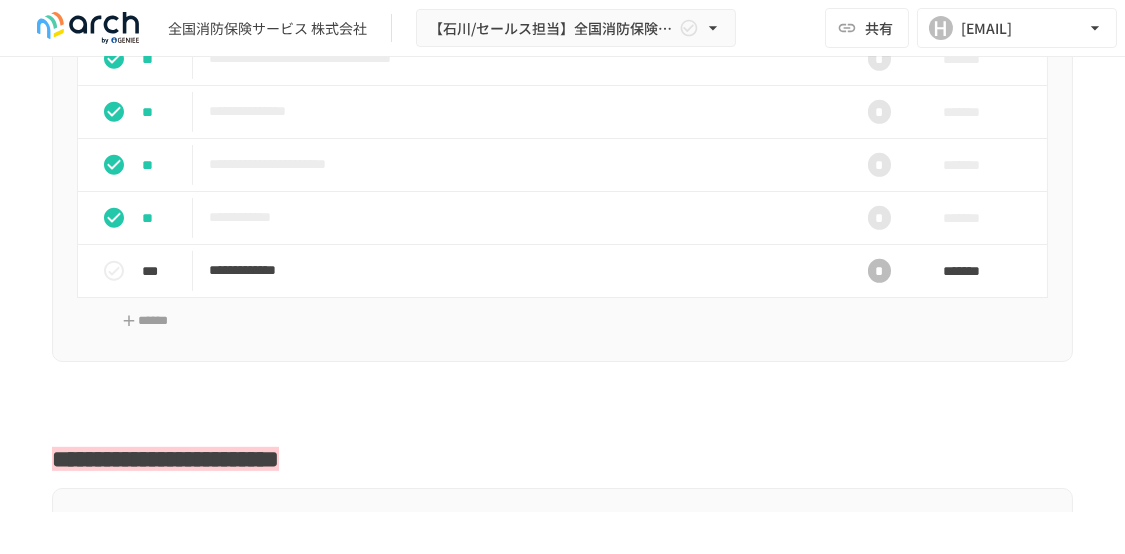 scroll, scrollTop: 2200, scrollLeft: 0, axis: vertical 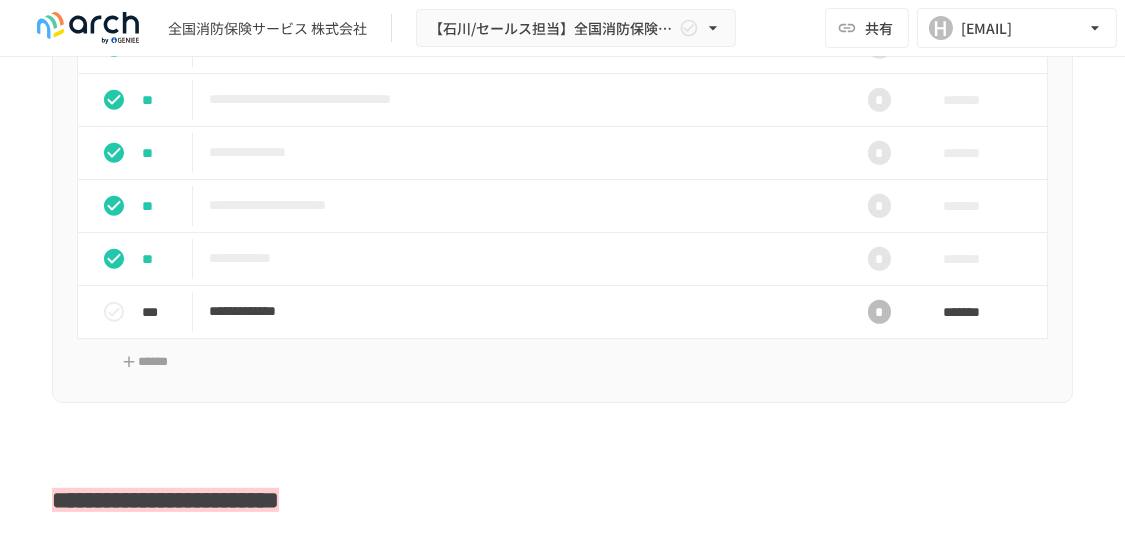 click at bounding box center (88, 28) 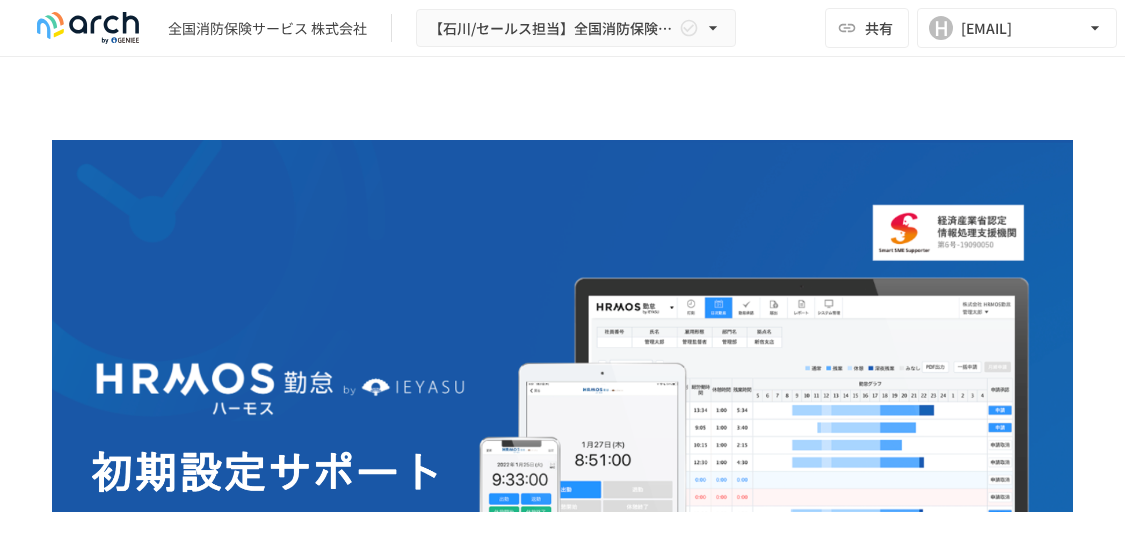 scroll, scrollTop: 0, scrollLeft: 0, axis: both 